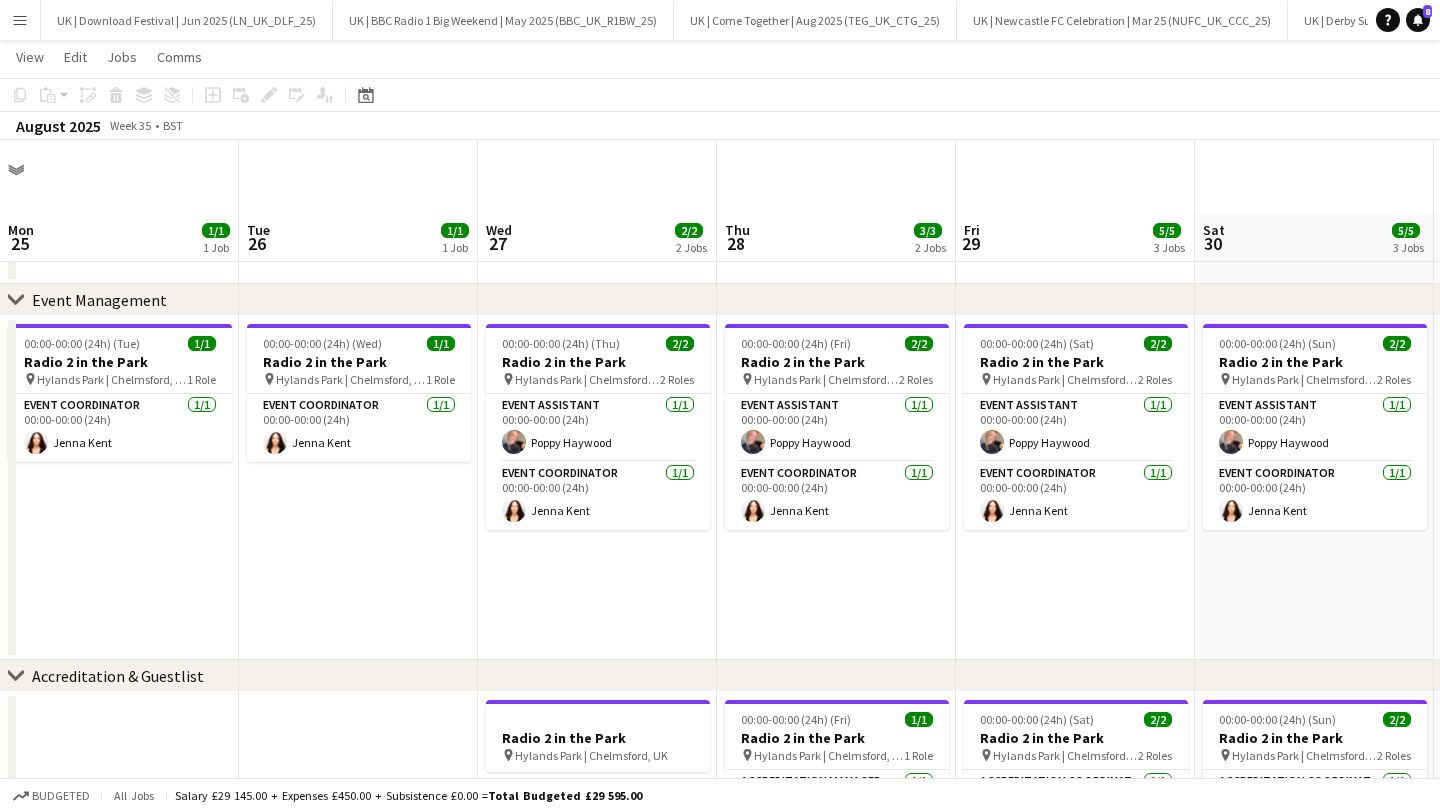 scroll, scrollTop: 74, scrollLeft: 0, axis: vertical 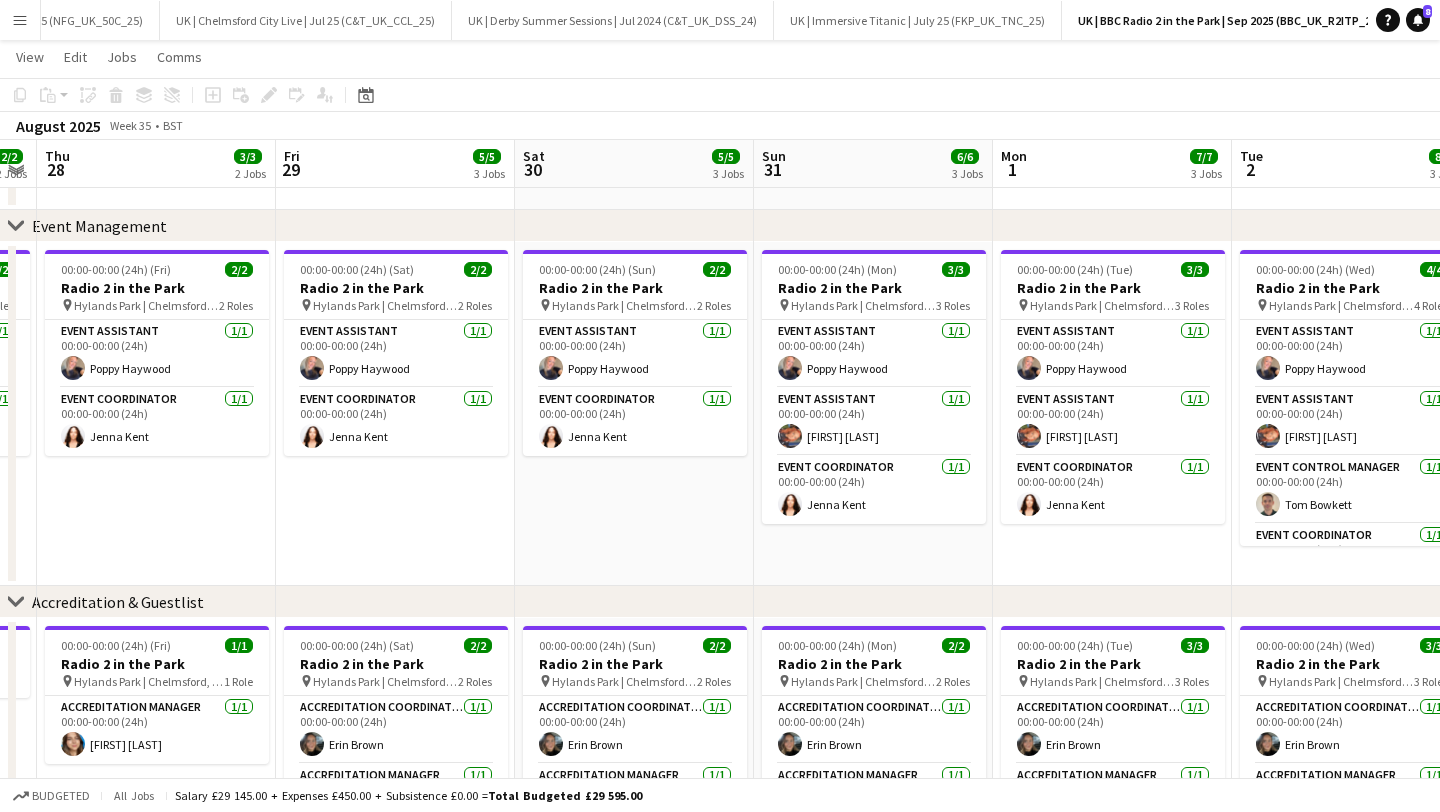 click on "Menu" at bounding box center [20, 20] 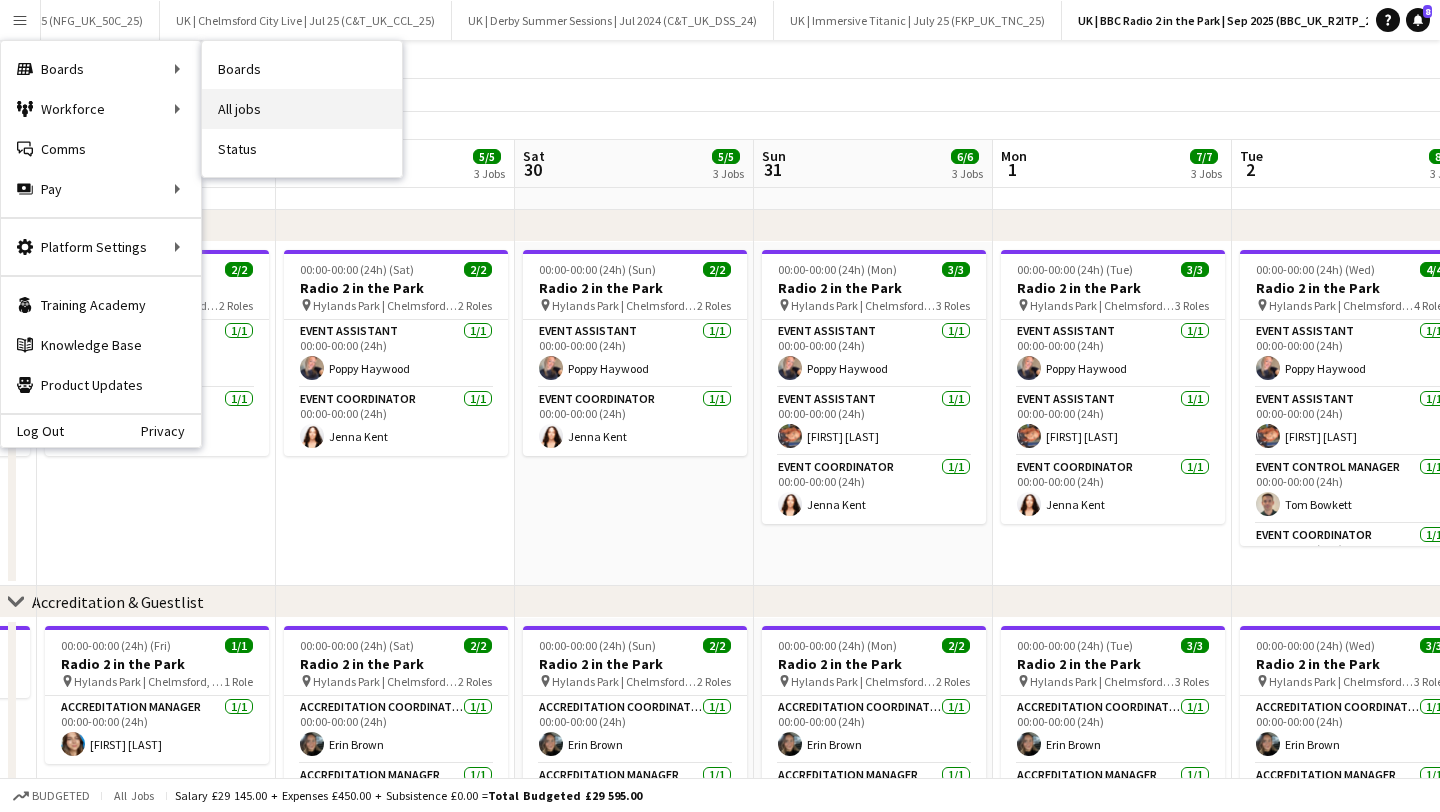 click on "All jobs" at bounding box center (302, 109) 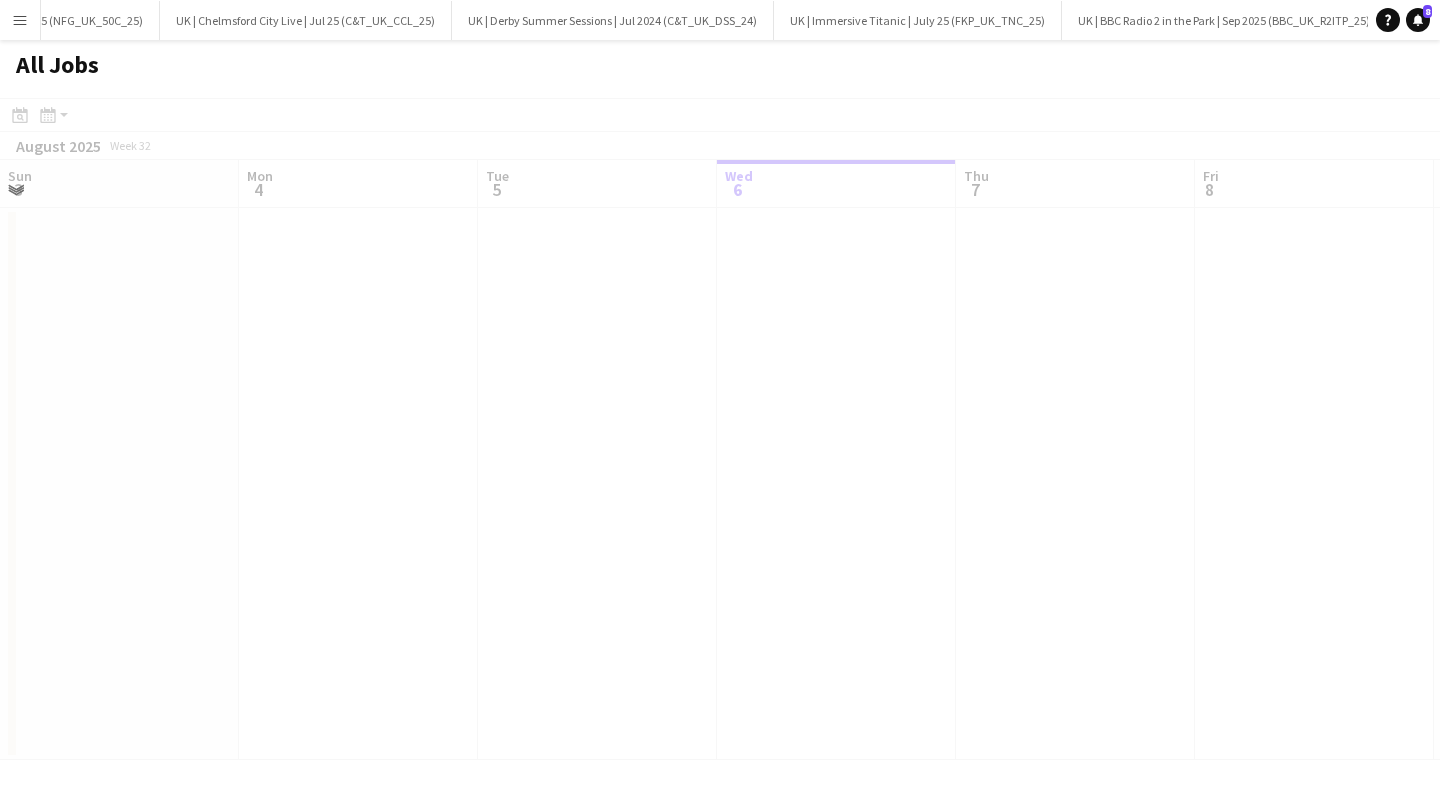 scroll, scrollTop: 0, scrollLeft: 0, axis: both 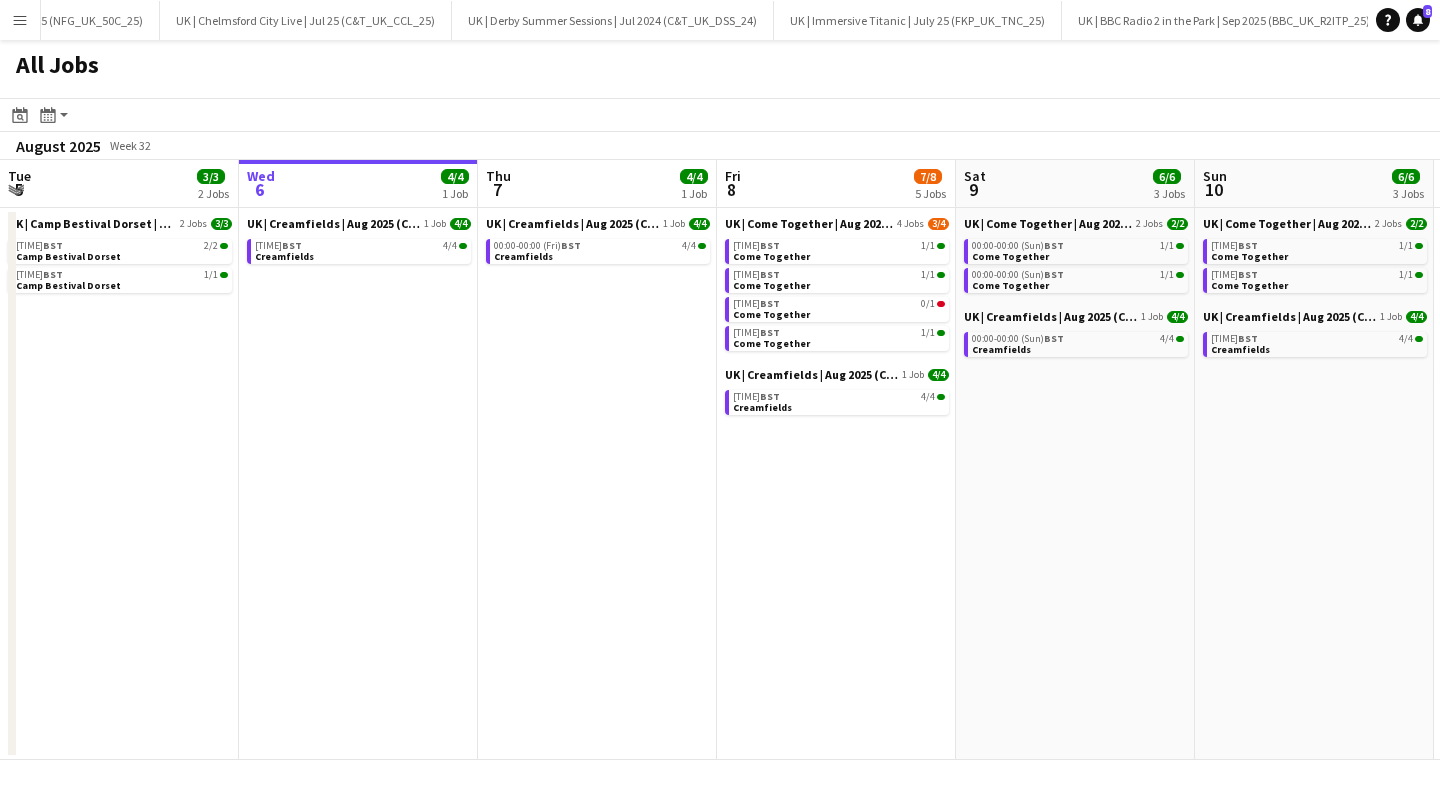 click on "Menu" at bounding box center (20, 20) 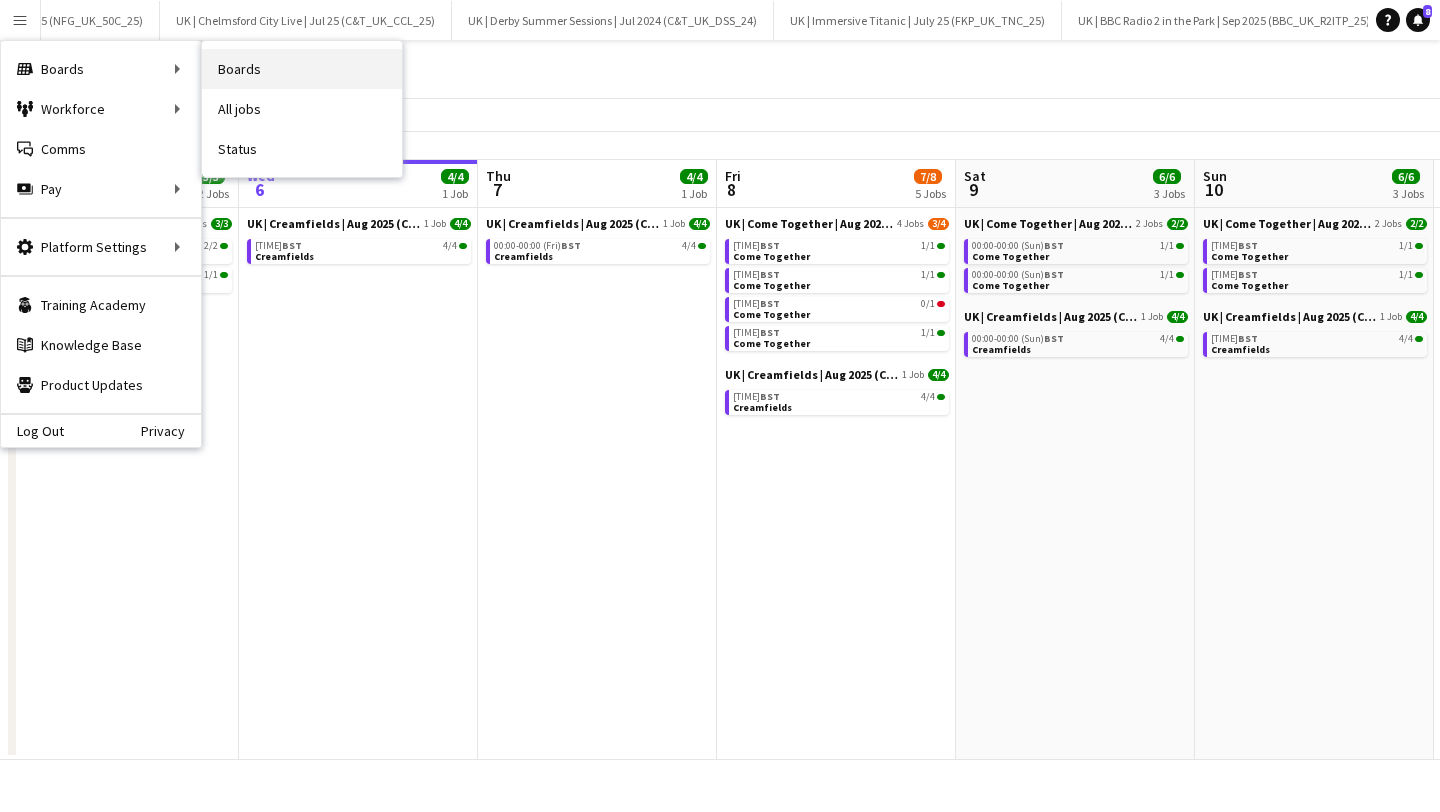 click on "Boards" at bounding box center [302, 69] 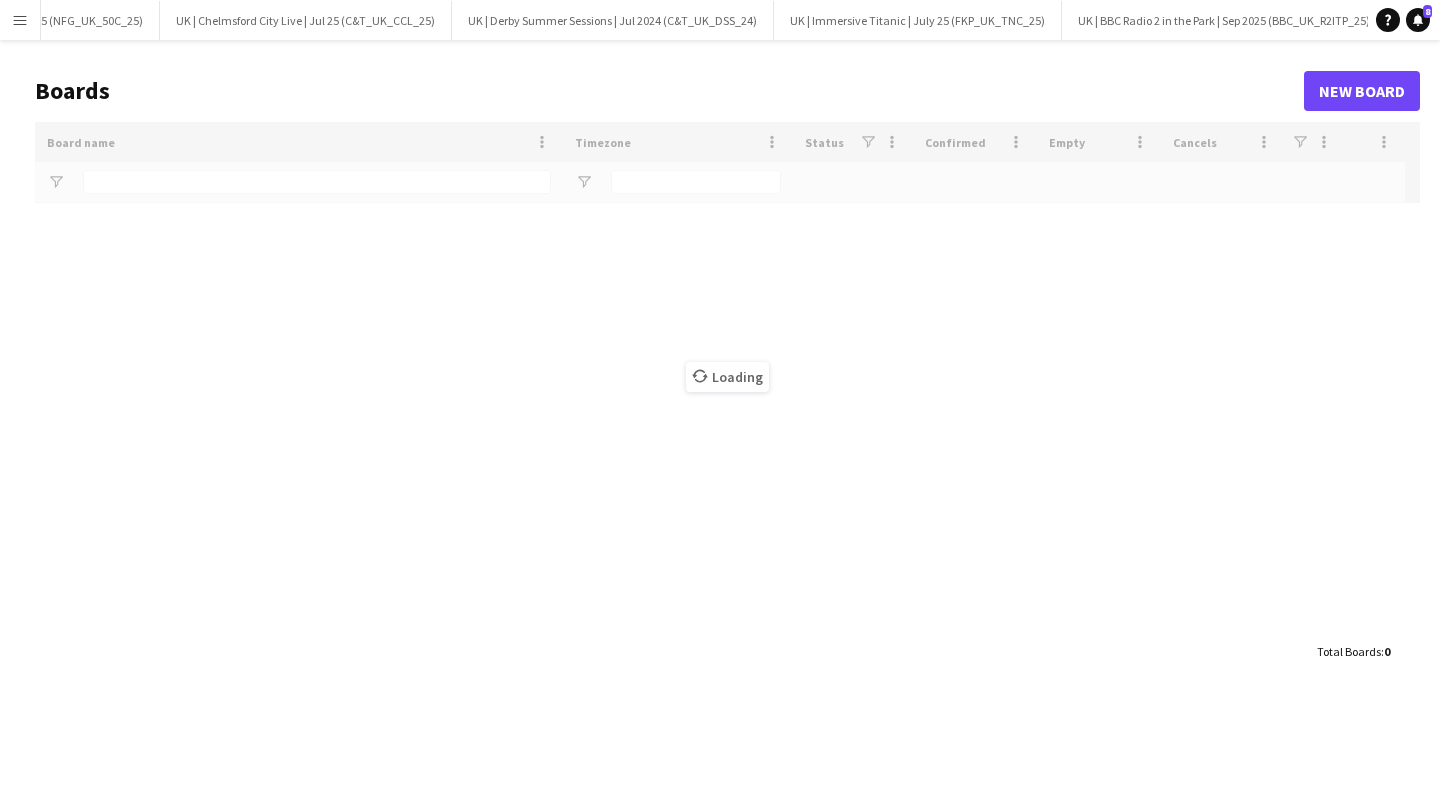 type on "**" 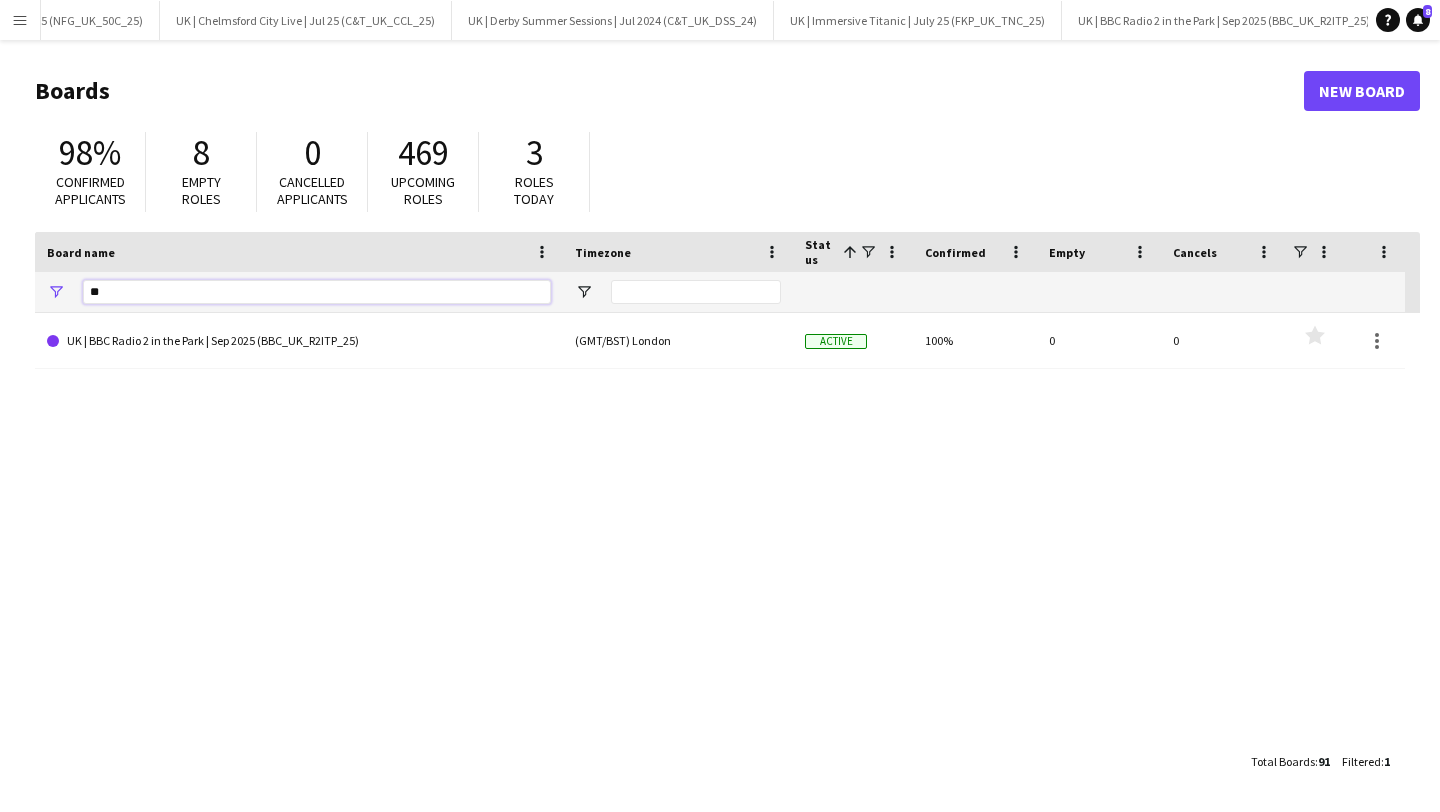 click on "**" at bounding box center [317, 292] 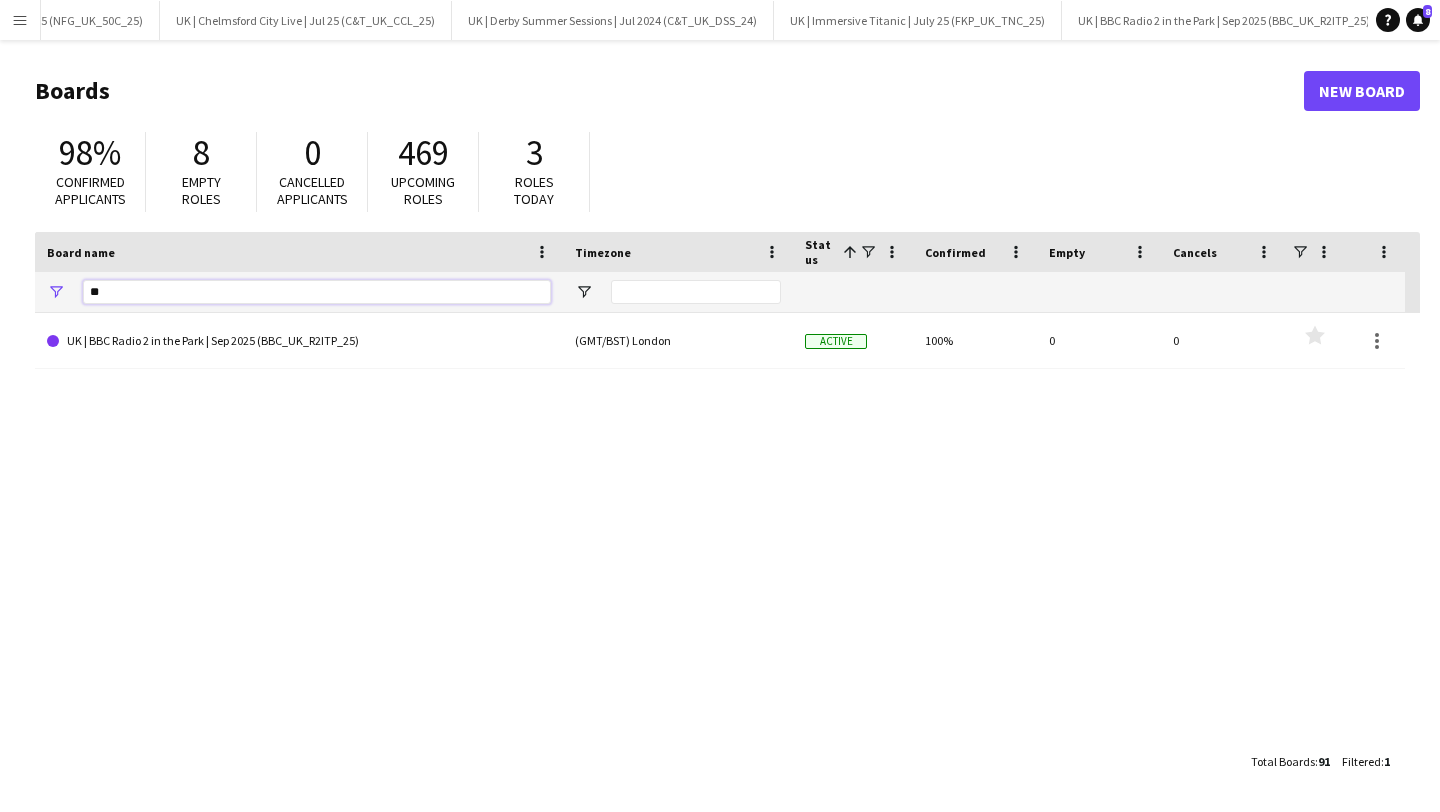 click on "**" at bounding box center (317, 292) 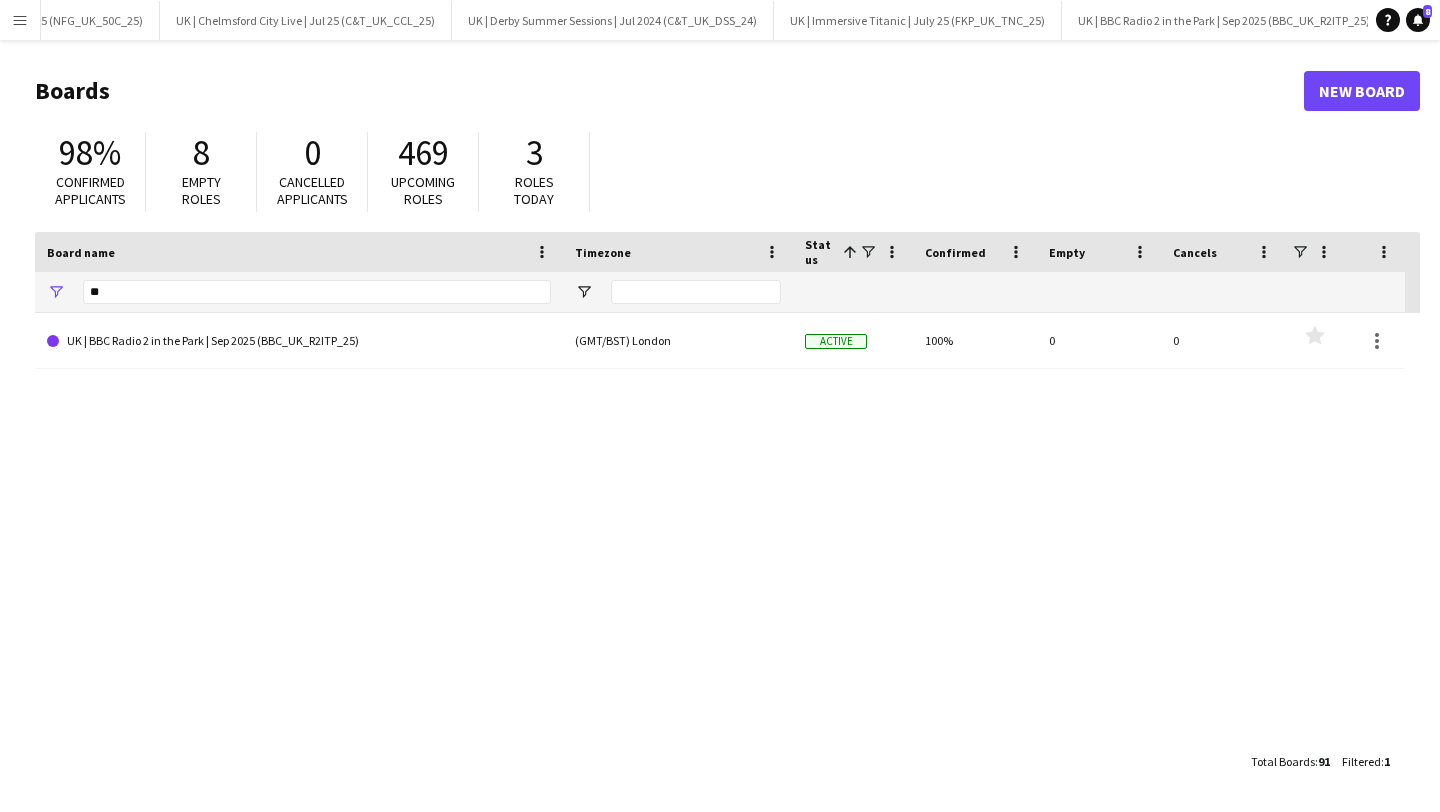 click on "Menu" at bounding box center [20, 20] 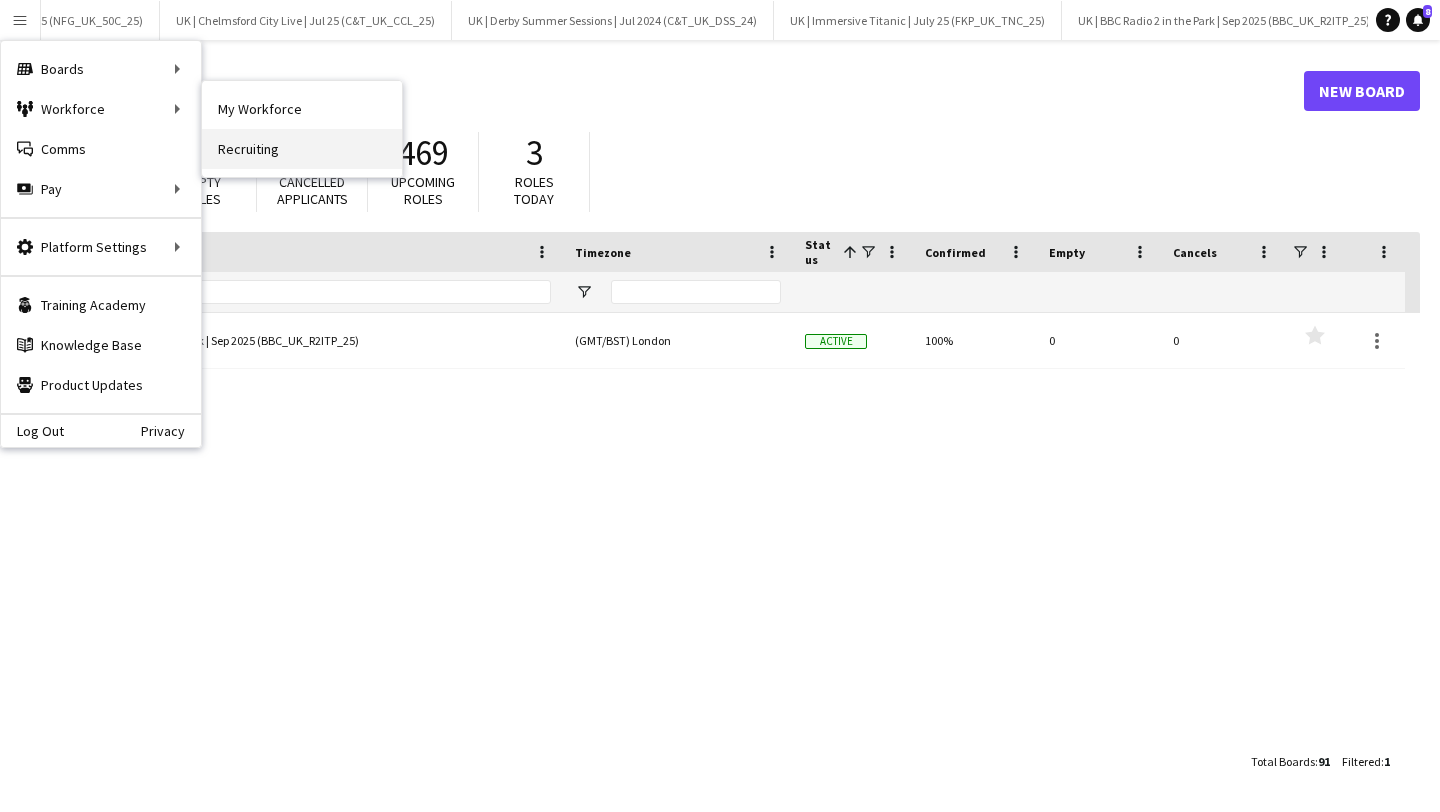 click on "Recruiting" at bounding box center (302, 149) 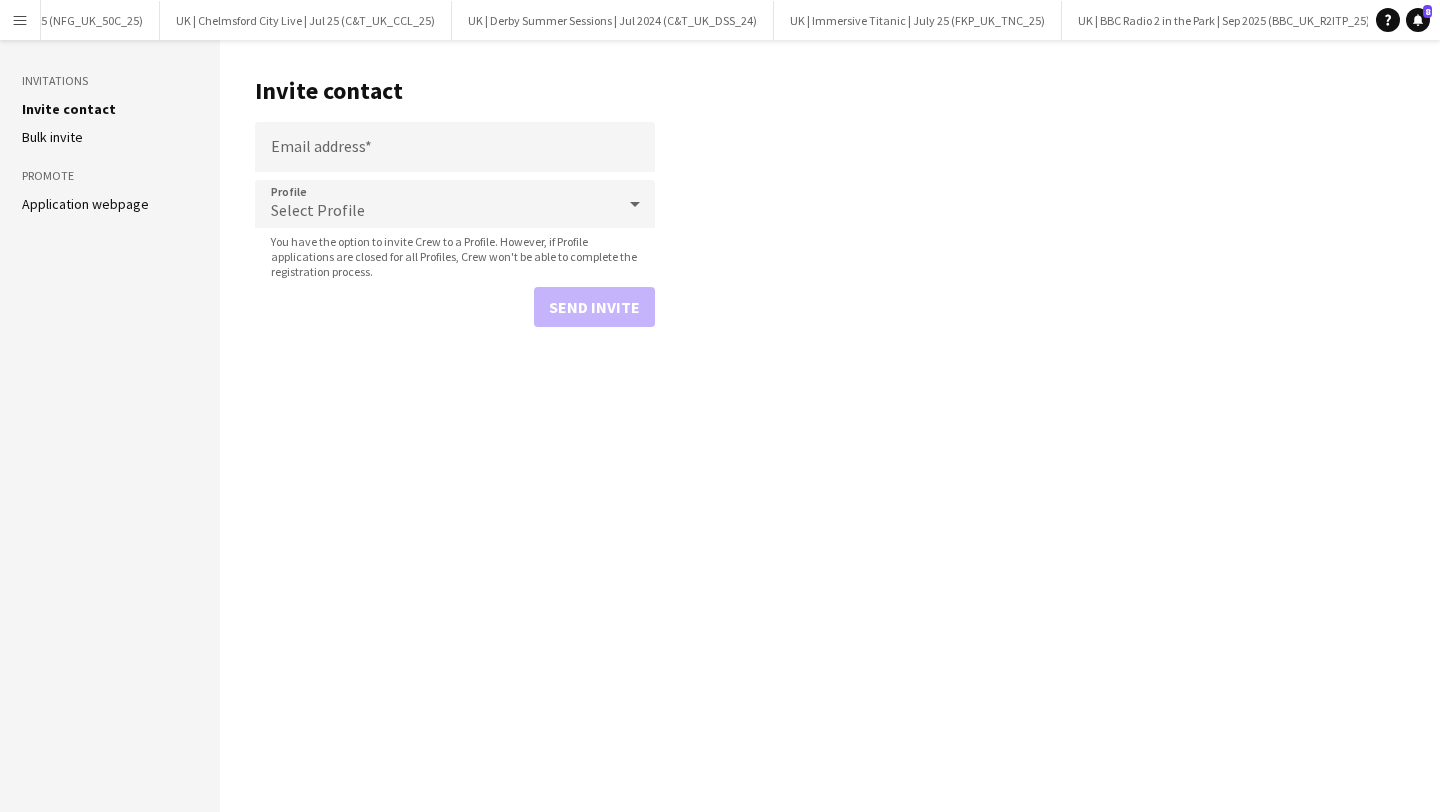 click on "Menu" at bounding box center (20, 20) 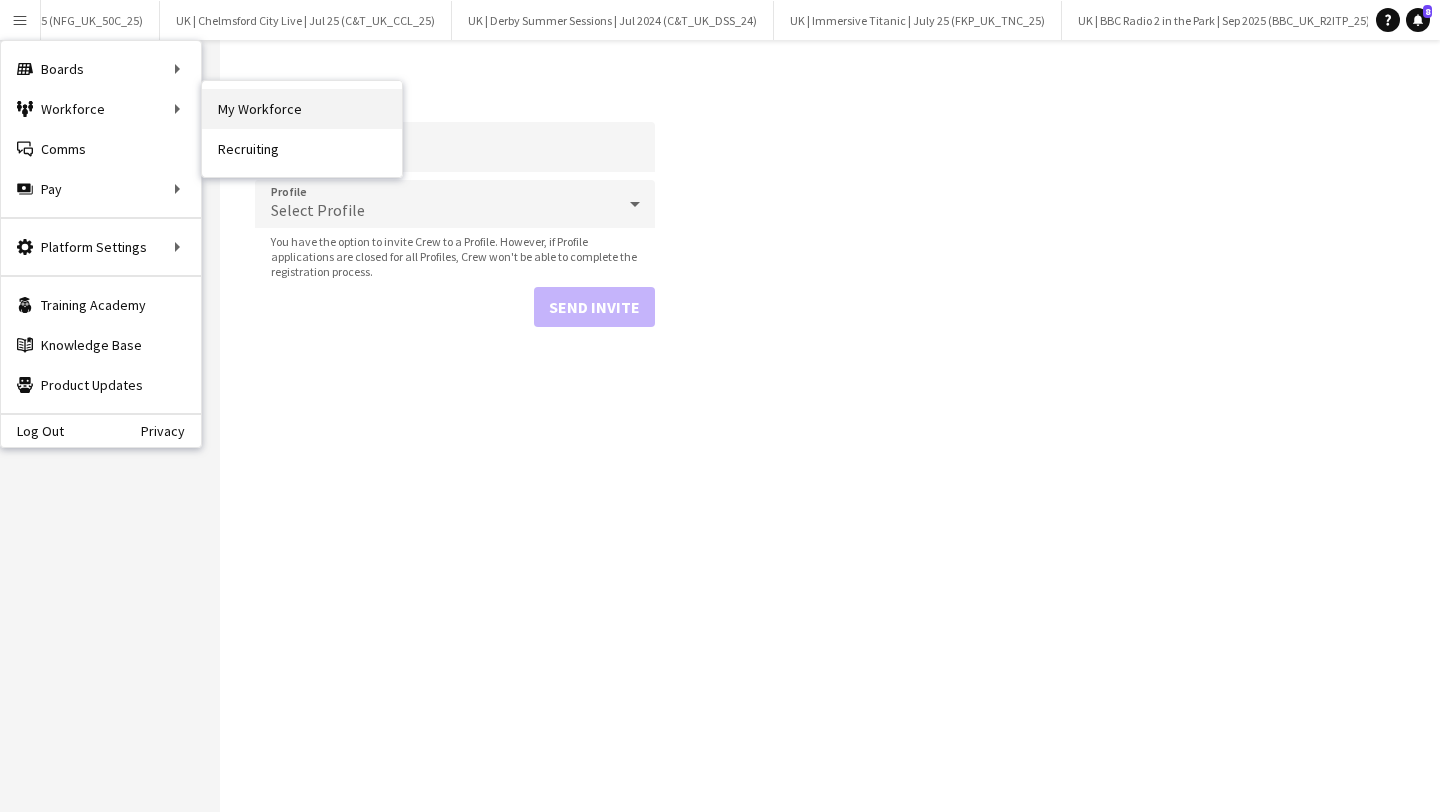 click on "My Workforce" at bounding box center (302, 109) 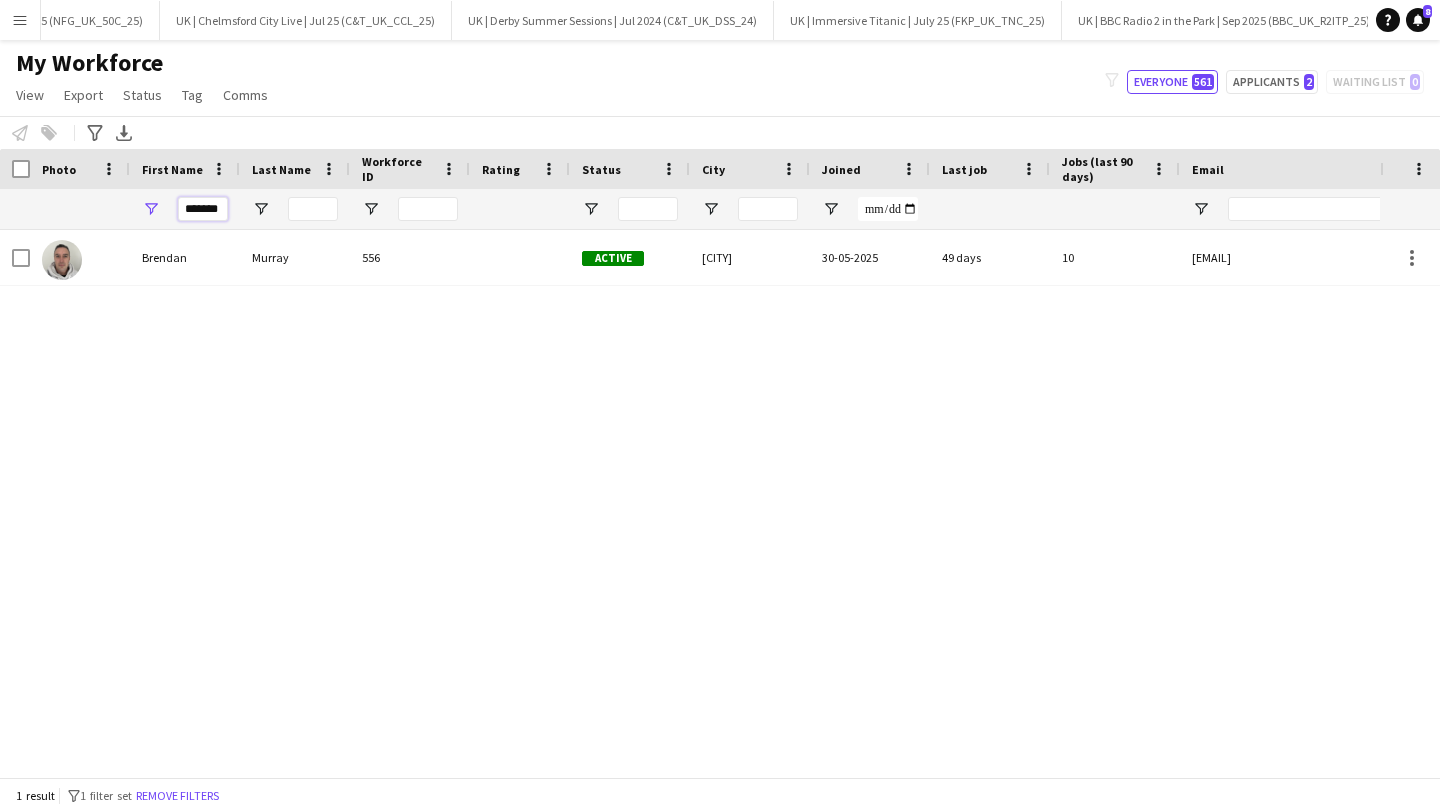 click on "*******" at bounding box center (203, 209) 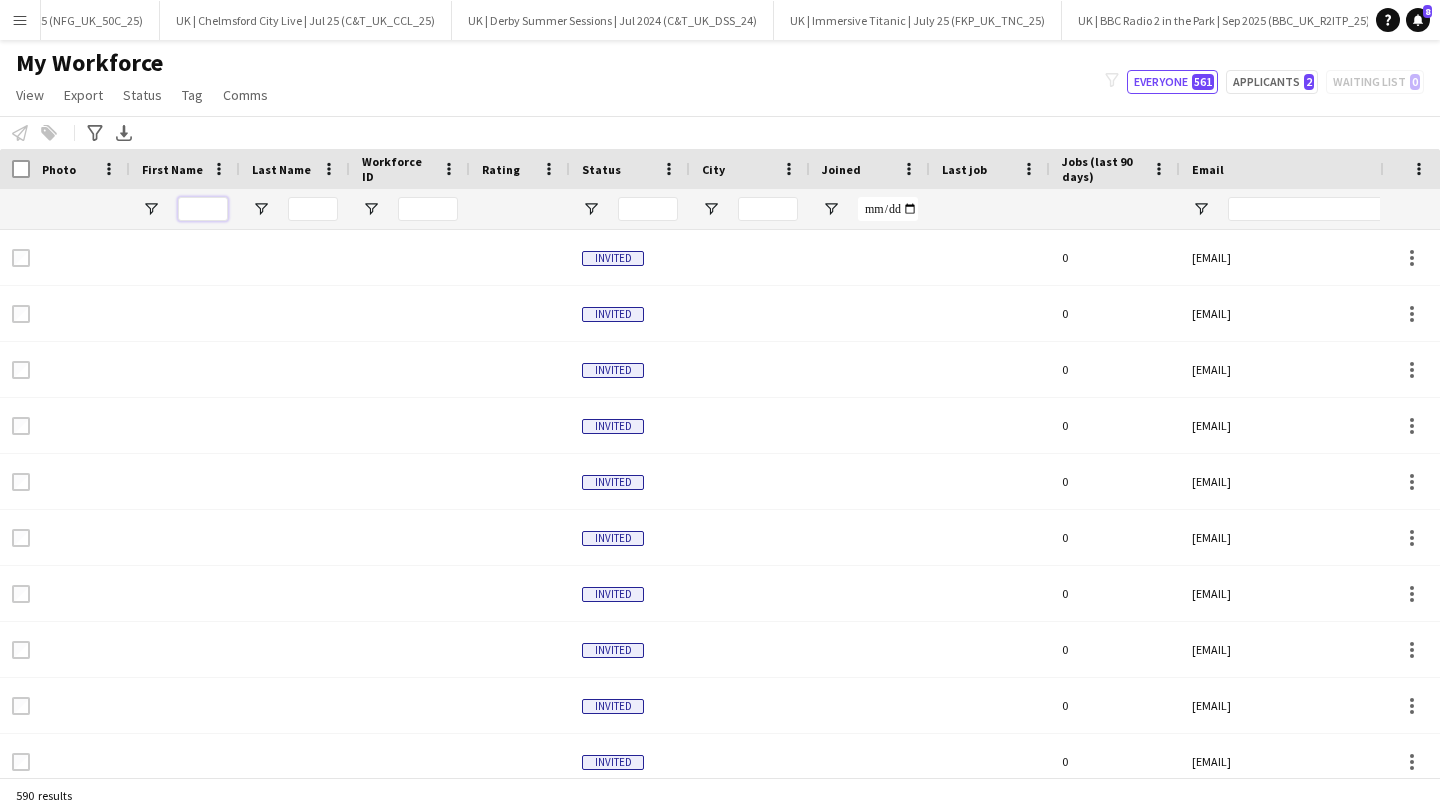 scroll, scrollTop: 0, scrollLeft: 559, axis: horizontal 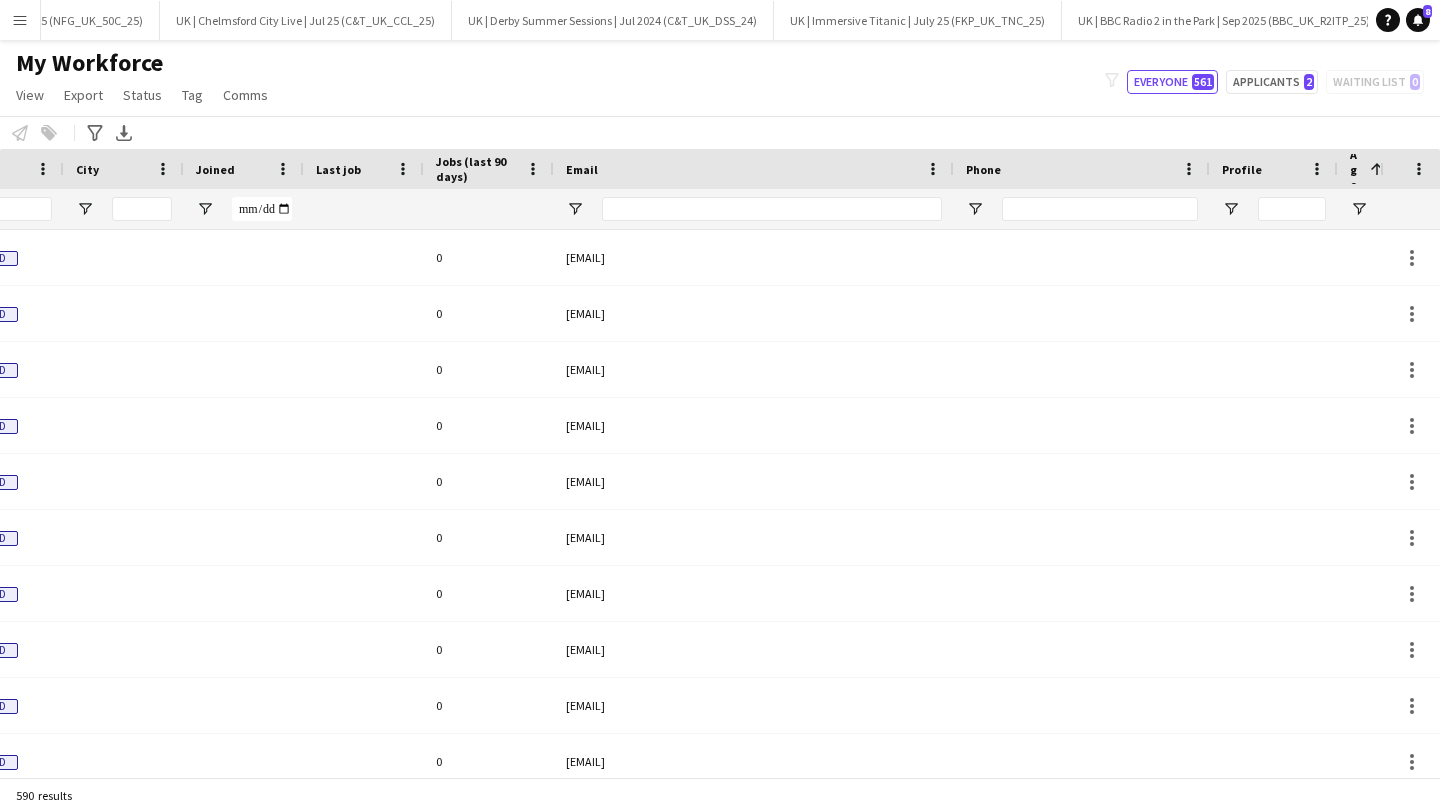 type 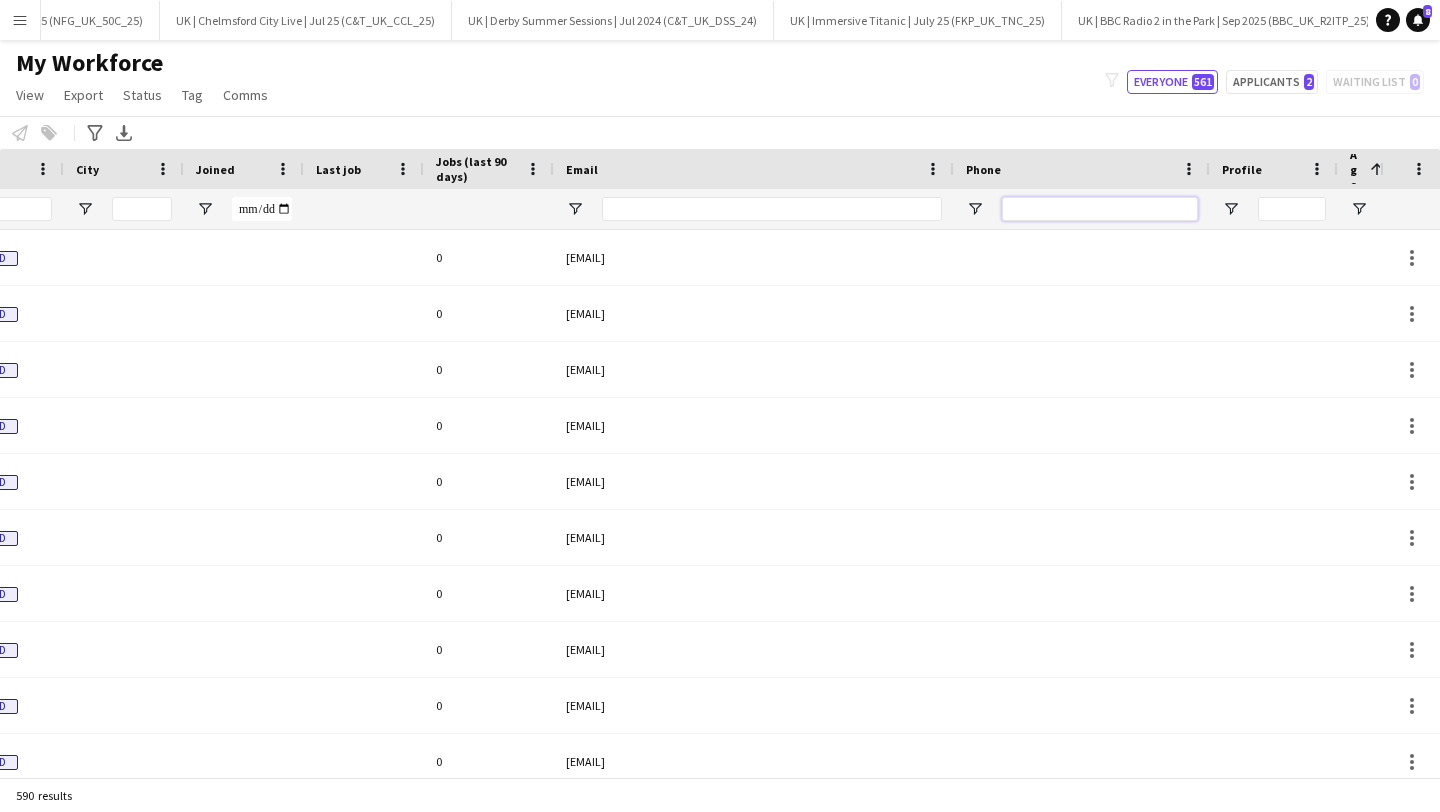 click at bounding box center (1100, 209) 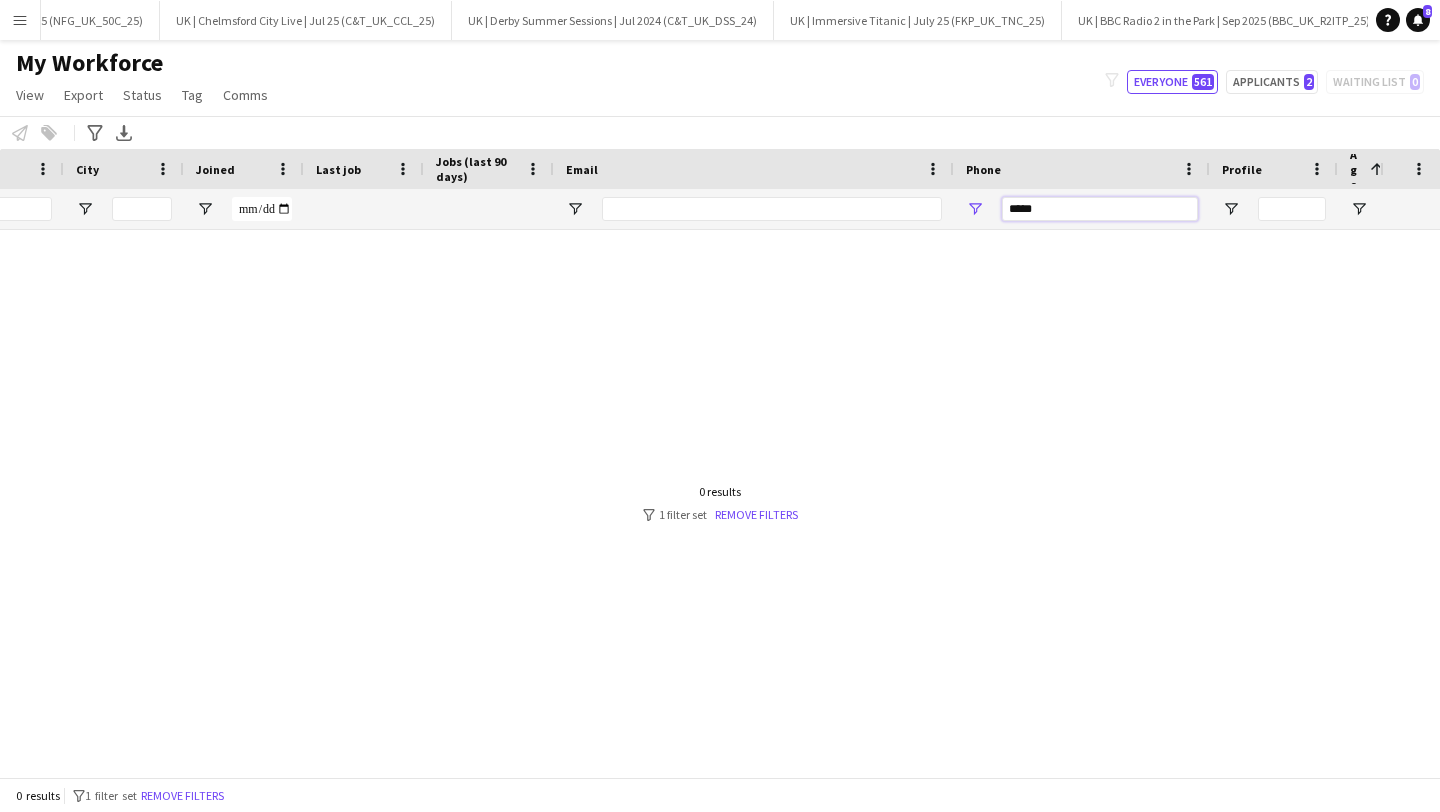type on "*****" 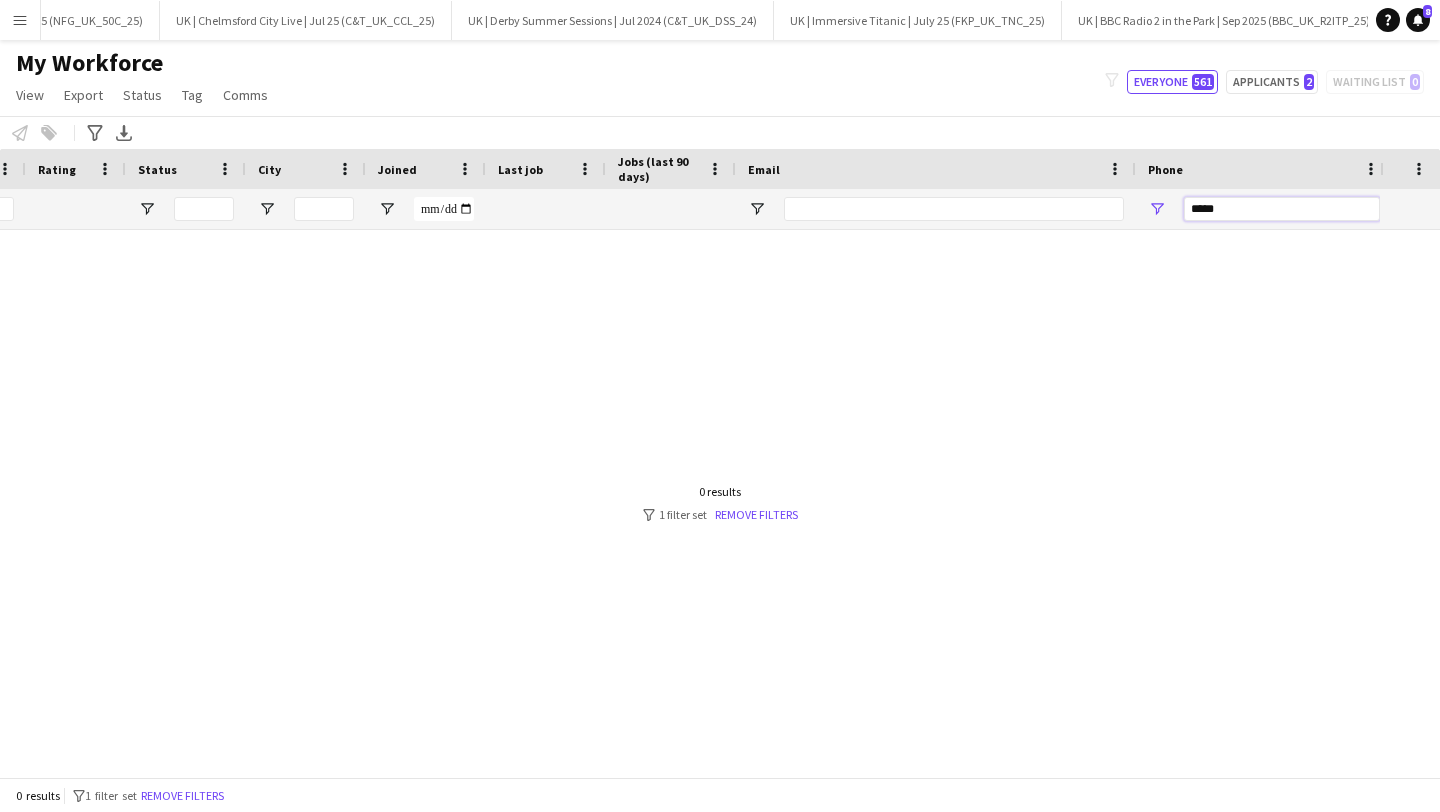 scroll, scrollTop: 0, scrollLeft: 255, axis: horizontal 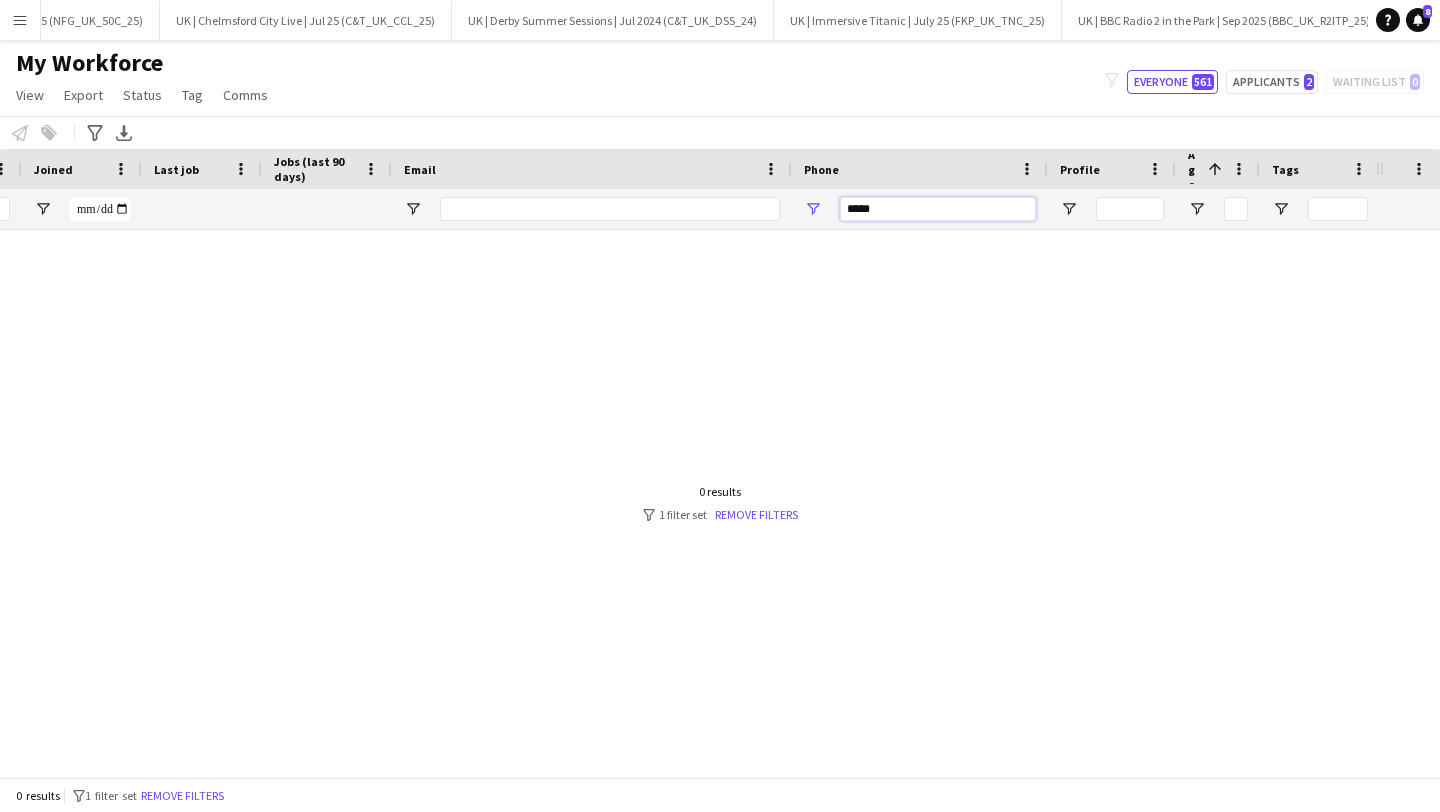 click on "*****" at bounding box center [938, 209] 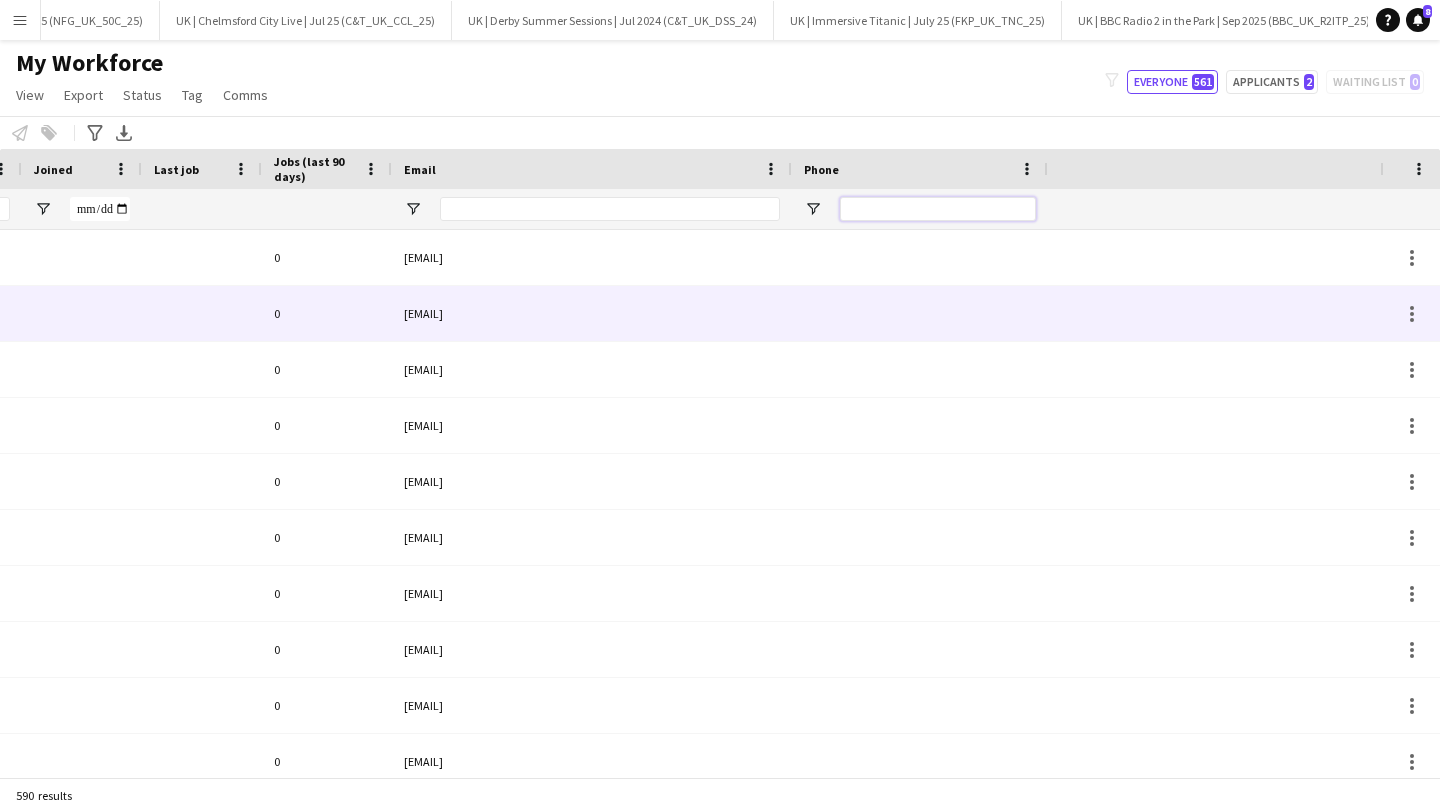 scroll, scrollTop: 0, scrollLeft: 0, axis: both 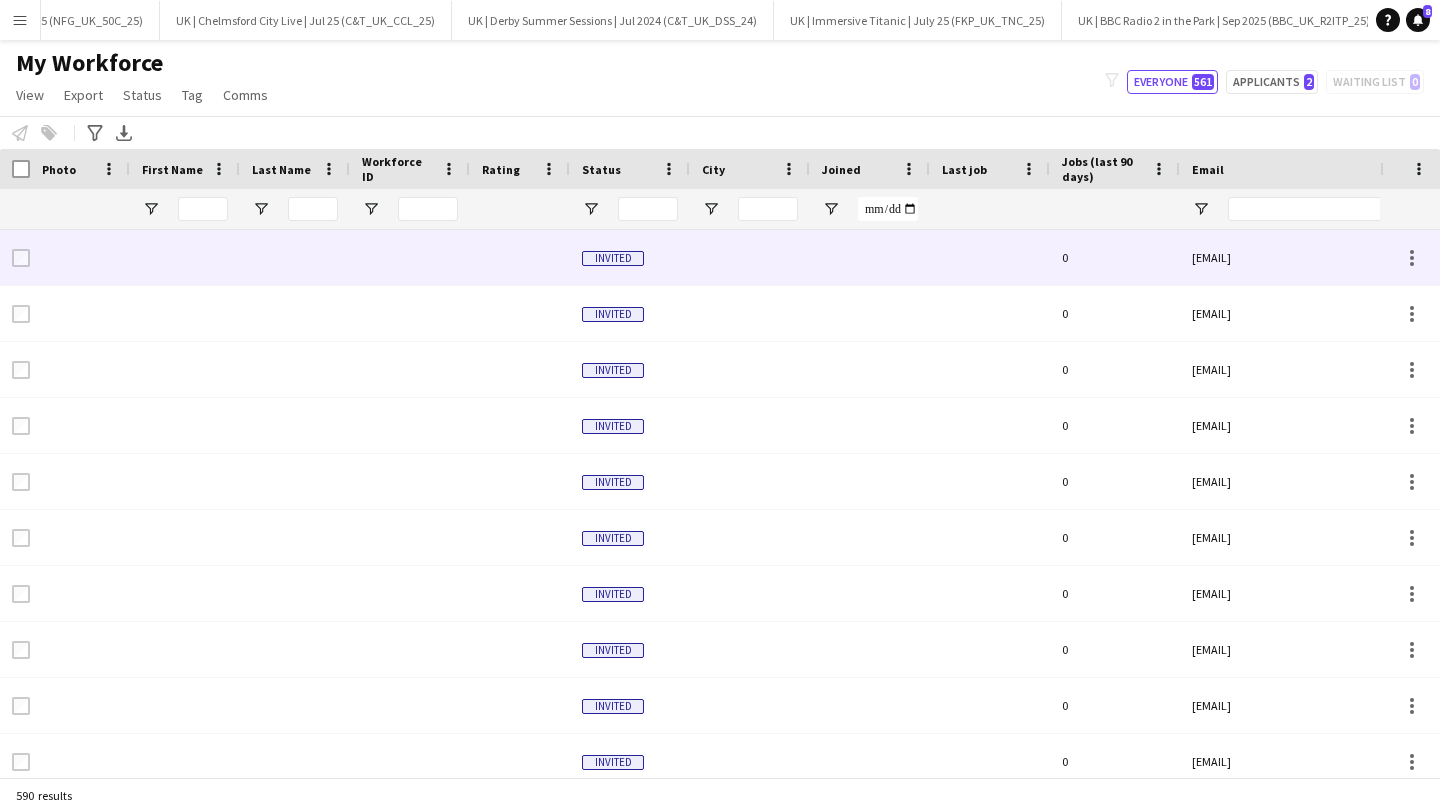 type 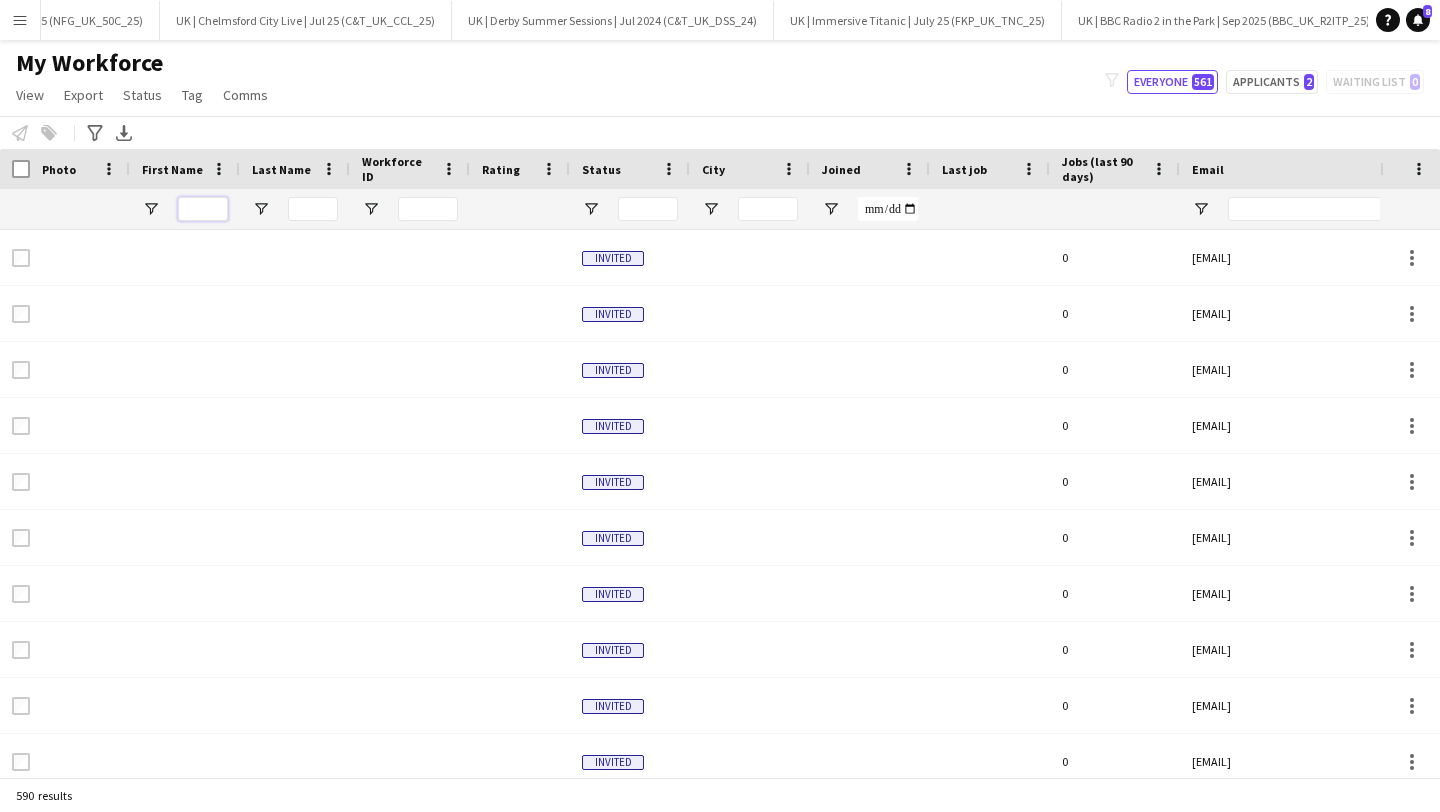 click at bounding box center [203, 209] 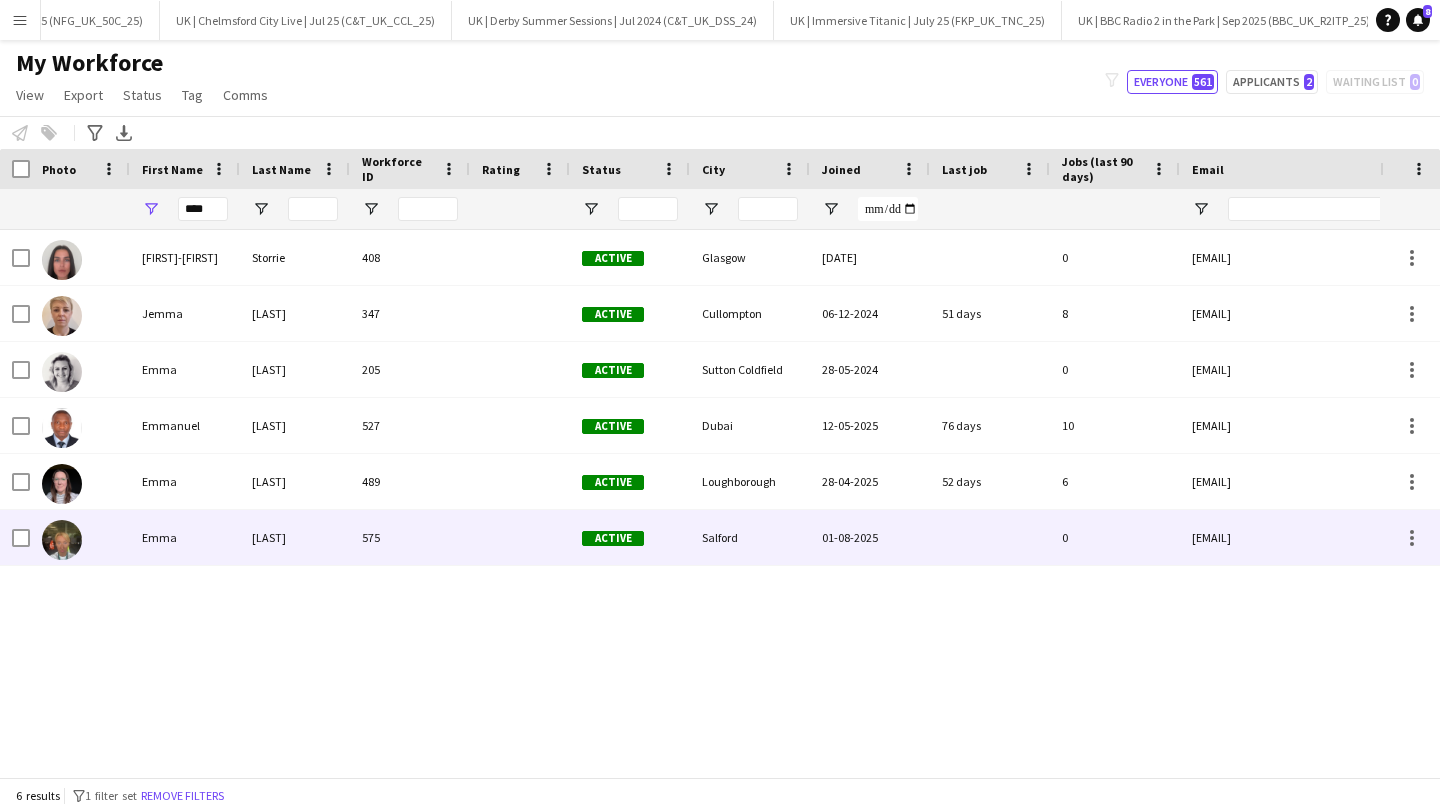 click on "Beszant" at bounding box center [295, 537] 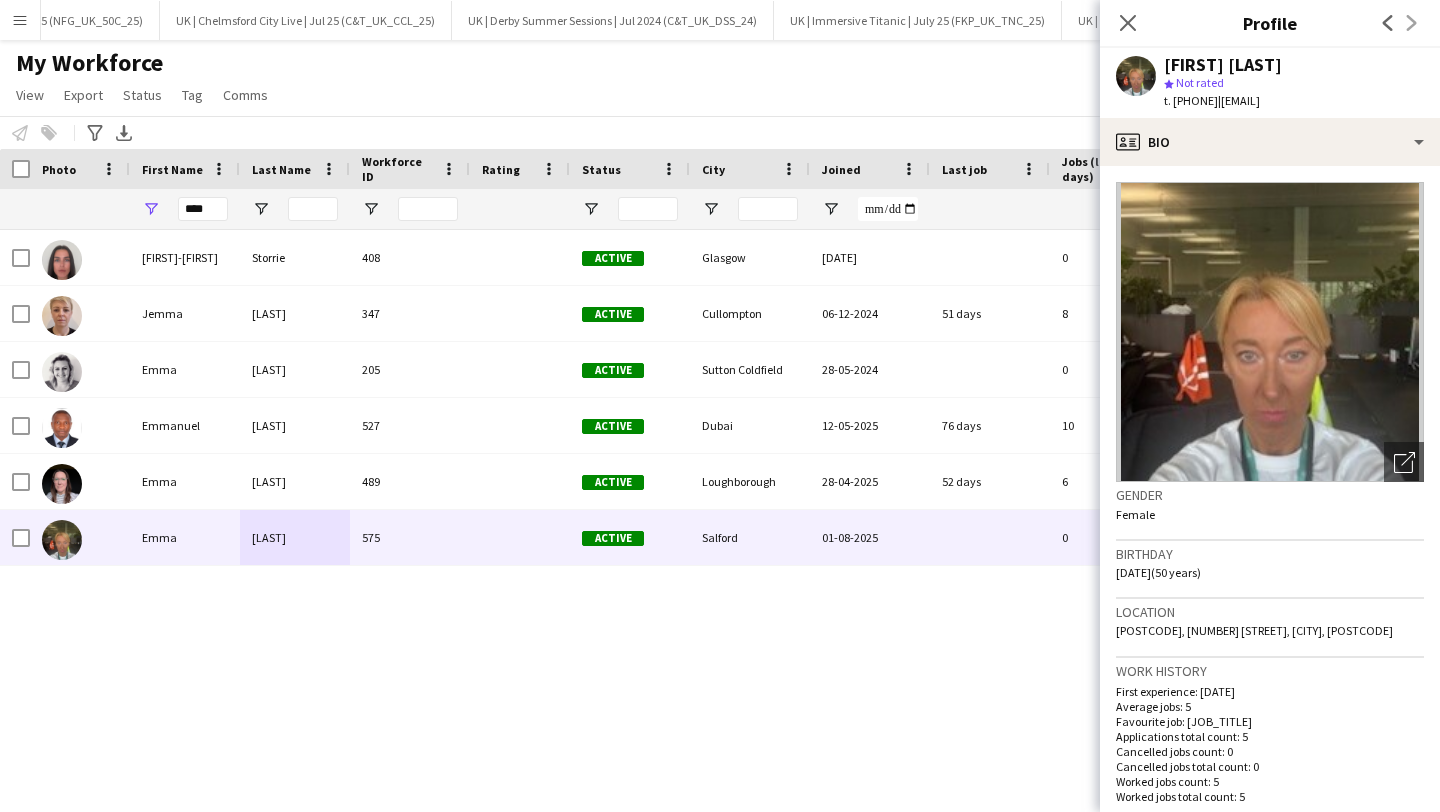 drag, startPoint x: 1371, startPoint y: 106, endPoint x: 1260, endPoint y: 103, distance: 111.040535 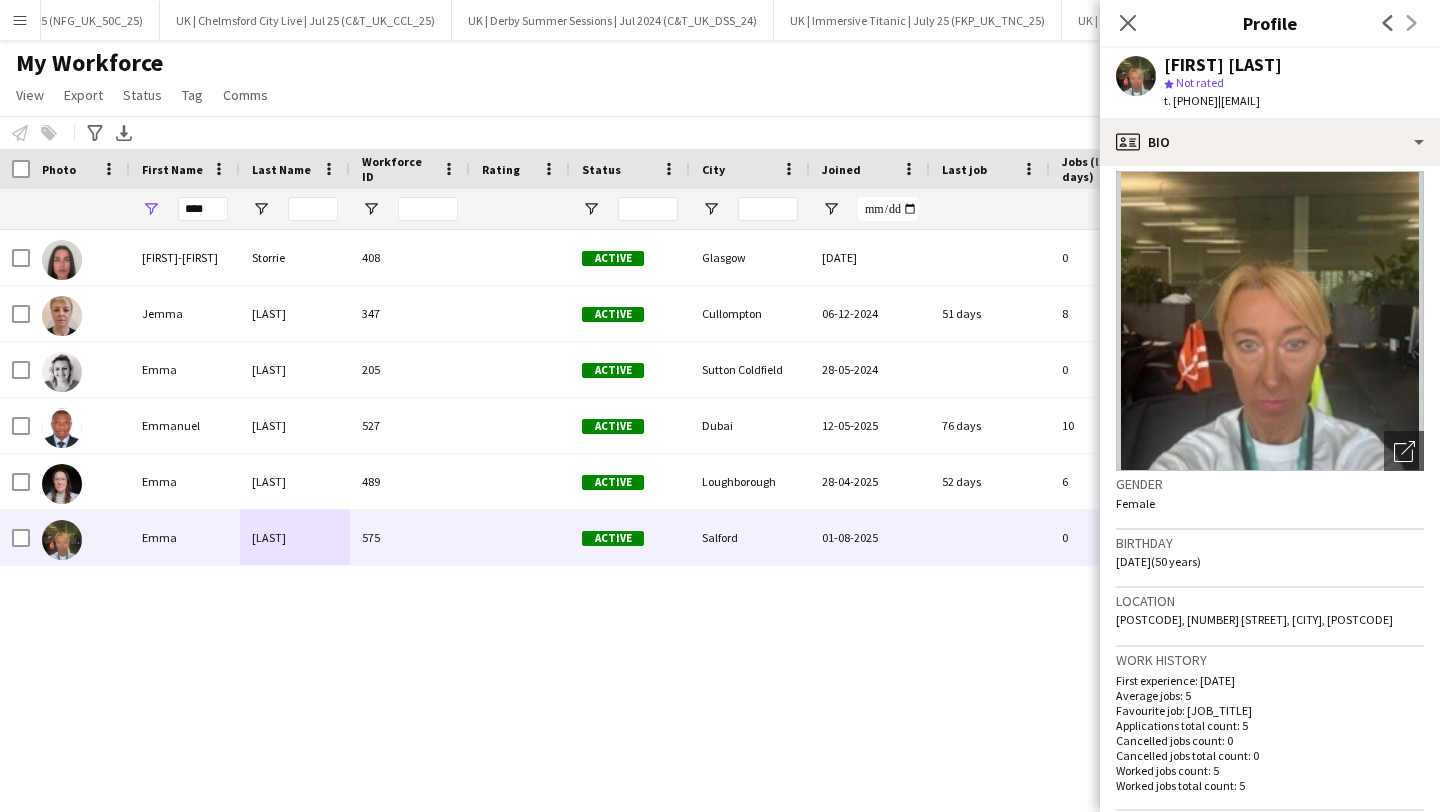 copy on "ebeszant@yahoo.com" 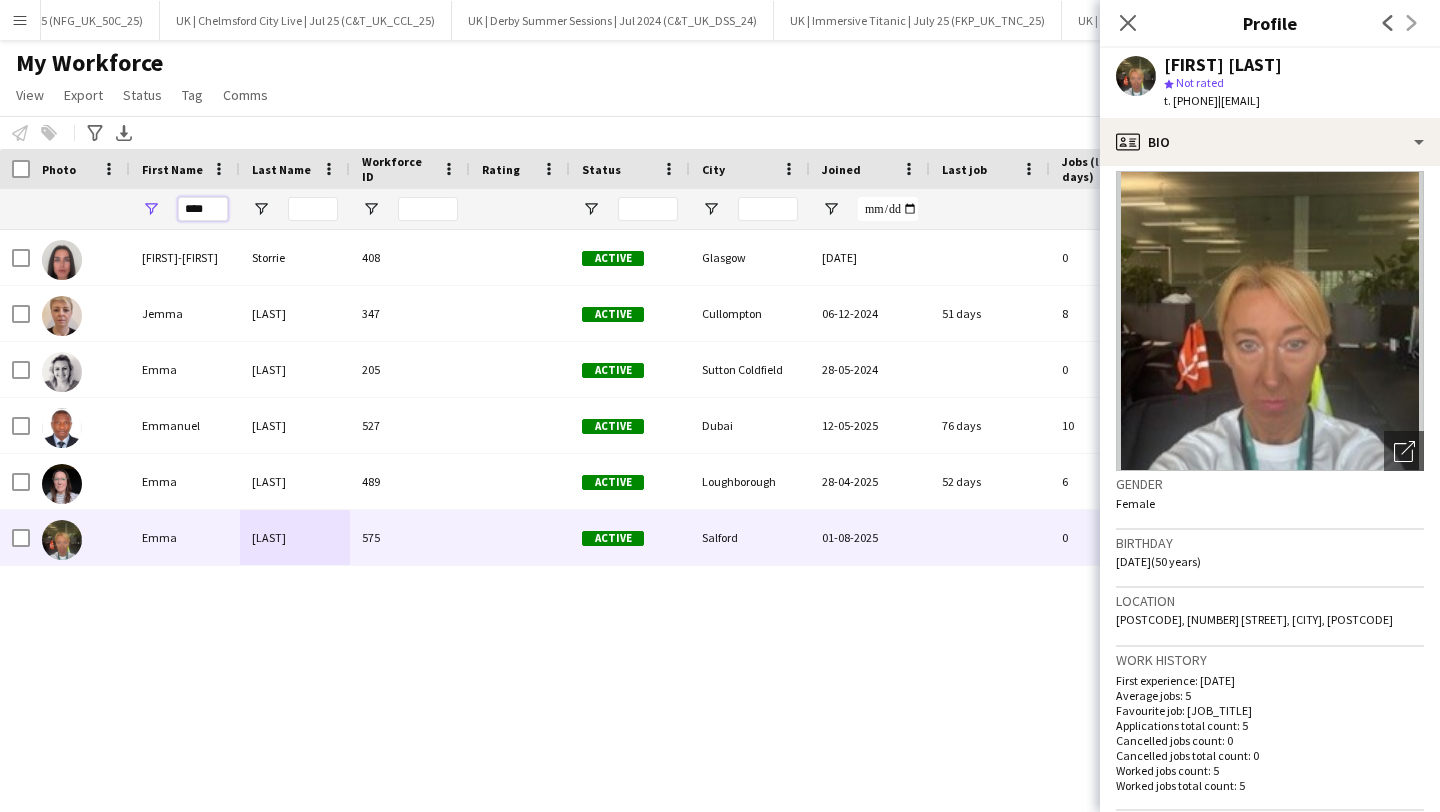 click on "****" at bounding box center (203, 209) 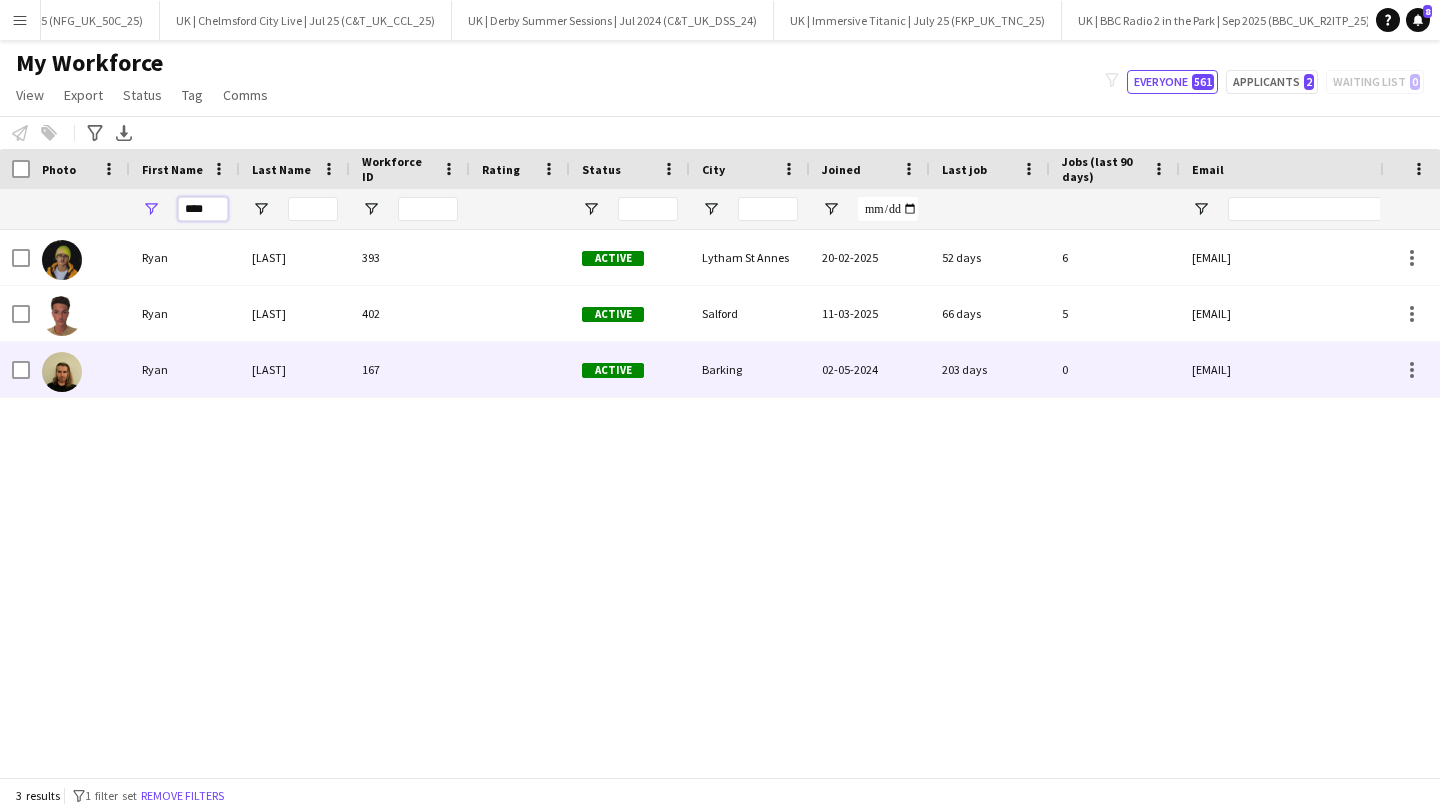 type on "****" 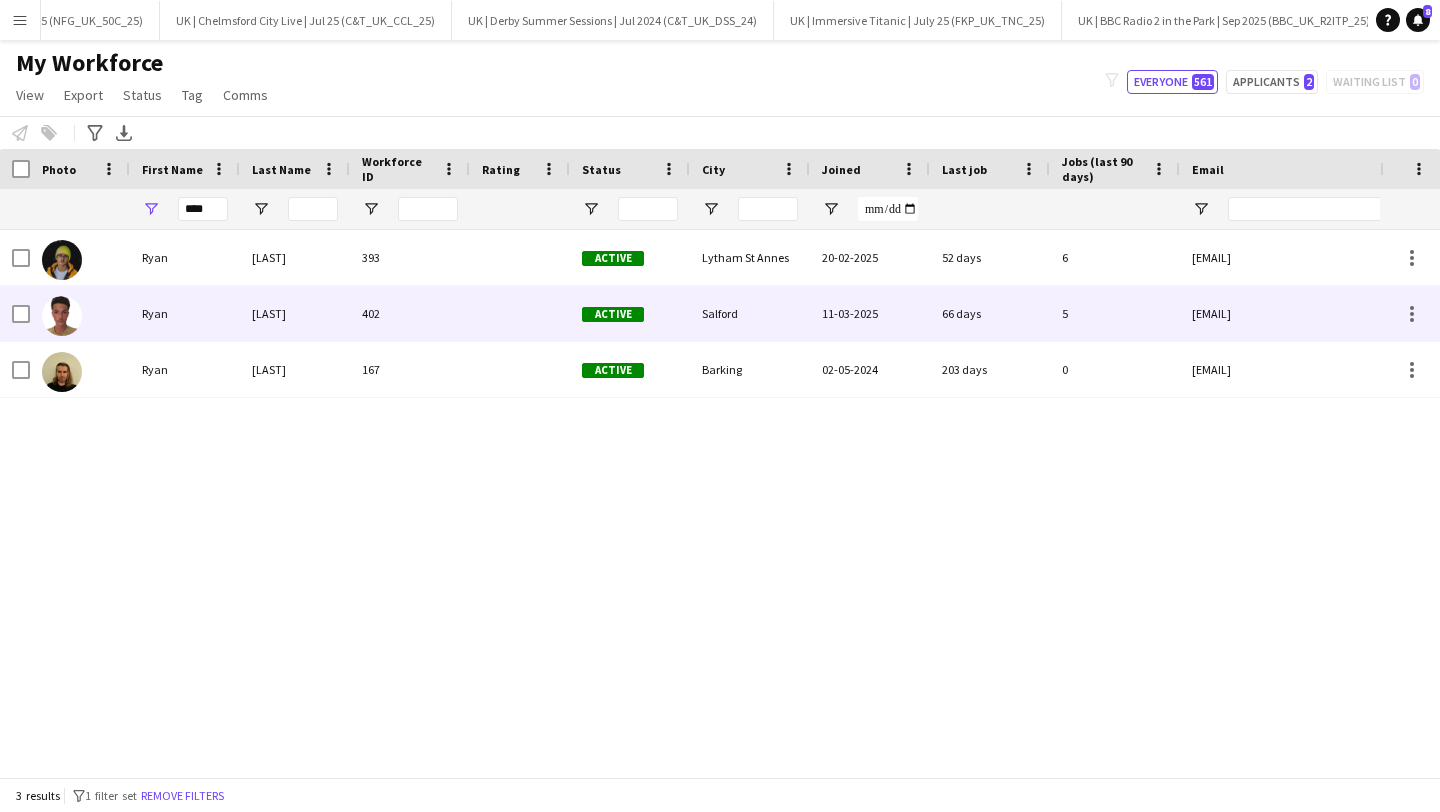 click on "McClintock" at bounding box center (295, 313) 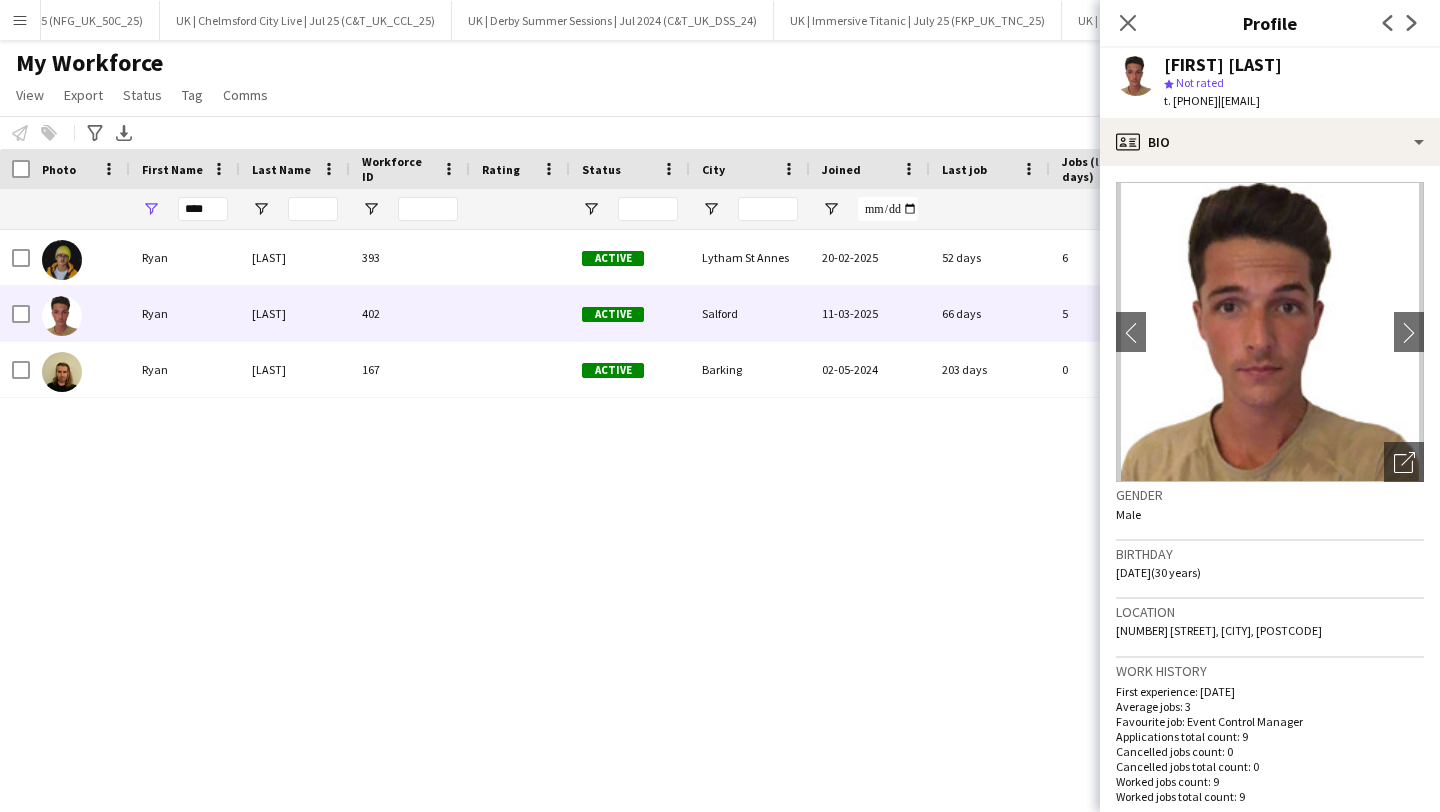 scroll, scrollTop: 1, scrollLeft: 0, axis: vertical 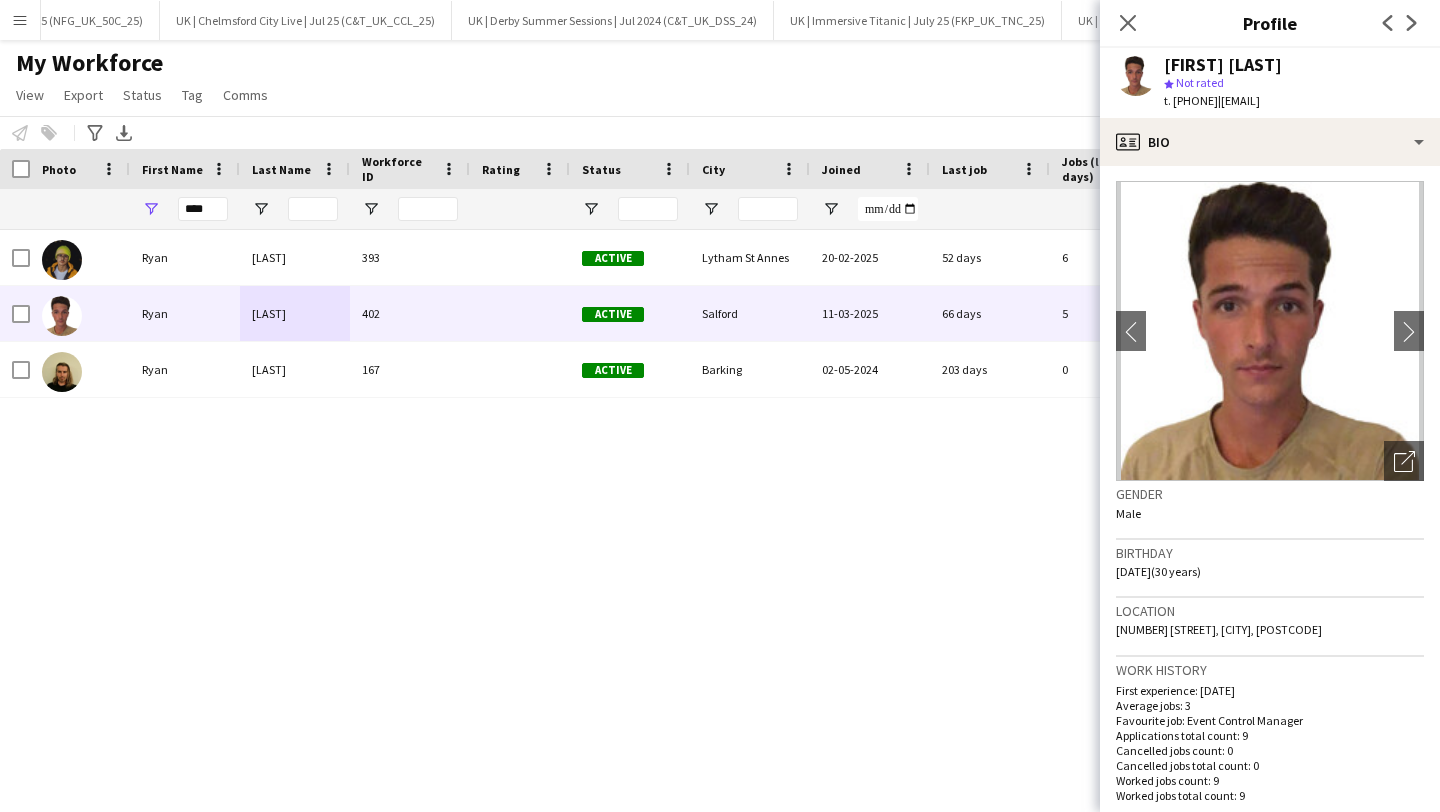 drag, startPoint x: 1386, startPoint y: 112, endPoint x: 1257, endPoint y: 109, distance: 129.03488 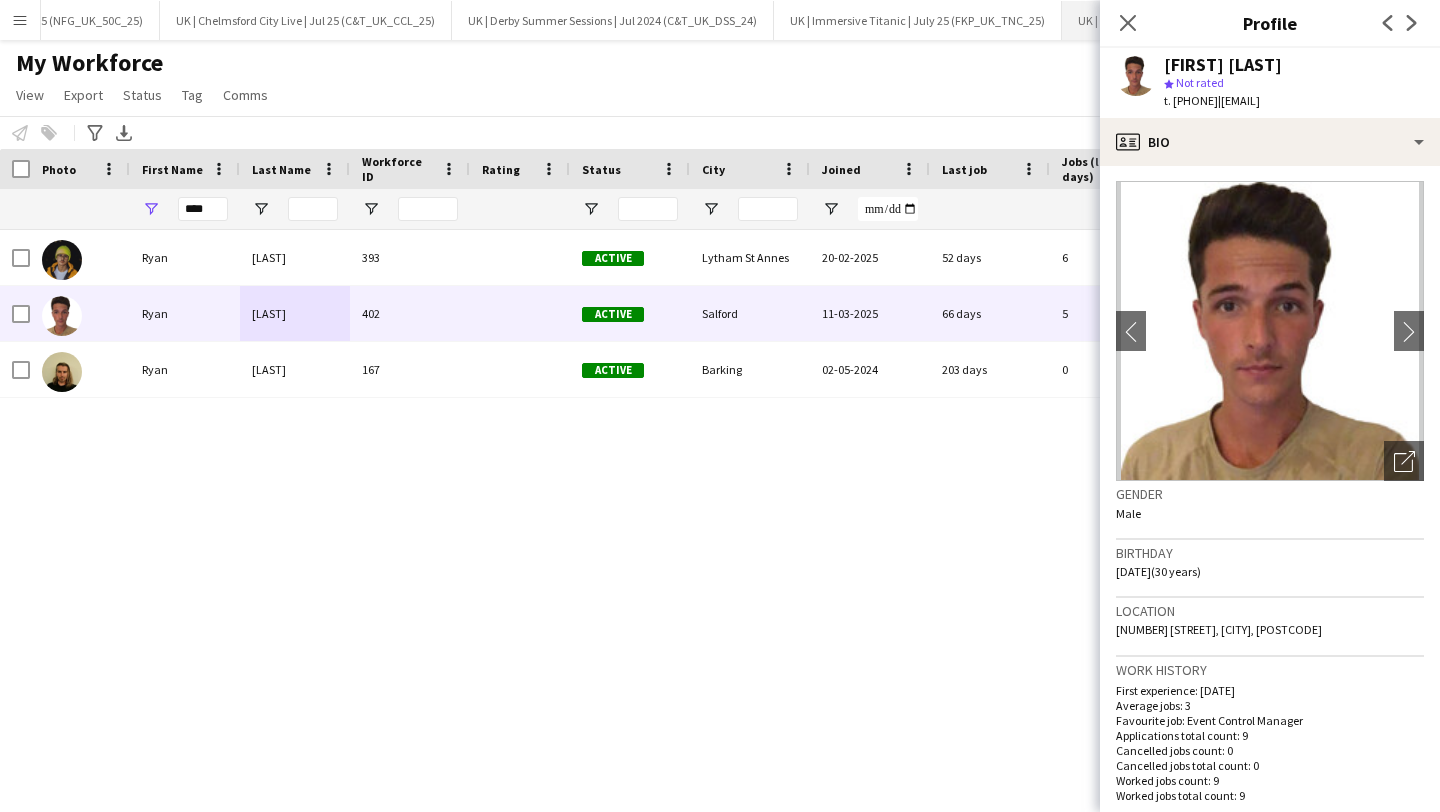 scroll, scrollTop: 10, scrollLeft: 0, axis: vertical 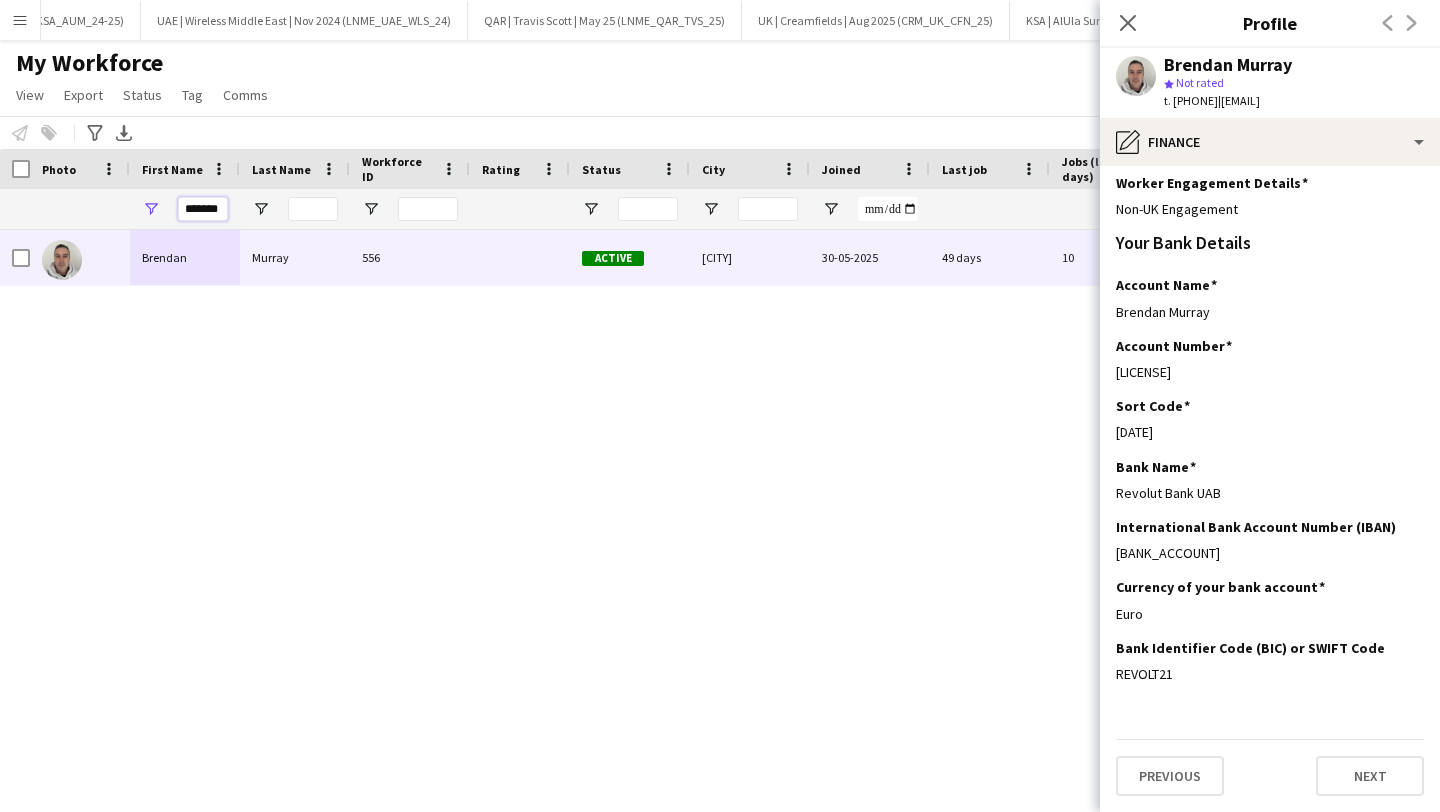 click on "*******" at bounding box center [203, 209] 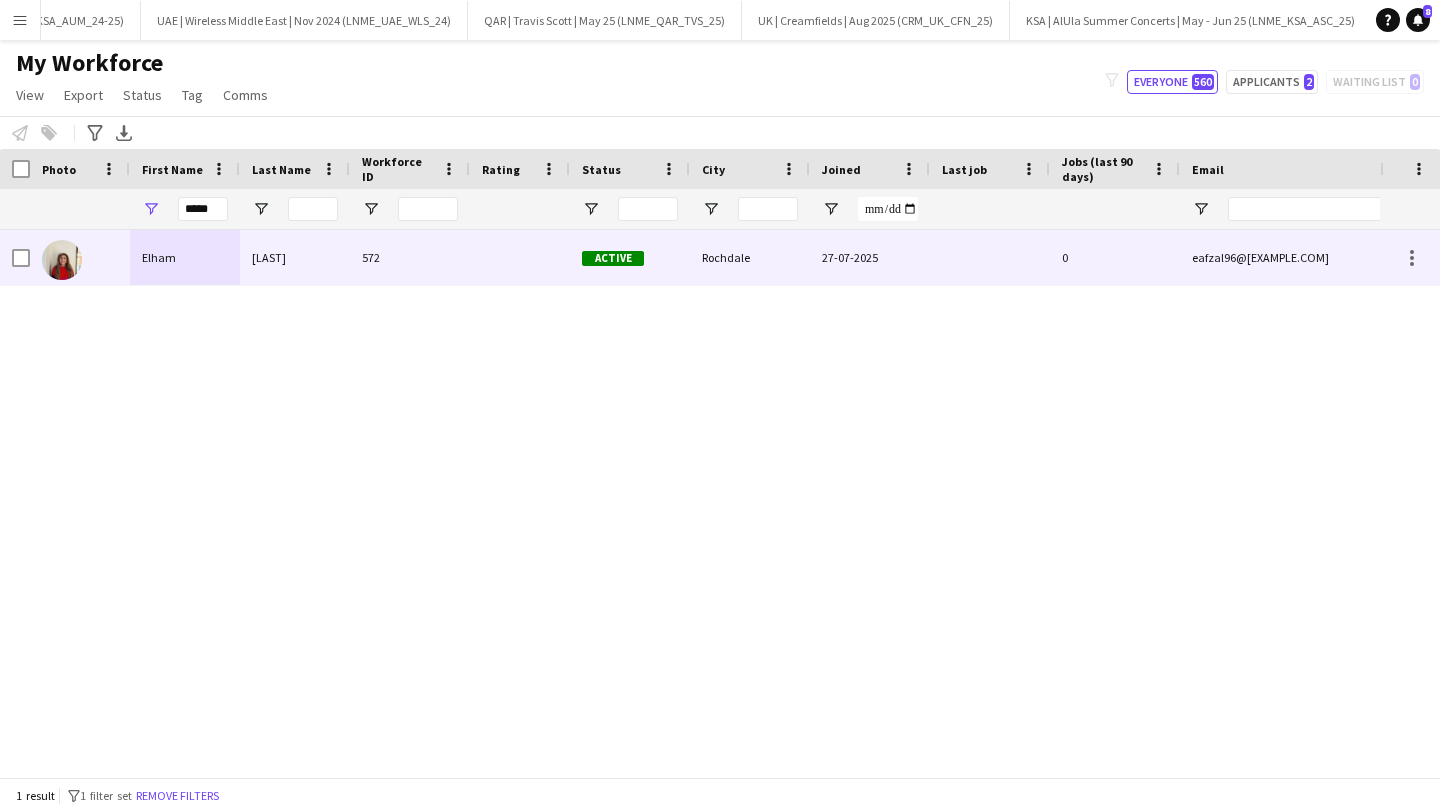 click on "Elham" at bounding box center (185, 257) 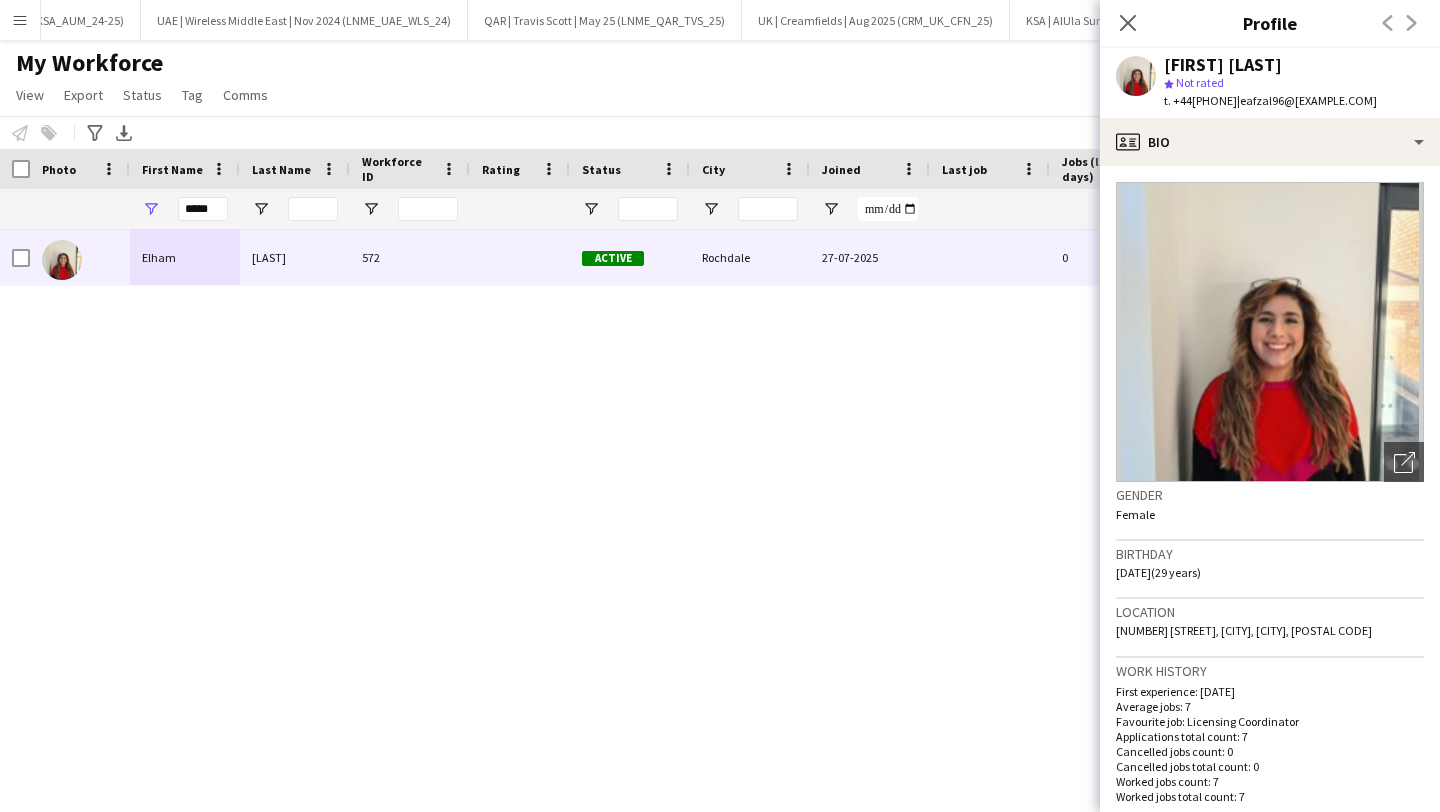 drag, startPoint x: 1399, startPoint y: 93, endPoint x: 1261, endPoint y: 102, distance: 138.29317 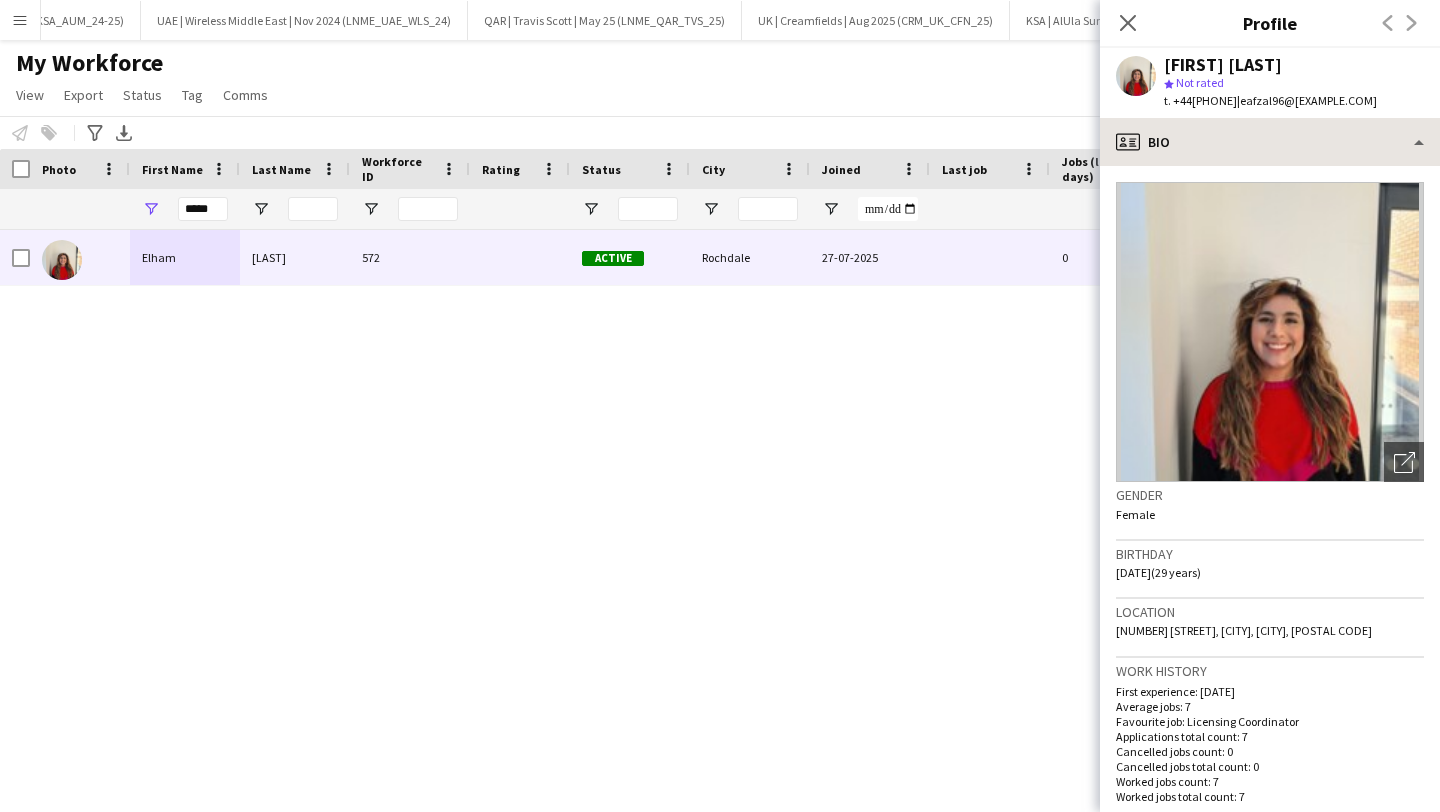 copy on "eafzal96@[EXAMPLE.COM]" 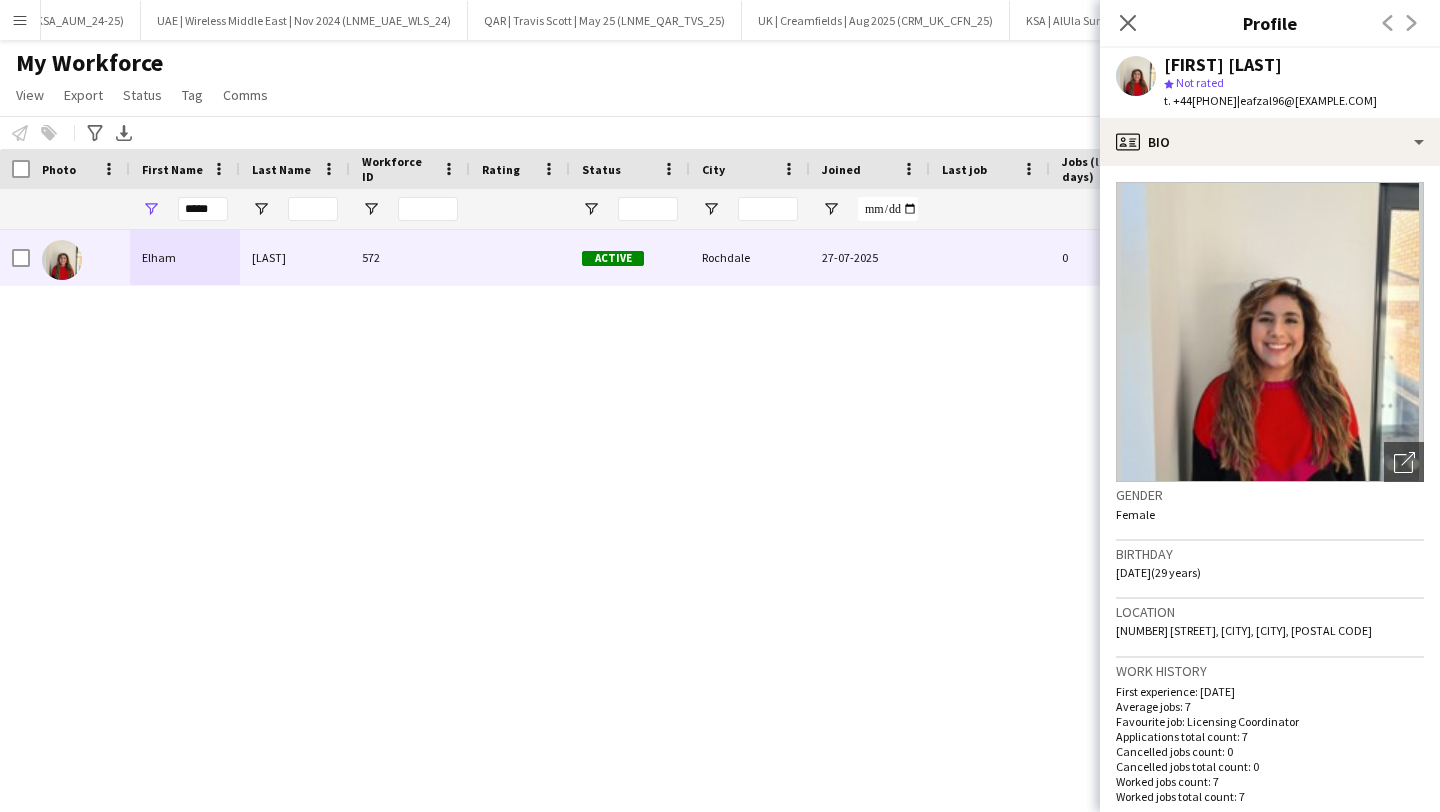 drag, startPoint x: 1250, startPoint y: 101, endPoint x: 1192, endPoint y: 108, distance: 58.420887 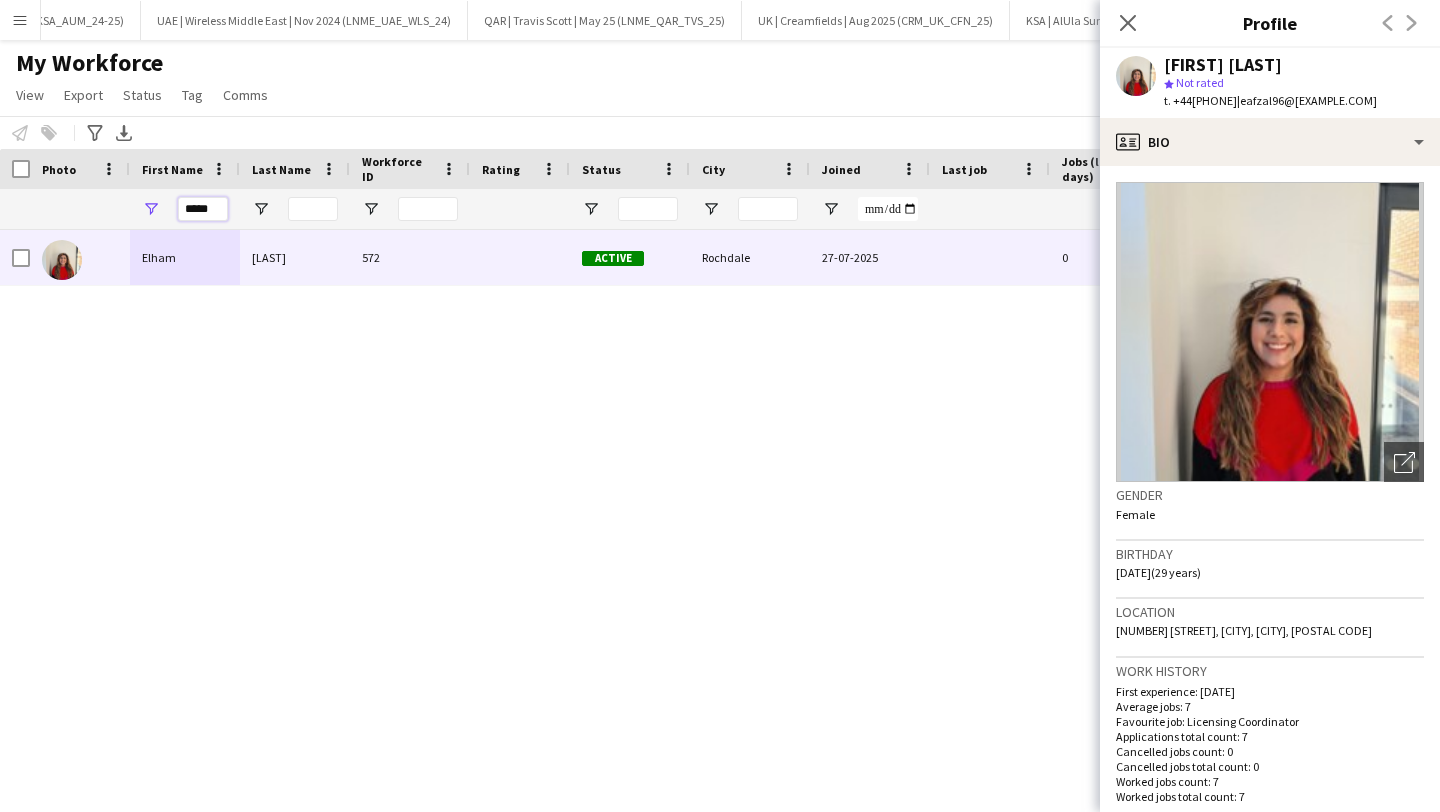 click on "*****" at bounding box center (203, 209) 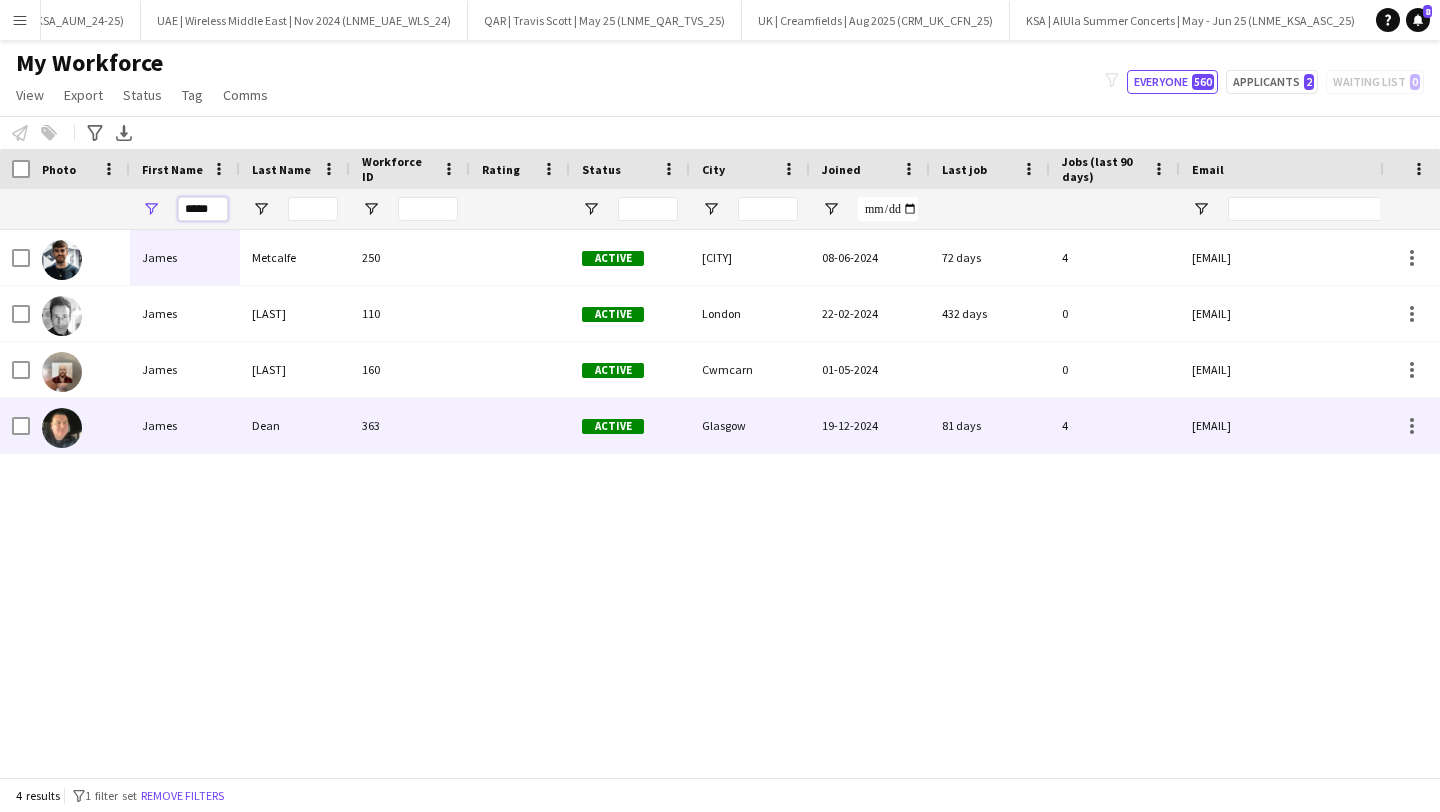 type on "*****" 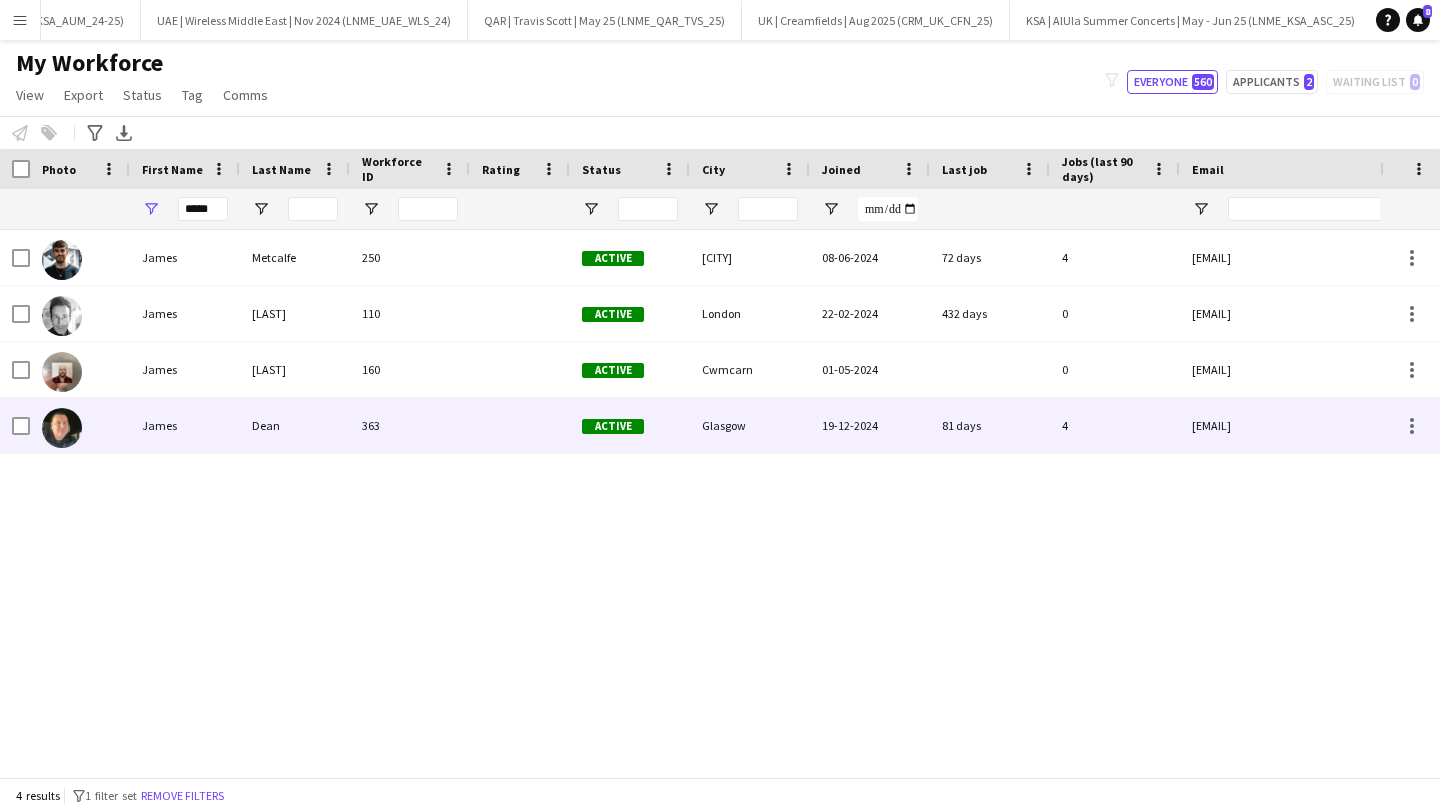 drag, startPoint x: 347, startPoint y: 439, endPoint x: 624, endPoint y: 413, distance: 278.21753 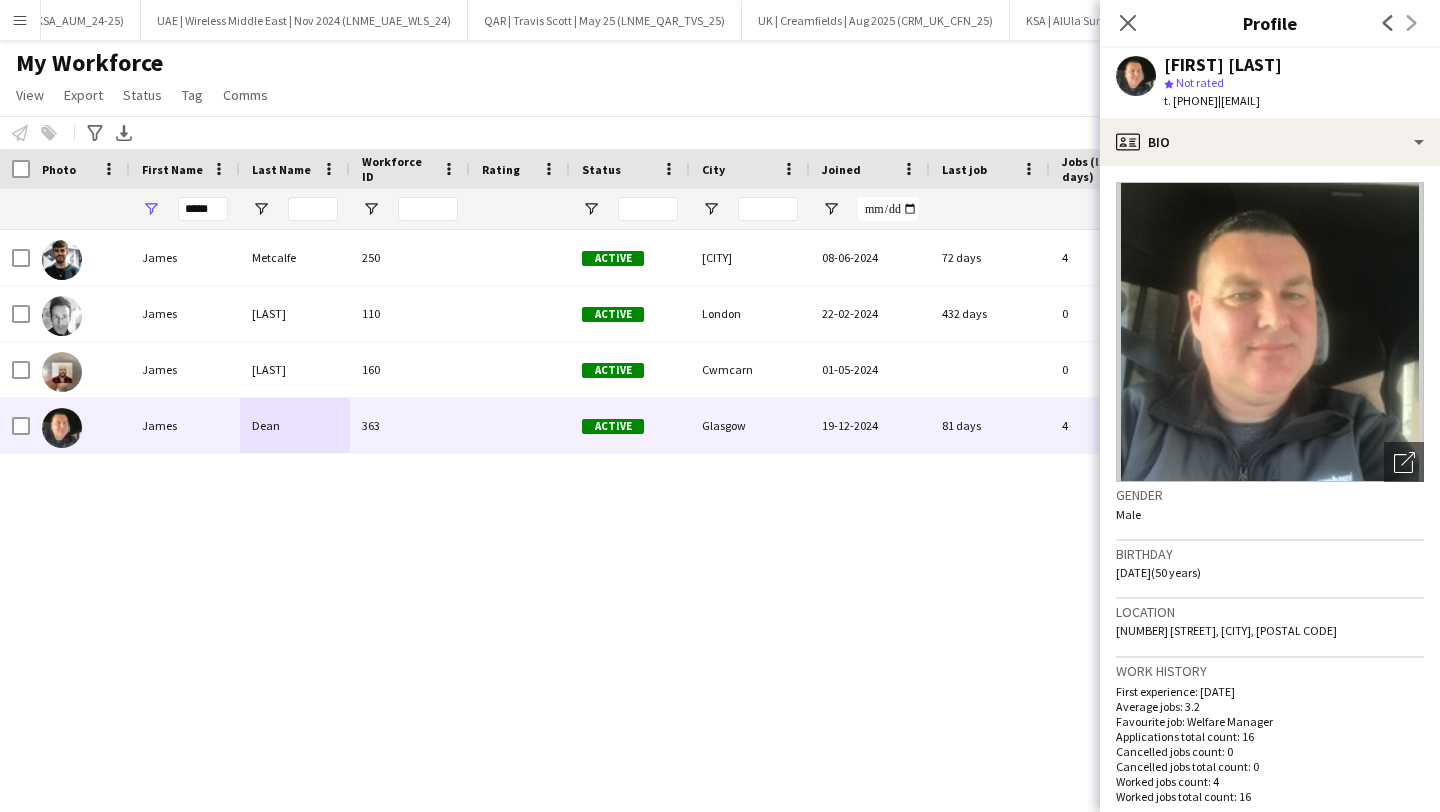 drag, startPoint x: 1399, startPoint y: 98, endPoint x: 1265, endPoint y: 104, distance: 134.13426 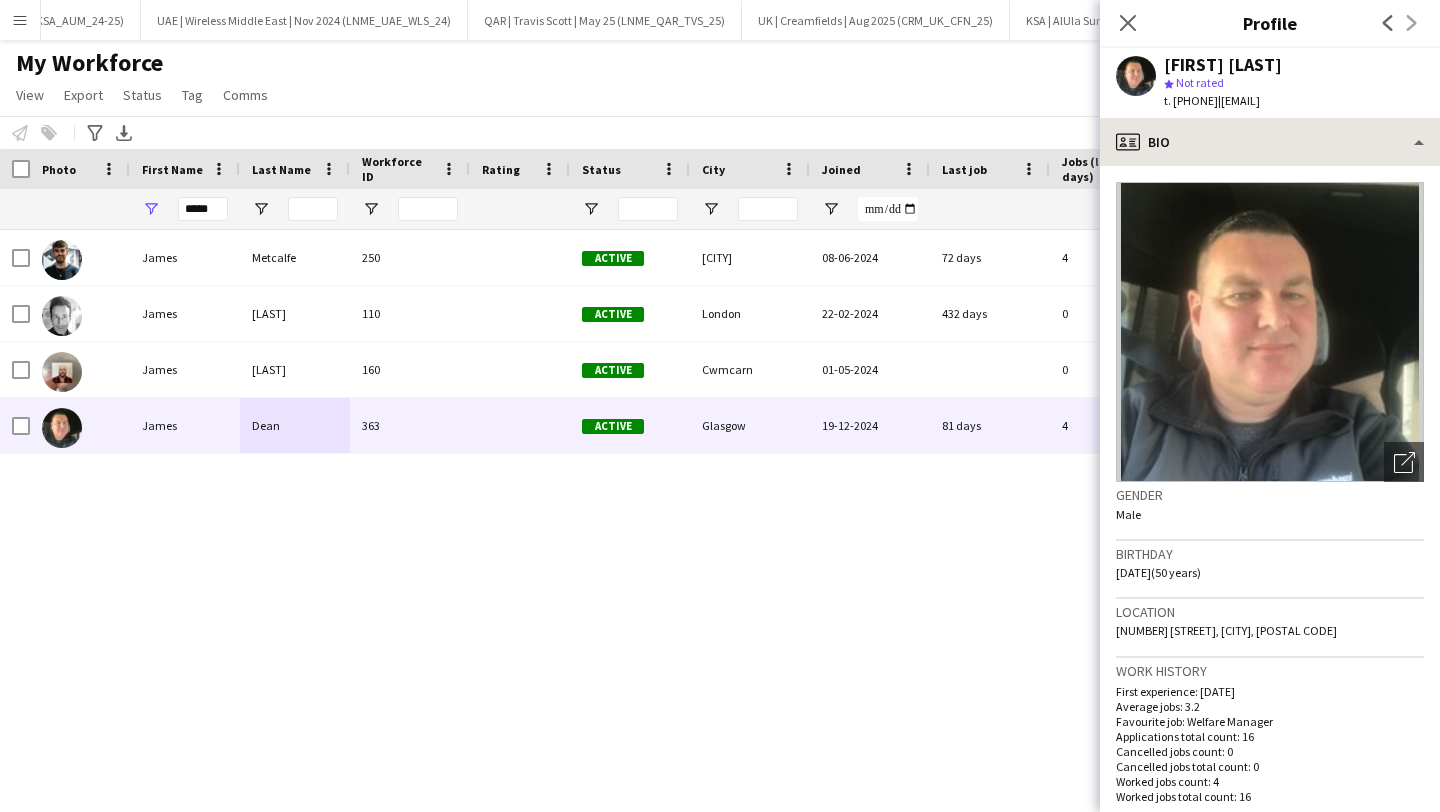 drag, startPoint x: 1258, startPoint y: 99, endPoint x: 1198, endPoint y: 119, distance: 63.245552 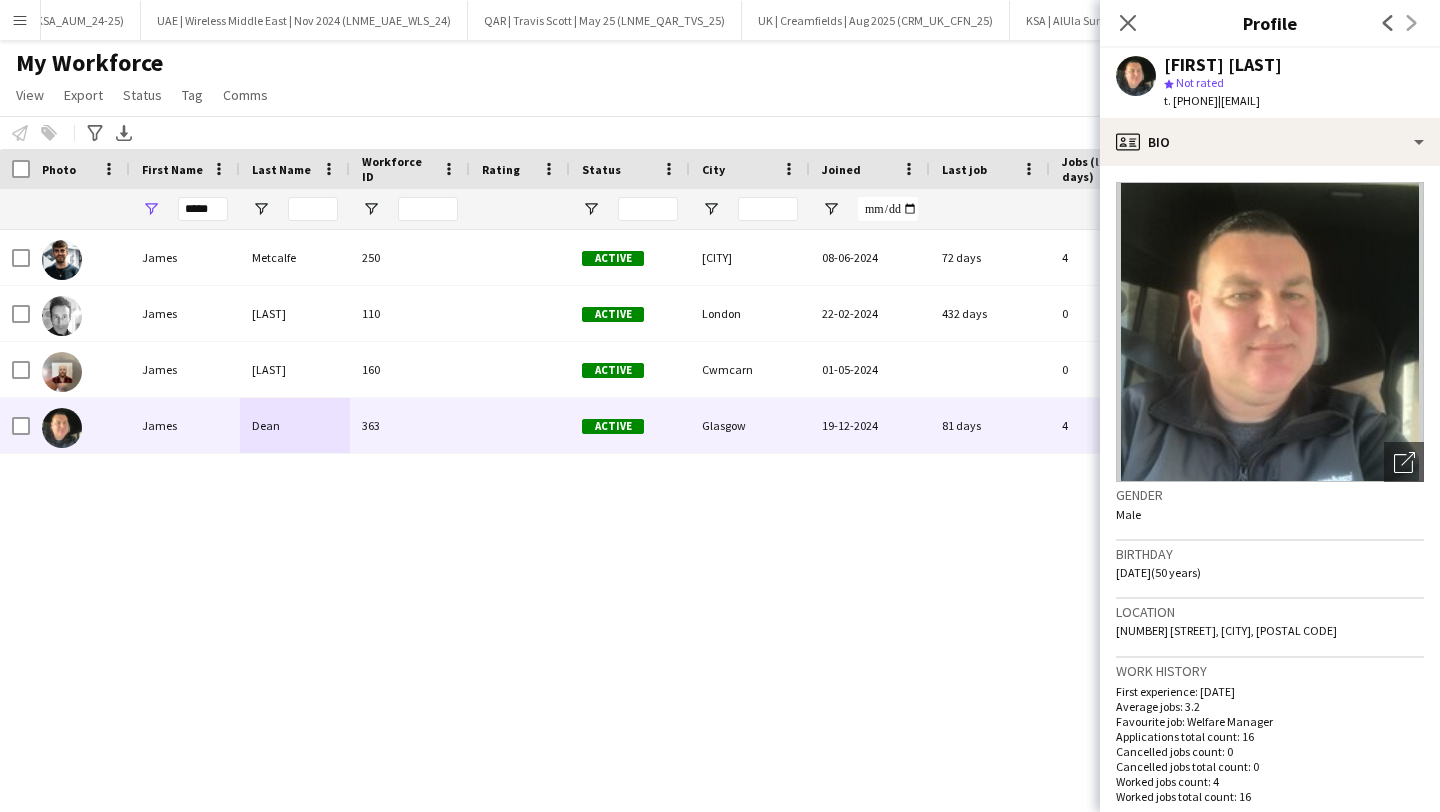 click on "Menu" at bounding box center (20, 20) 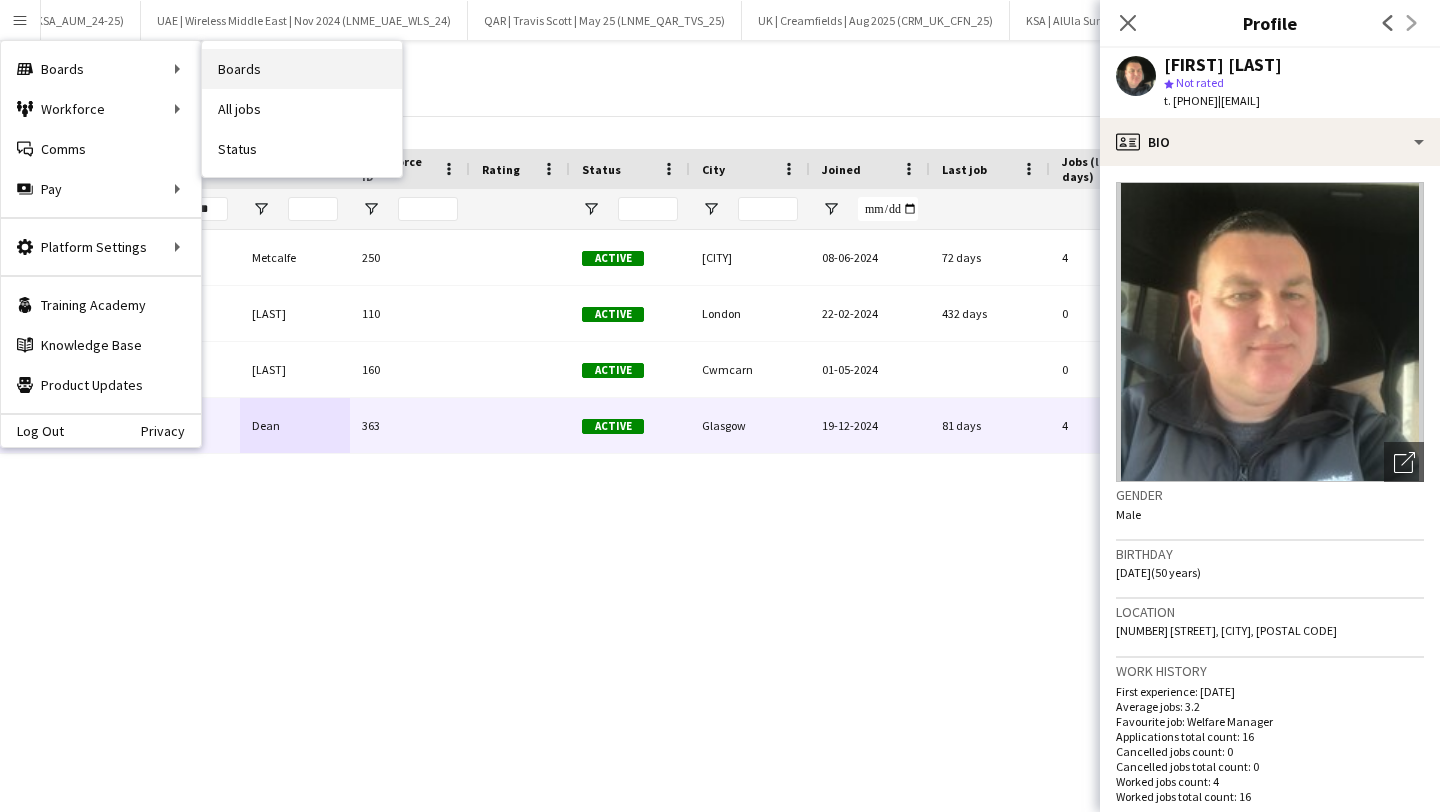 click on "Boards" at bounding box center (302, 69) 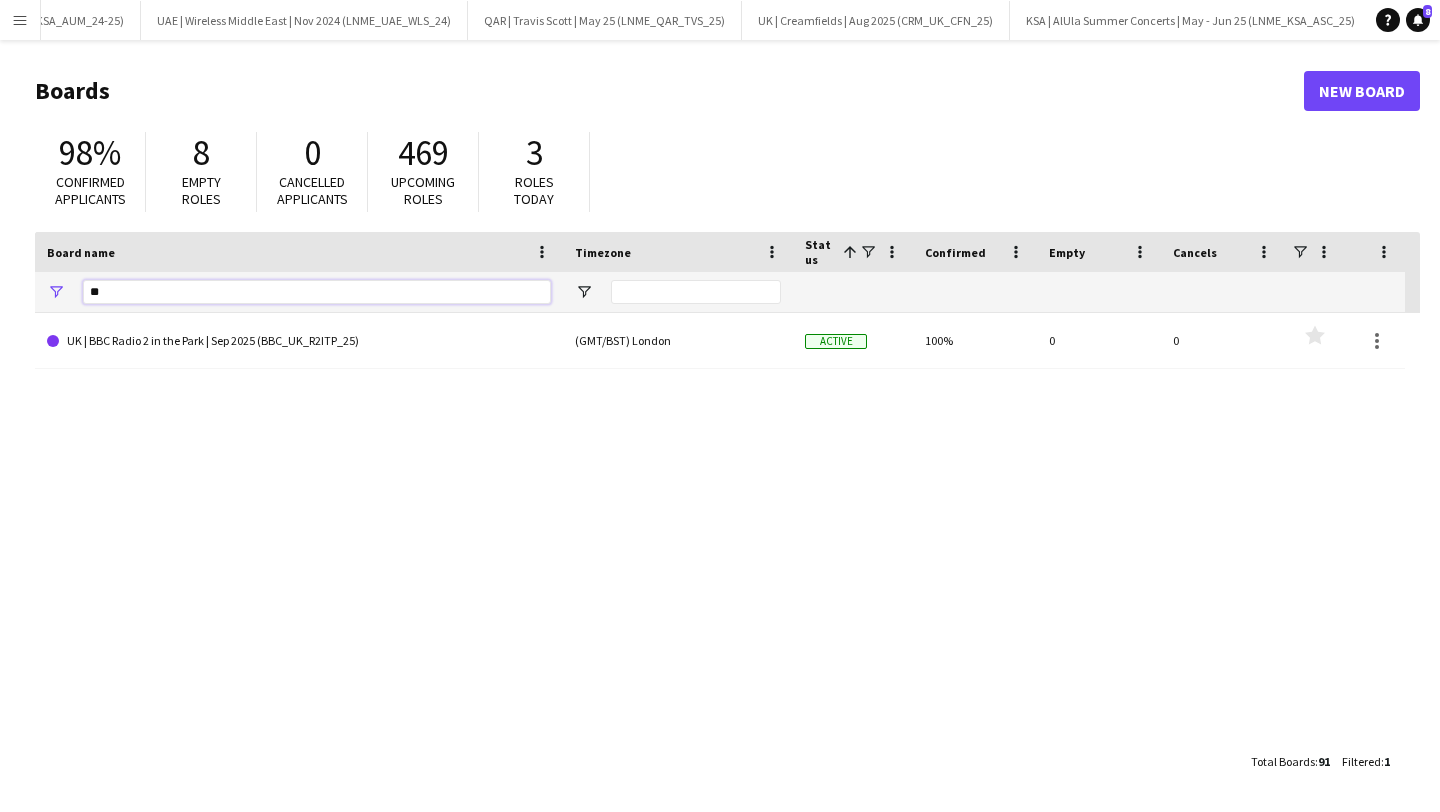 click on "**" at bounding box center [317, 292] 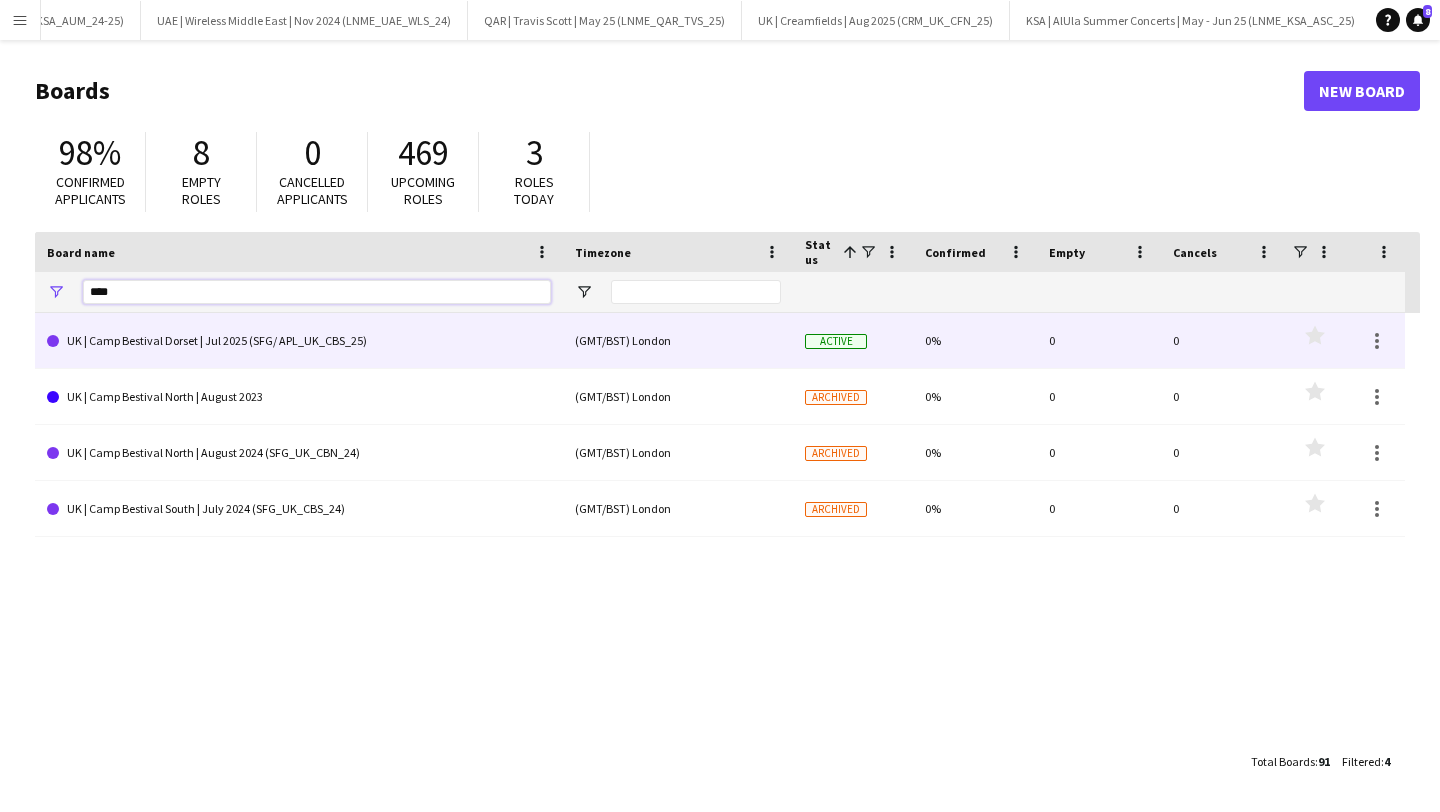 type on "****" 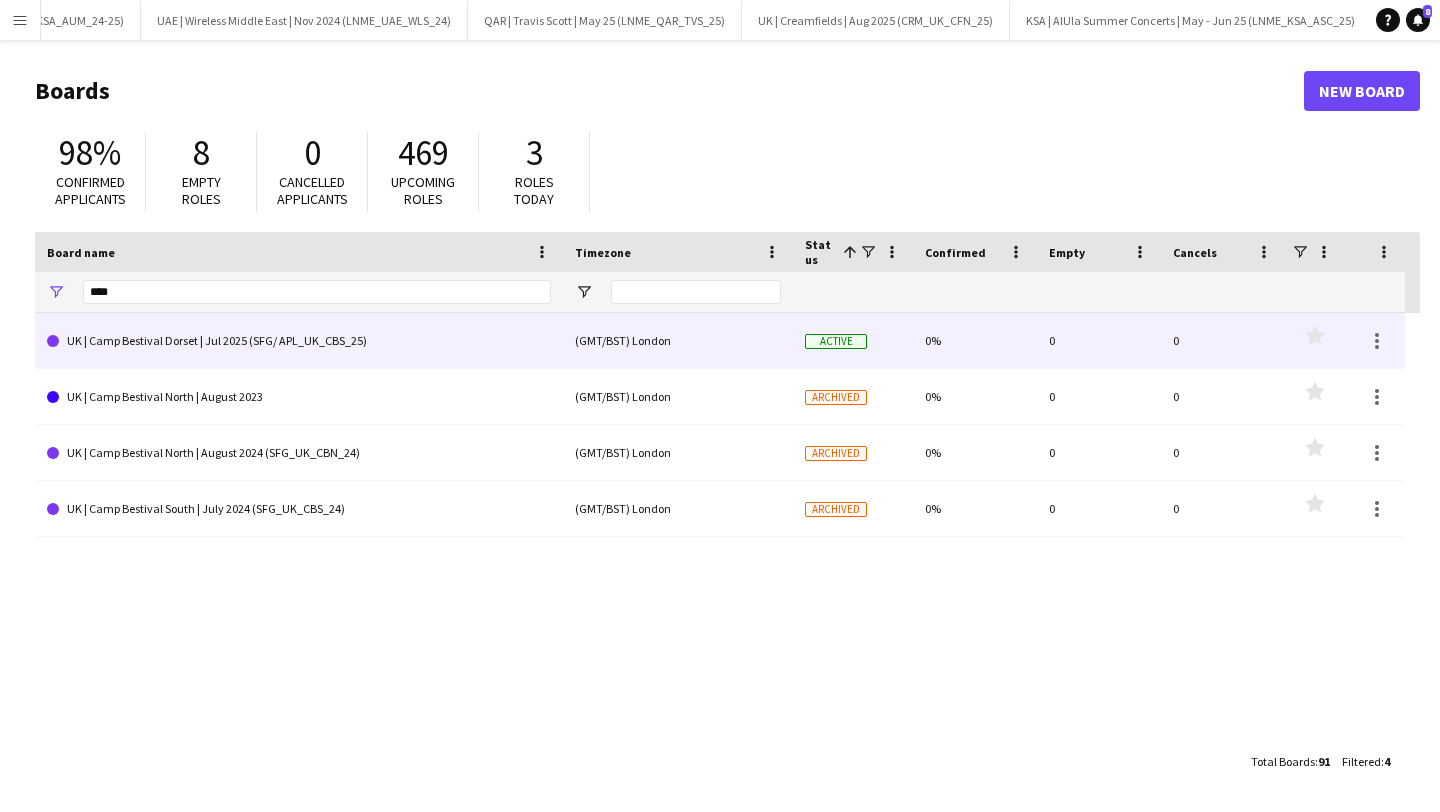 click on "UK | Camp Bestival Dorset | Jul 2025 (SFG/ APL_UK_CBS_25)" 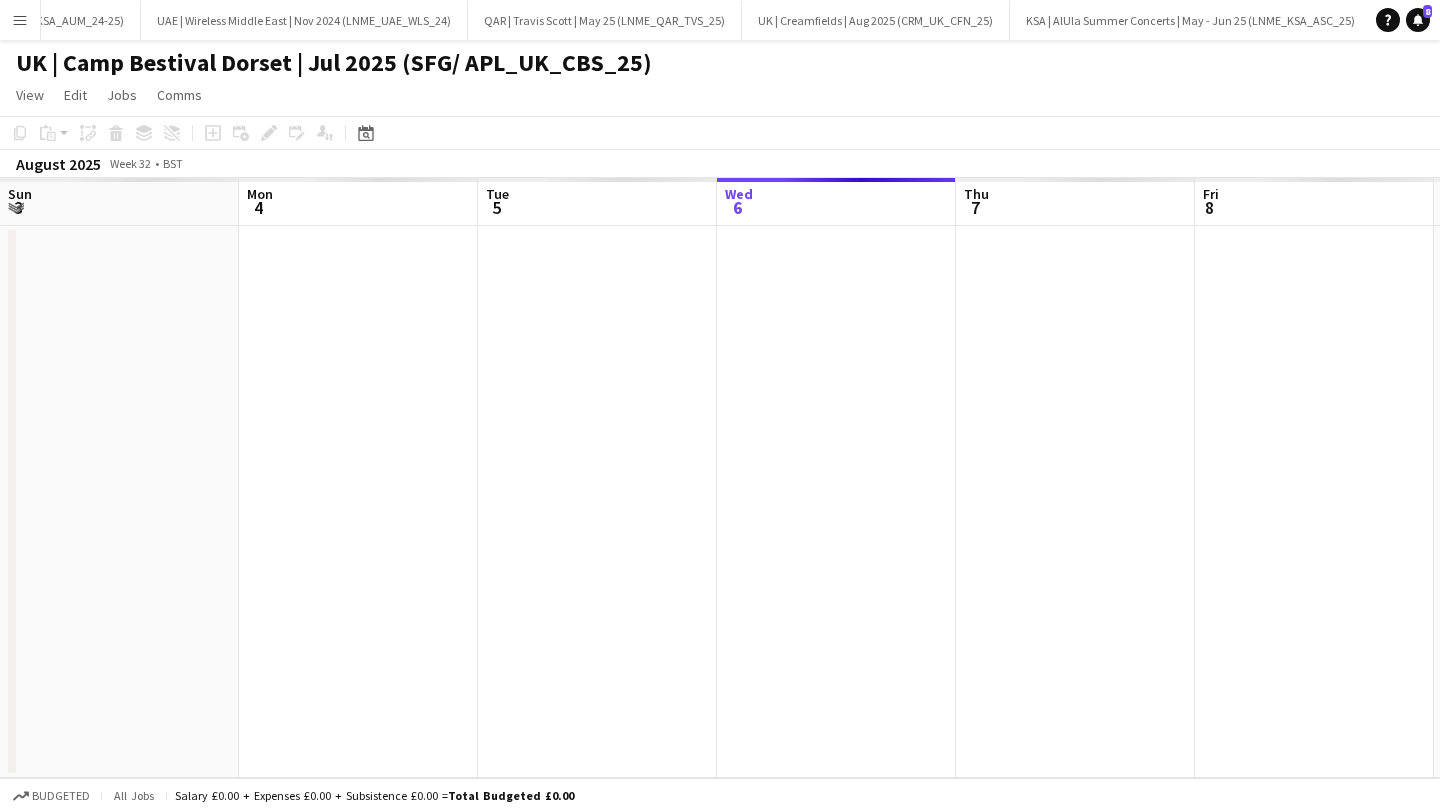 scroll, scrollTop: 0, scrollLeft: 2774, axis: horizontal 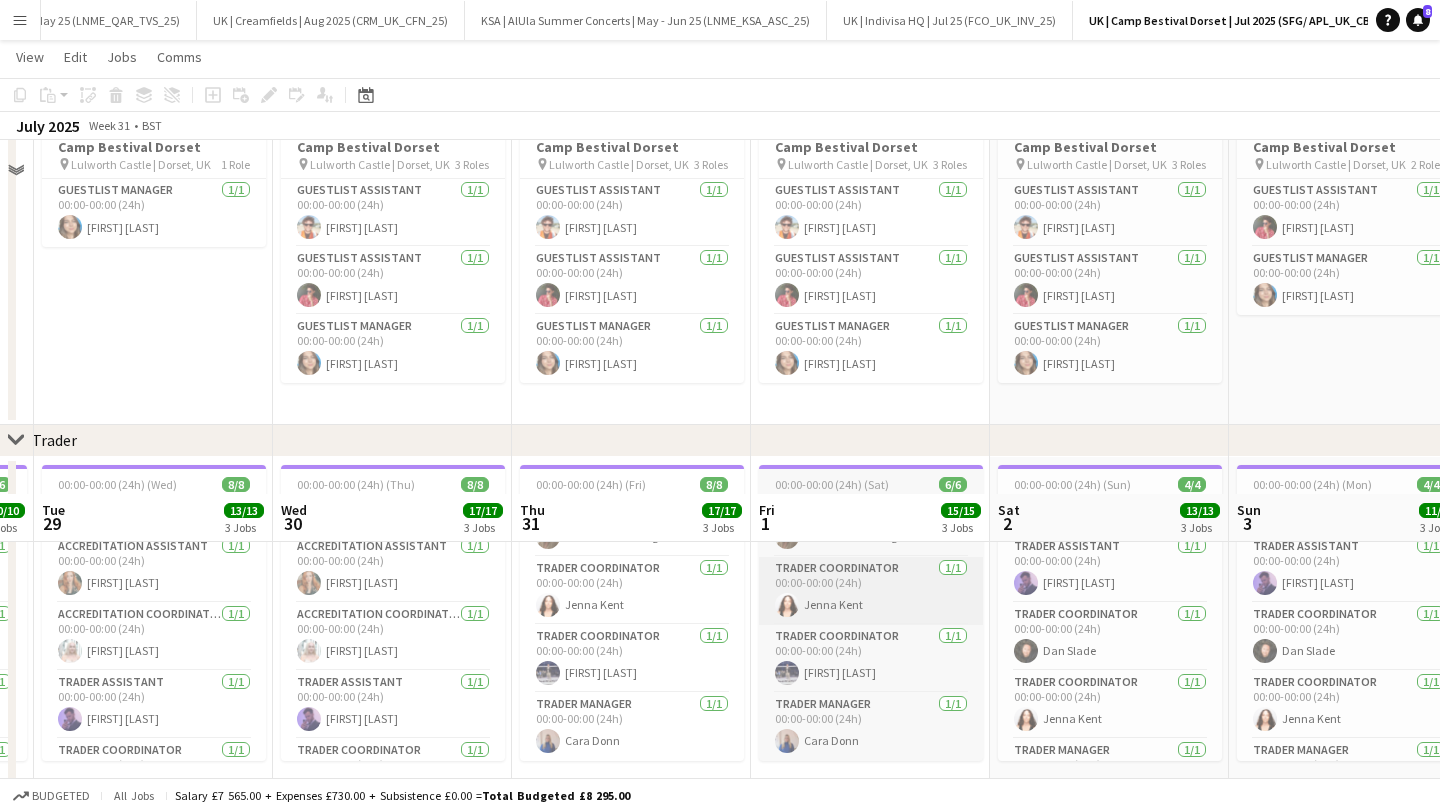 click on "chevron-right
Trader" 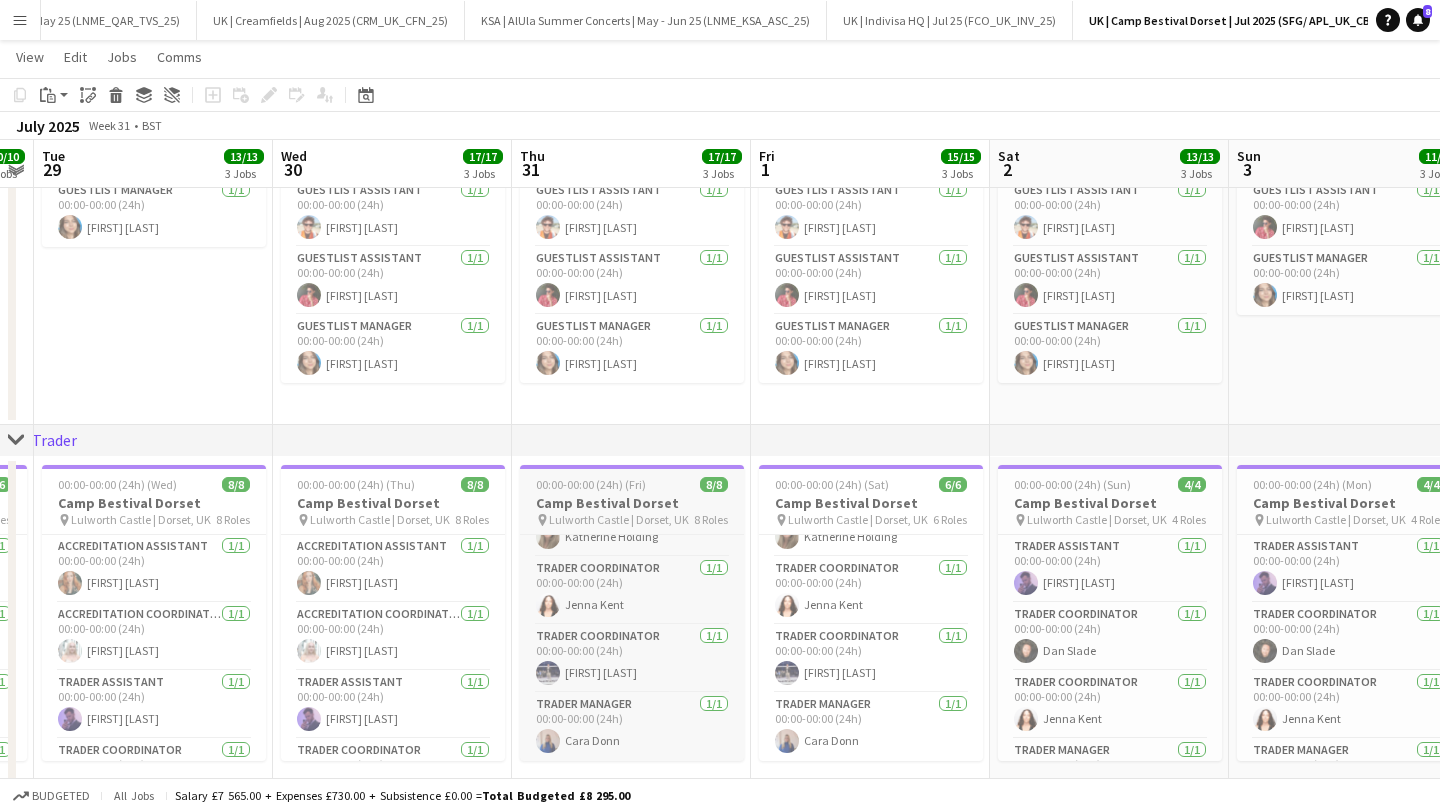 click on "00:00-00:00 (24h) (Fri)" at bounding box center [591, 484] 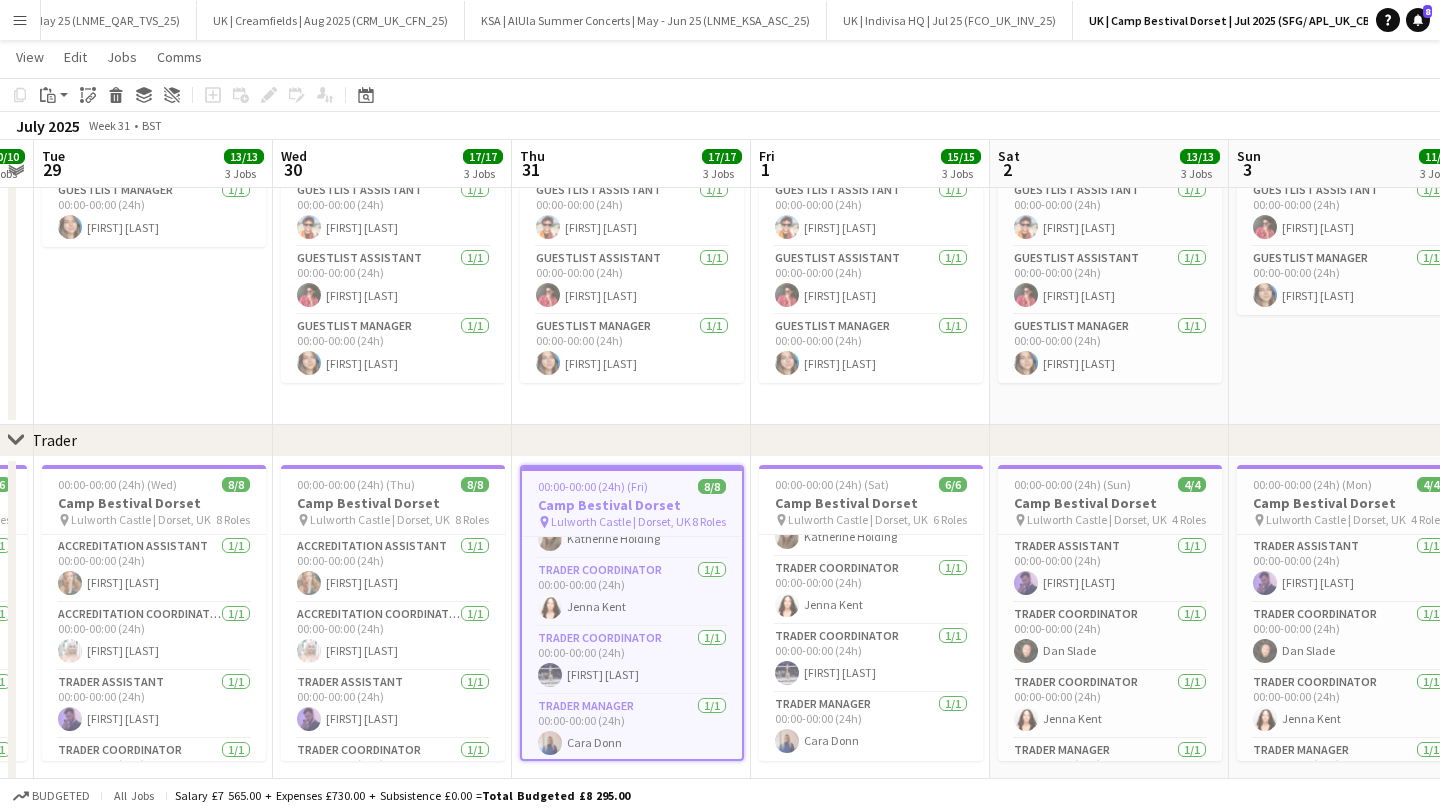scroll, scrollTop: 0, scrollLeft: 447, axis: horizontal 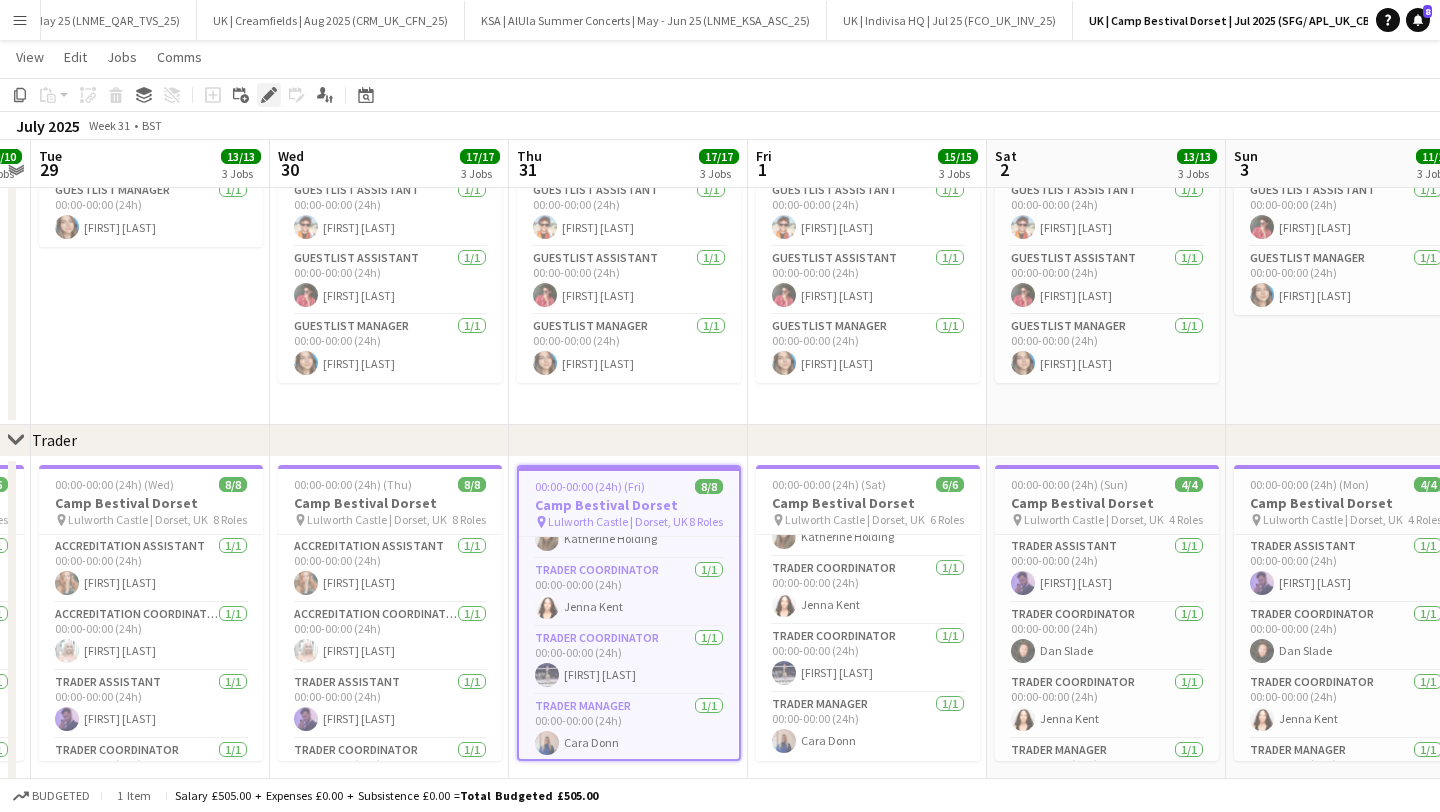click on "Edit" at bounding box center (269, 95) 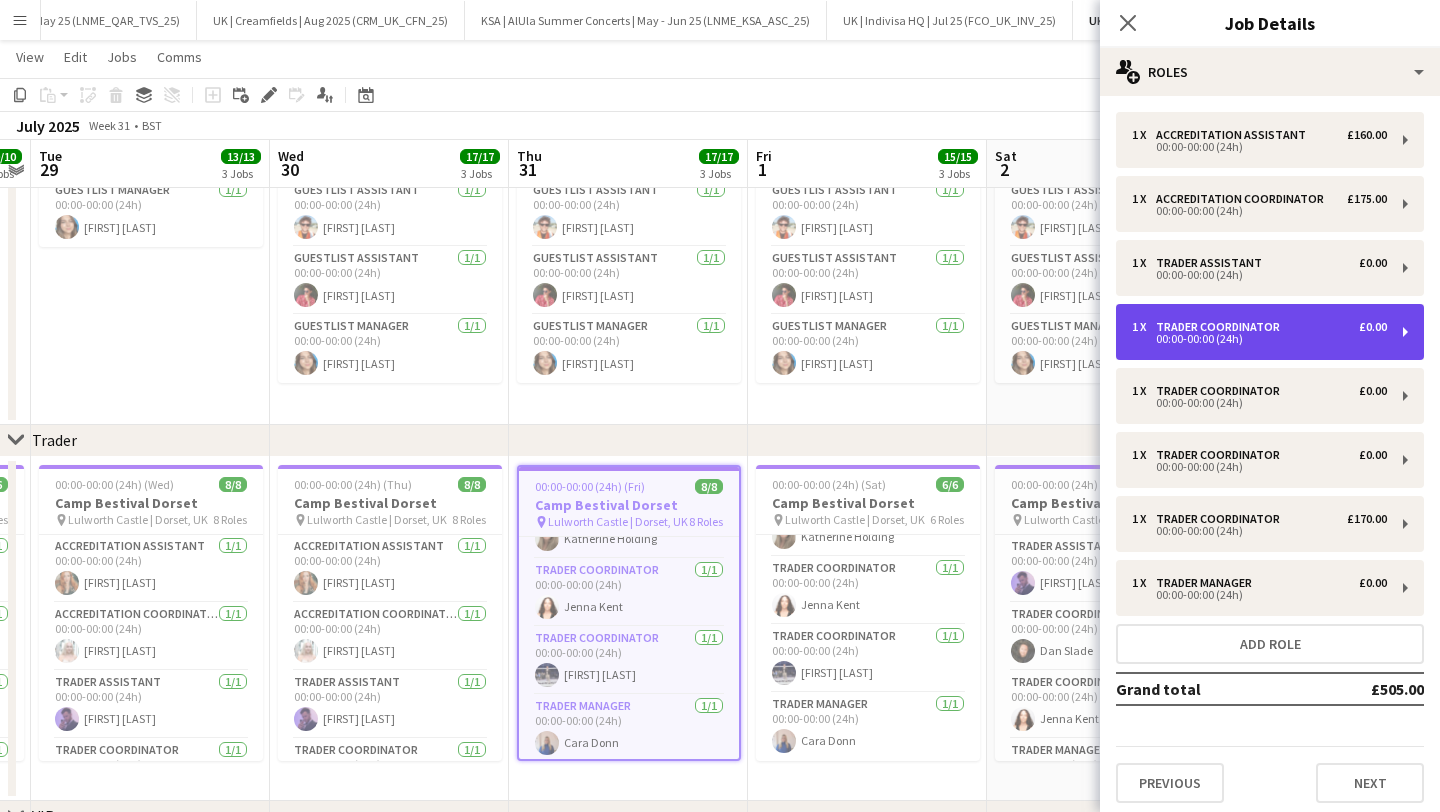 click on "1 x Trader Coordinator £0.00 00:00-00:00 (24h)" at bounding box center [1270, 332] 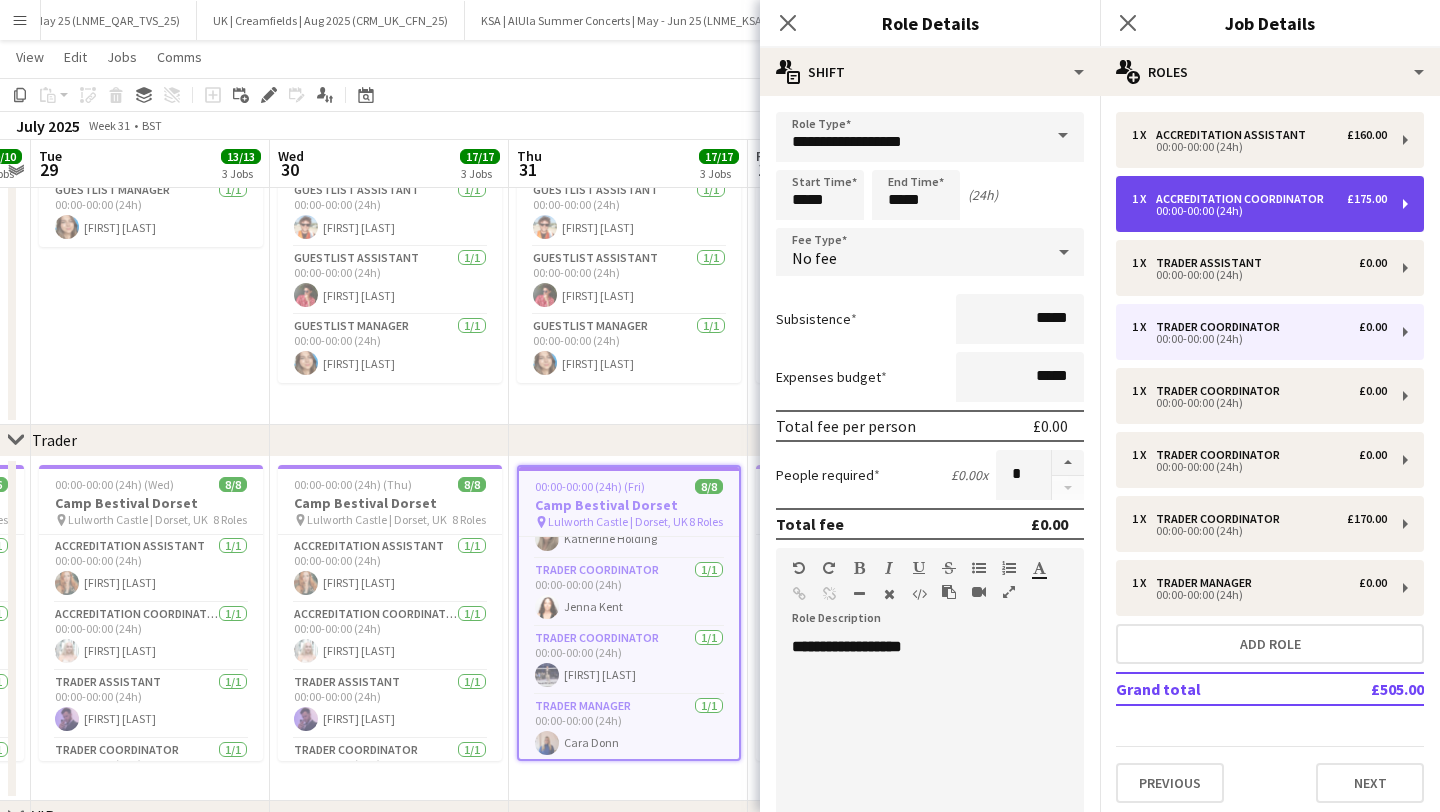 click on "00:00-00:00 (24h)" at bounding box center [1259, 211] 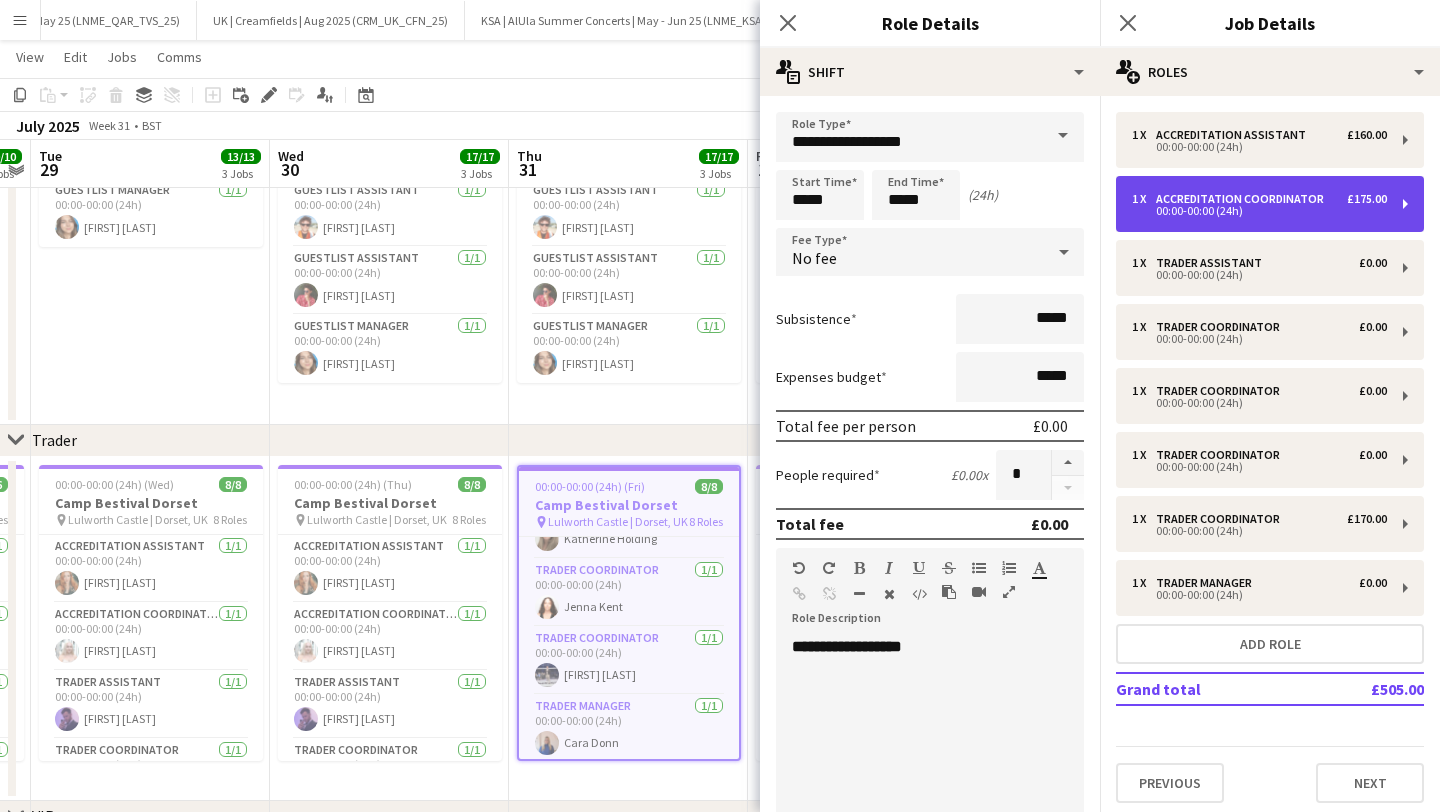 type on "**********" 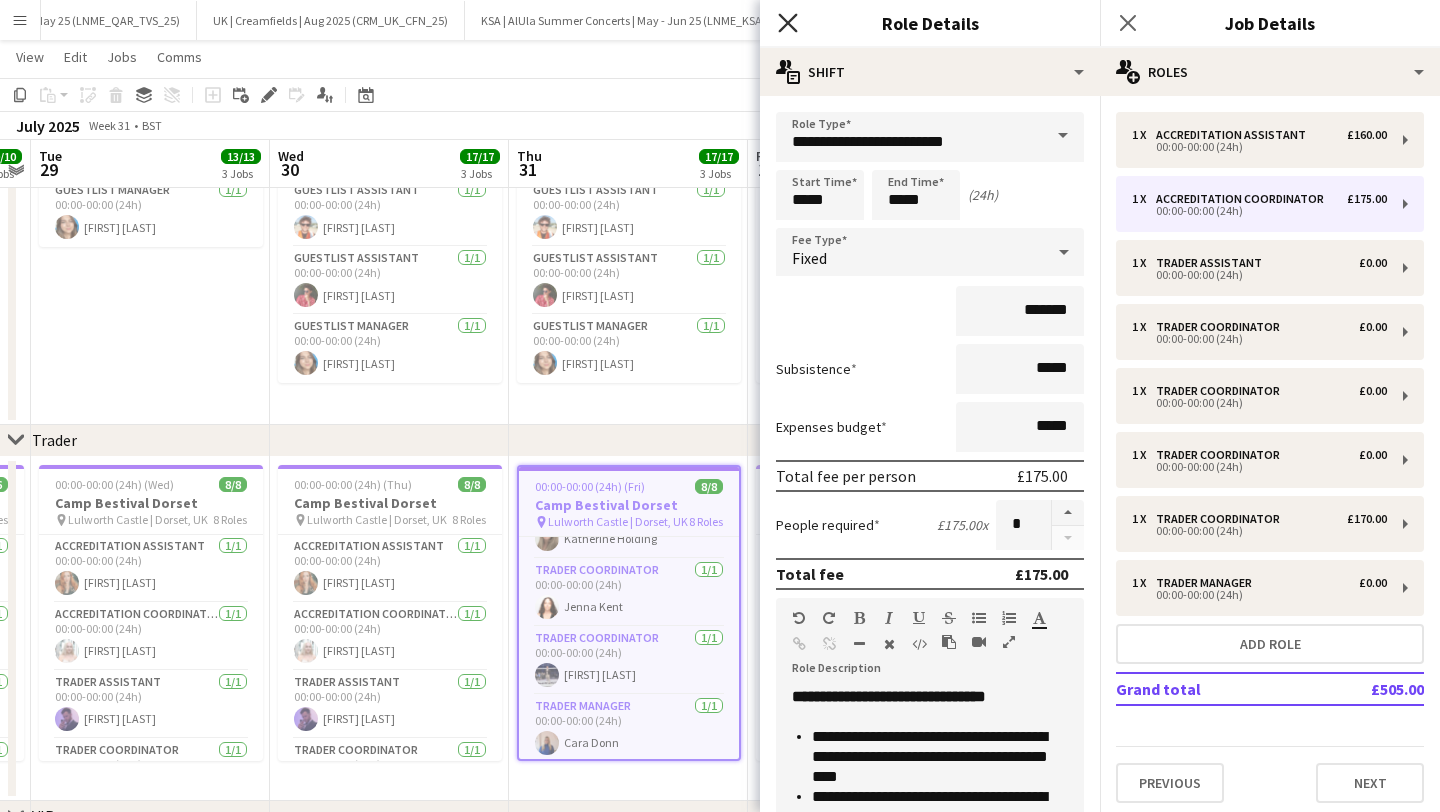 click 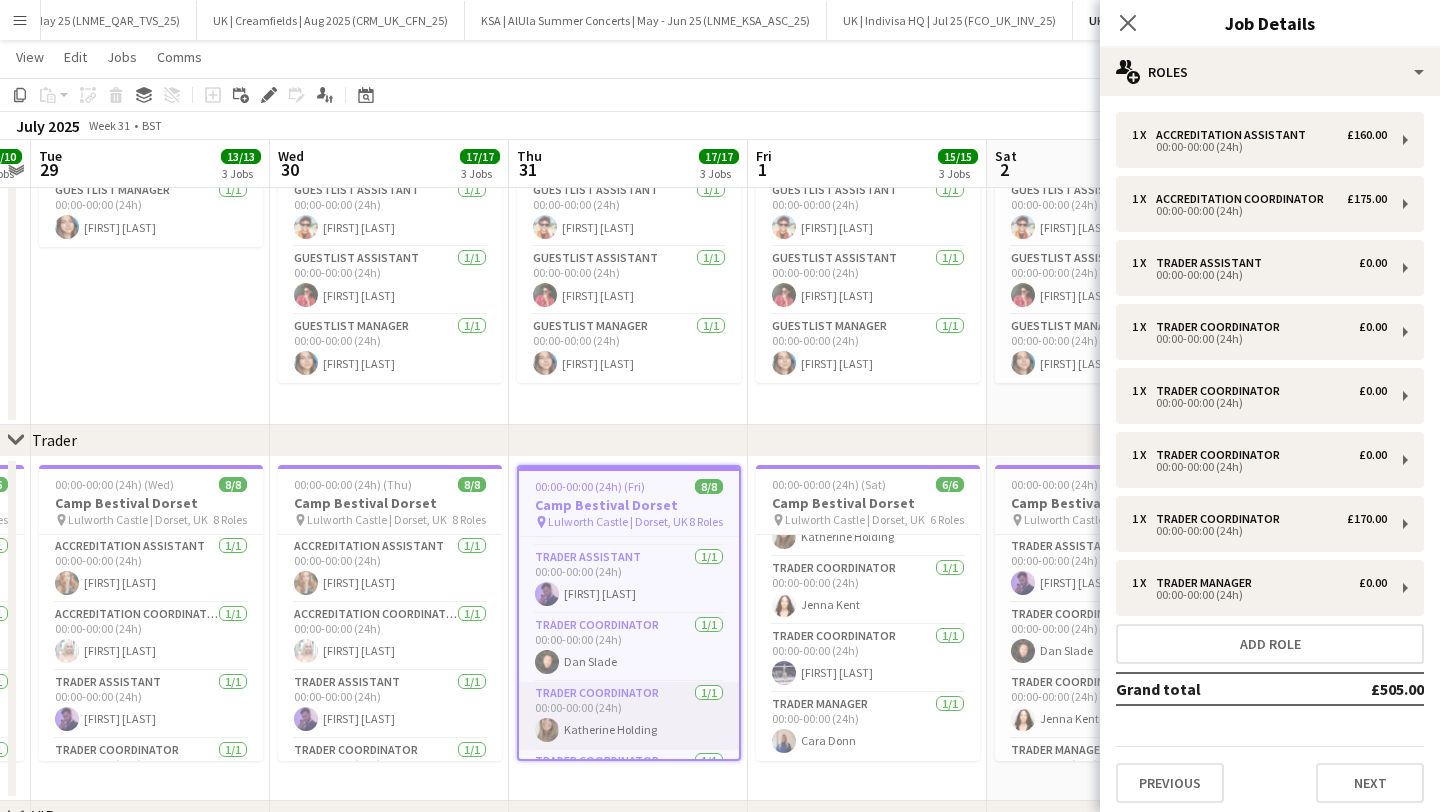 scroll, scrollTop: 129, scrollLeft: 0, axis: vertical 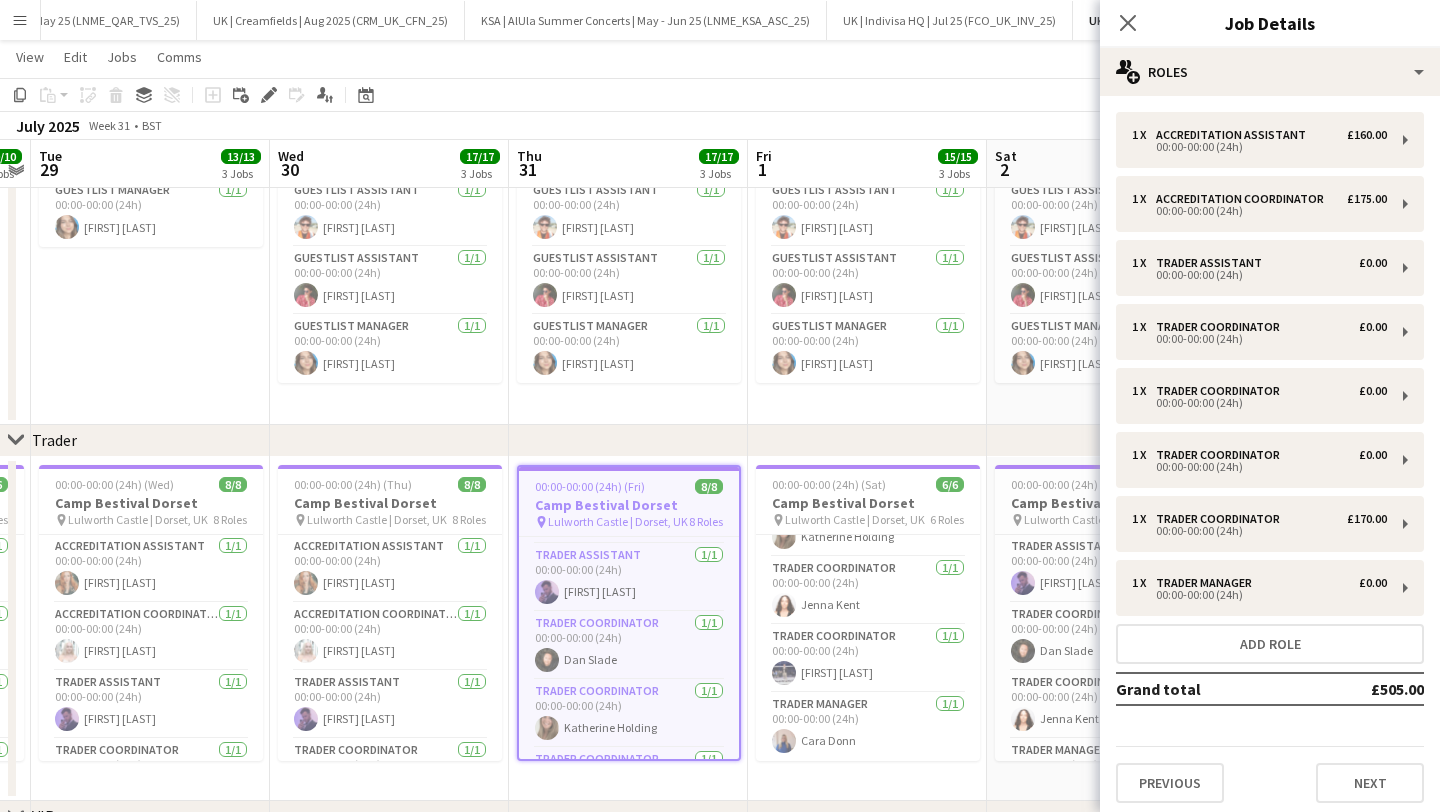 drag, startPoint x: 1123, startPoint y: 18, endPoint x: 1060, endPoint y: 57, distance: 74.094536 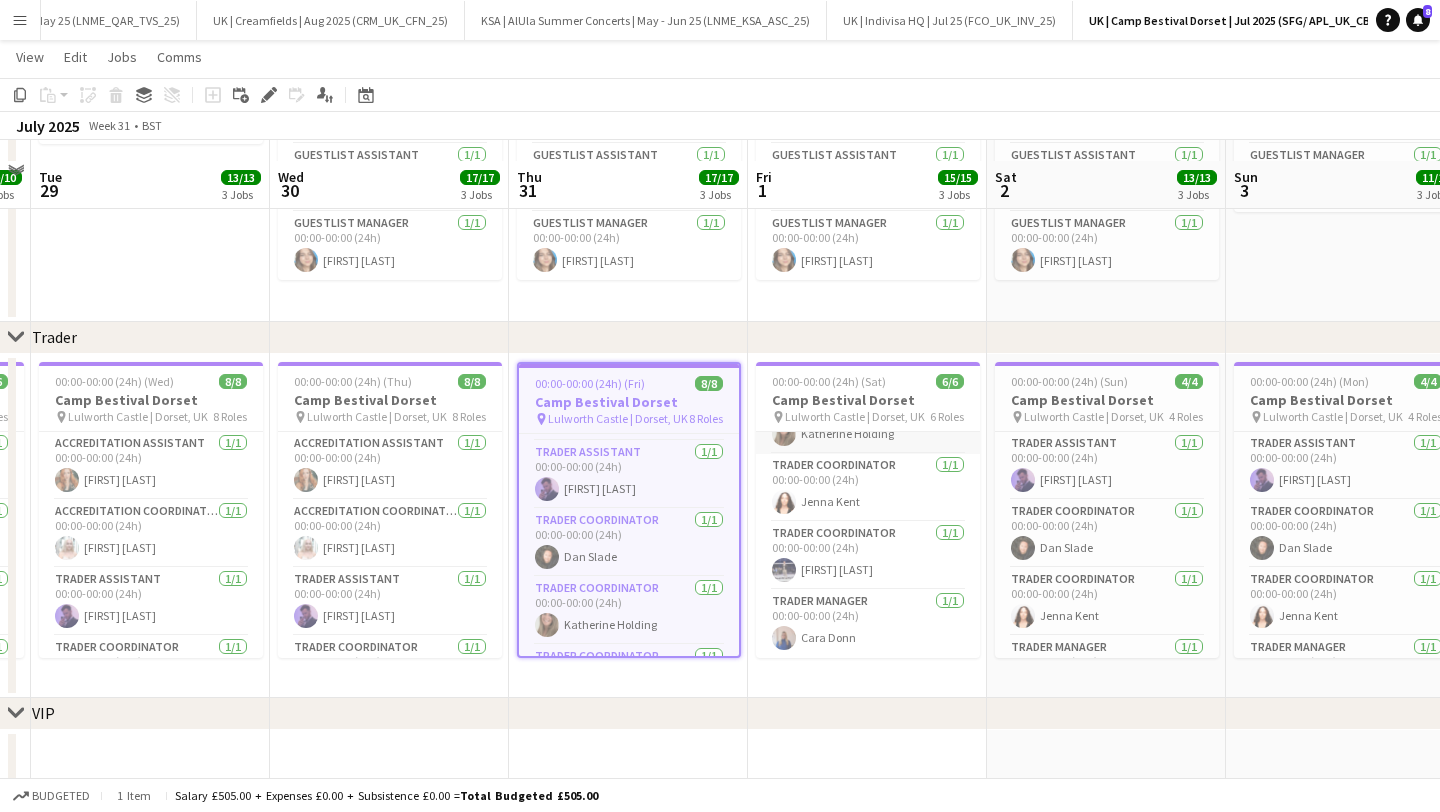scroll, scrollTop: 339, scrollLeft: 0, axis: vertical 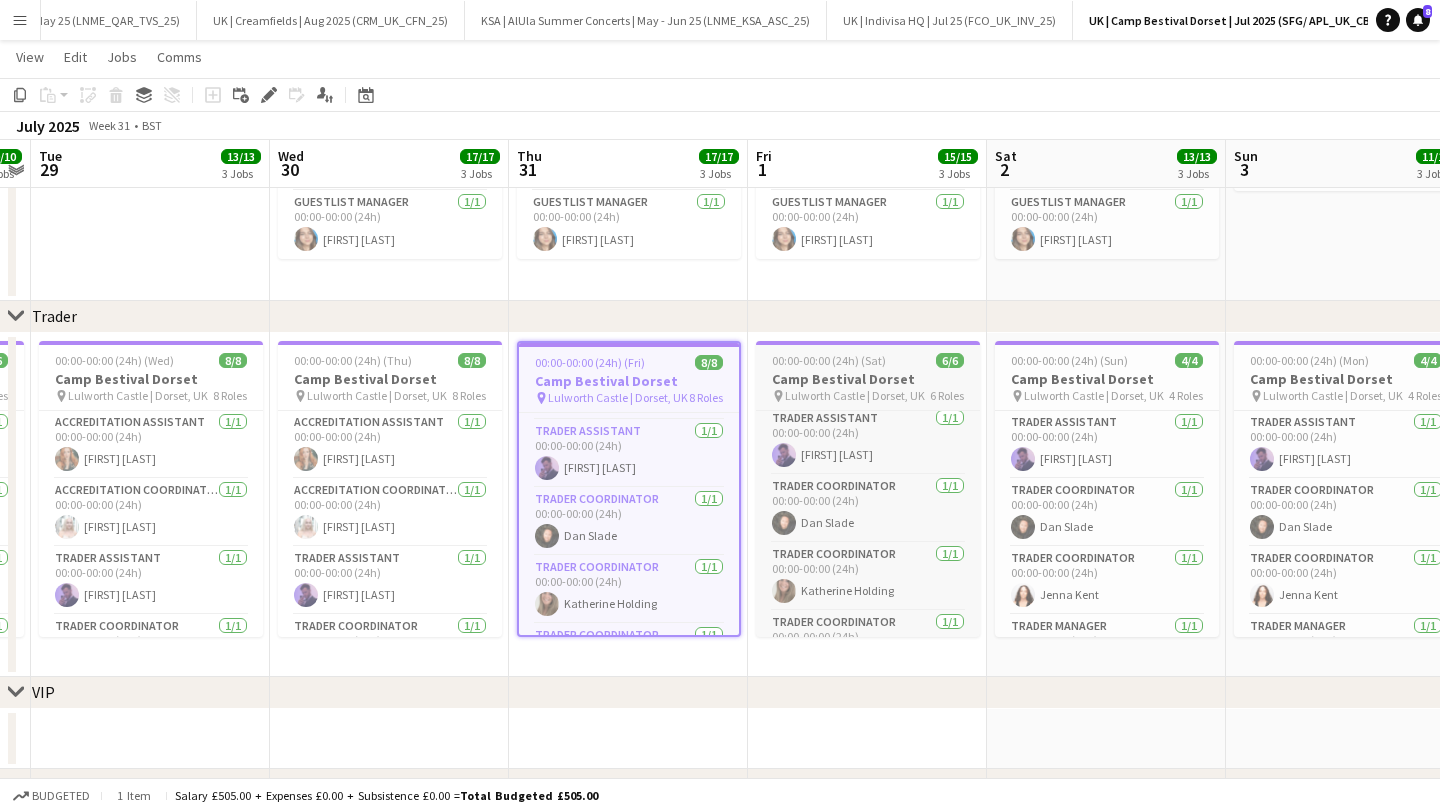 click on "Camp Bestival Dorset" at bounding box center (868, 379) 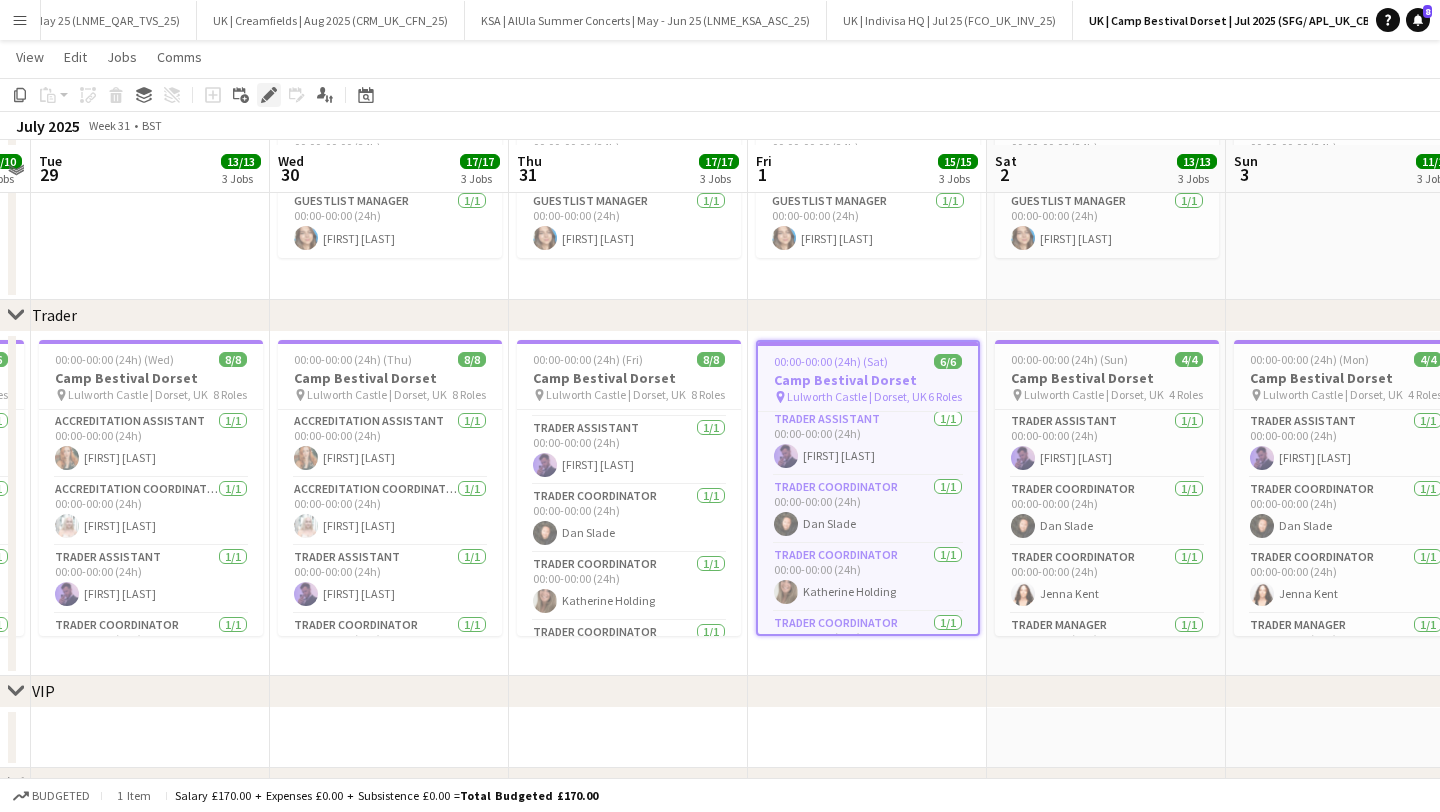 click on "Edit" at bounding box center (269, 95) 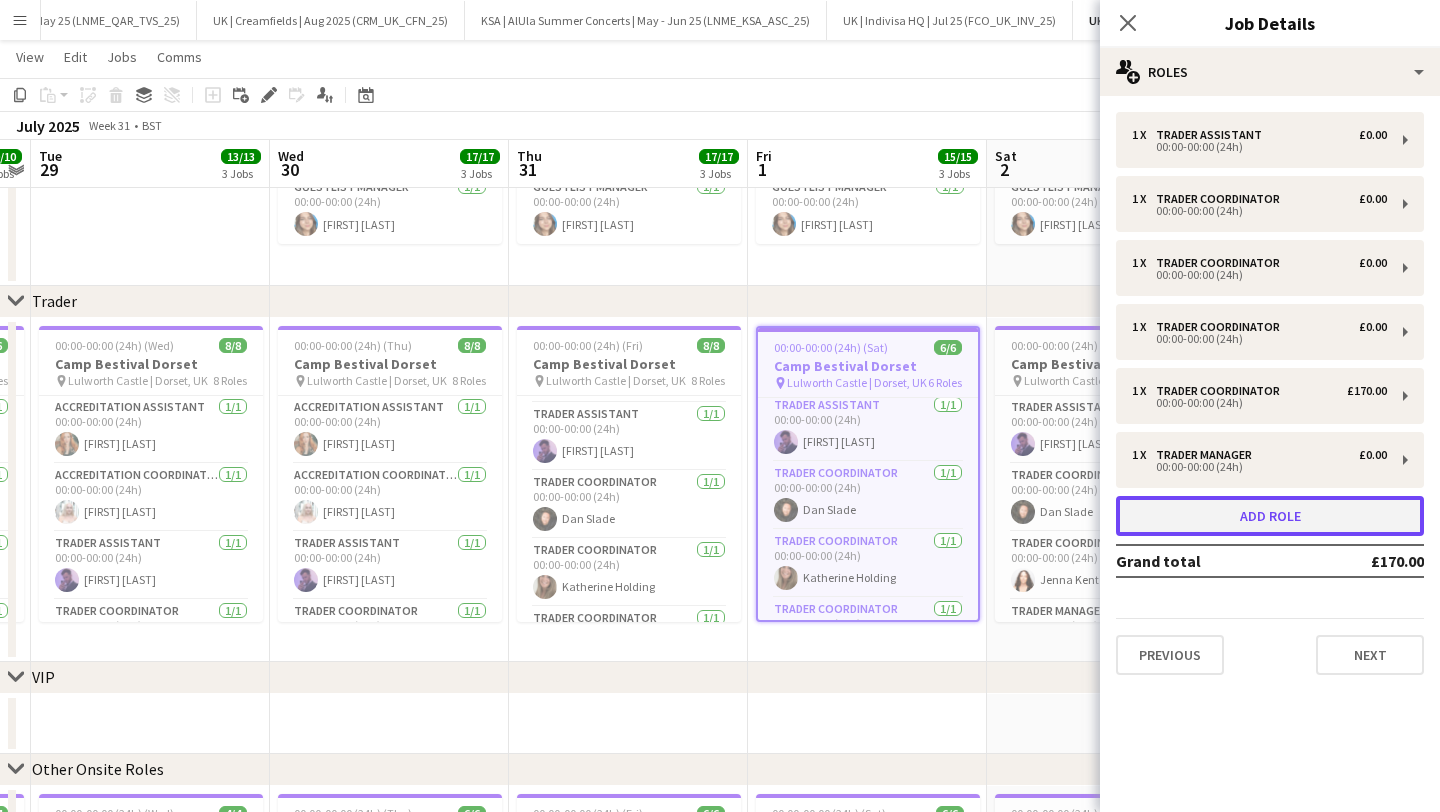 click on "Add role" at bounding box center [1270, 516] 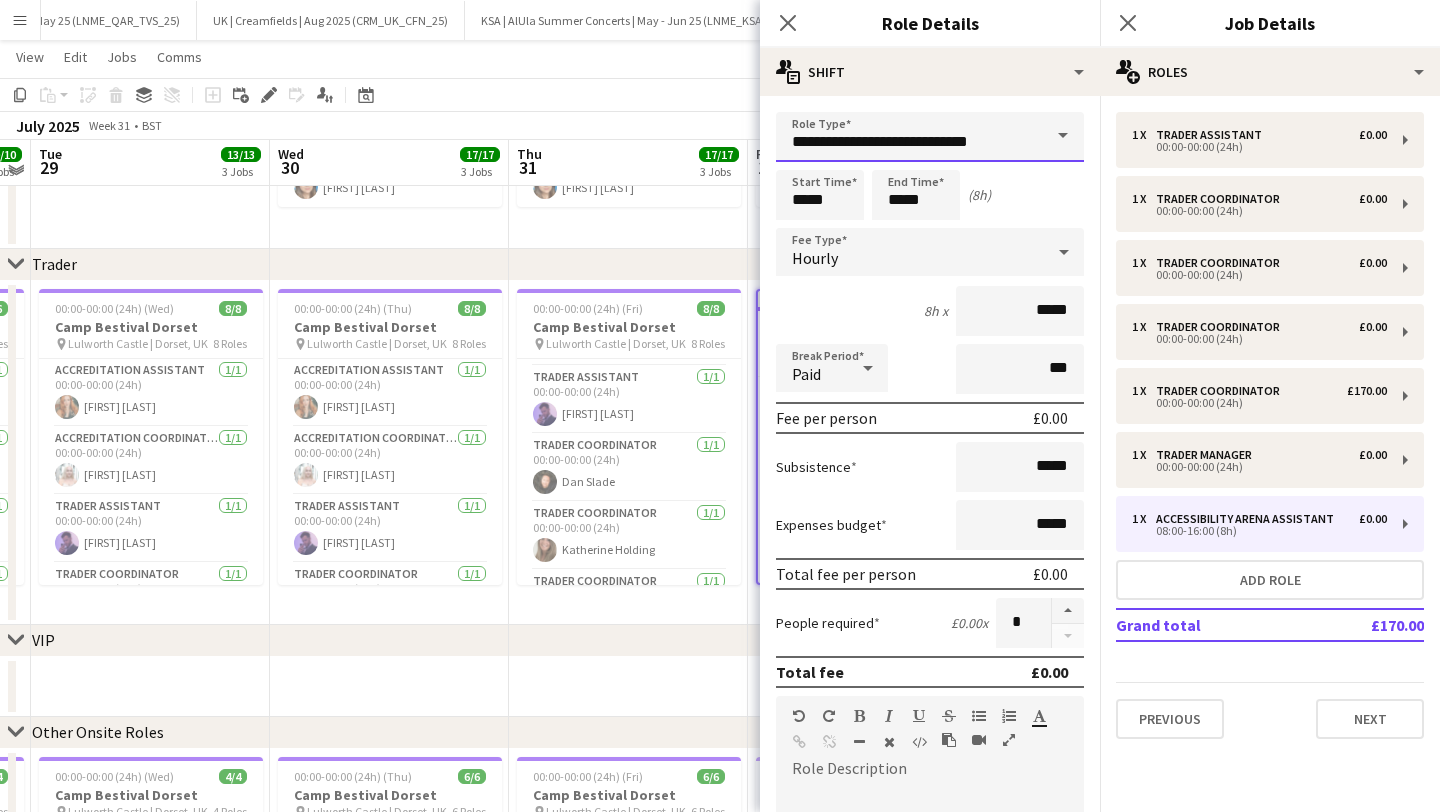 click on "**********" at bounding box center (930, 137) 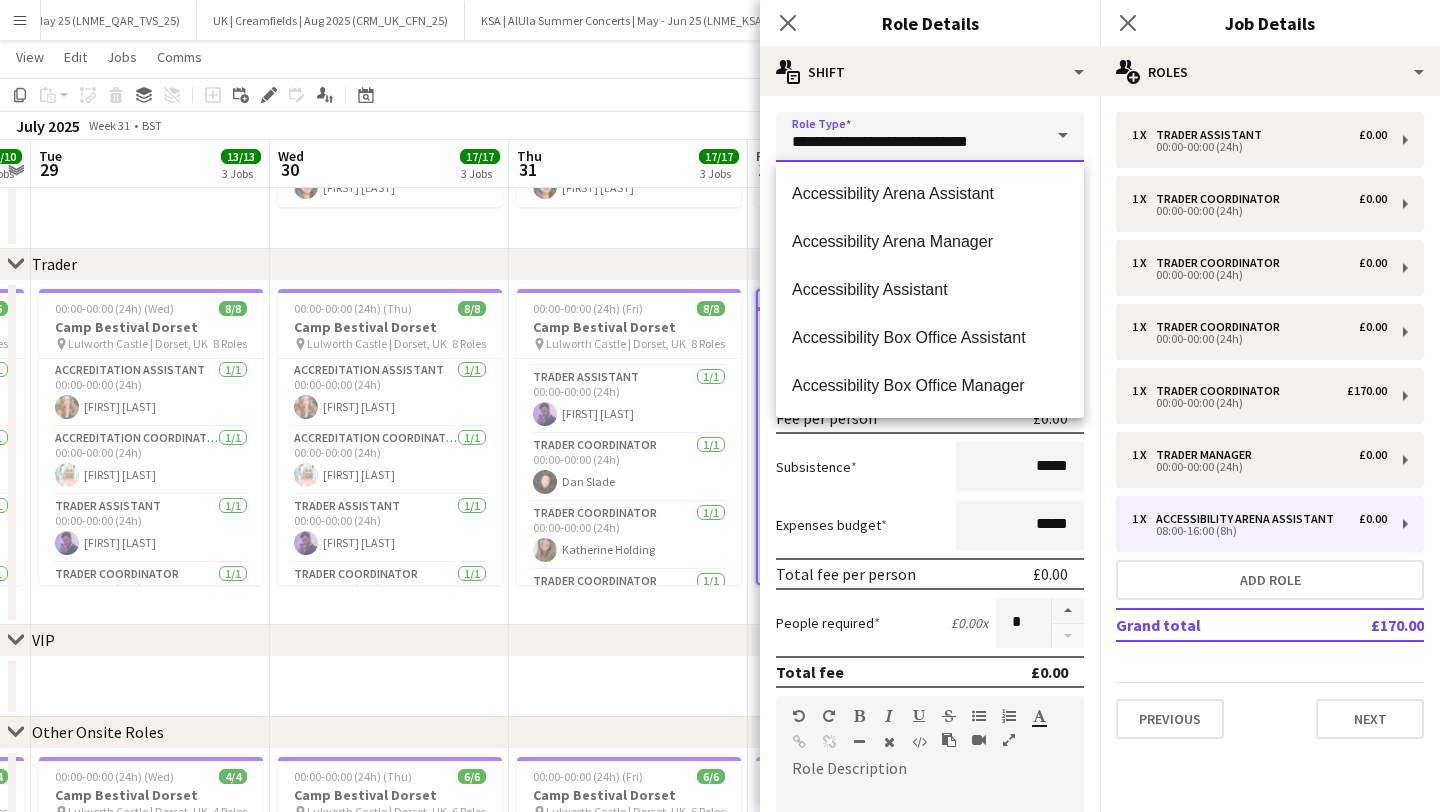 click on "**********" at bounding box center (930, 137) 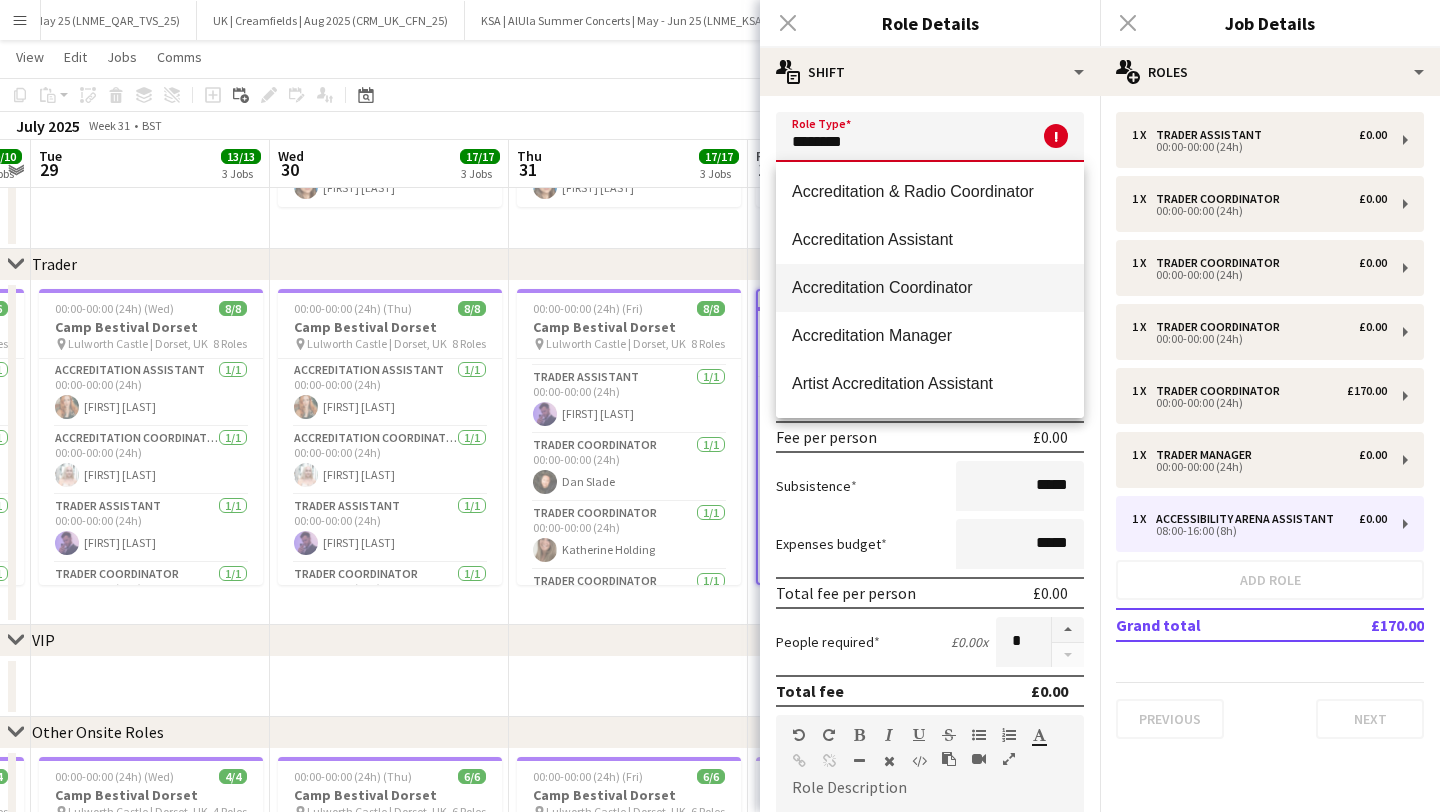 scroll, scrollTop: 47, scrollLeft: 0, axis: vertical 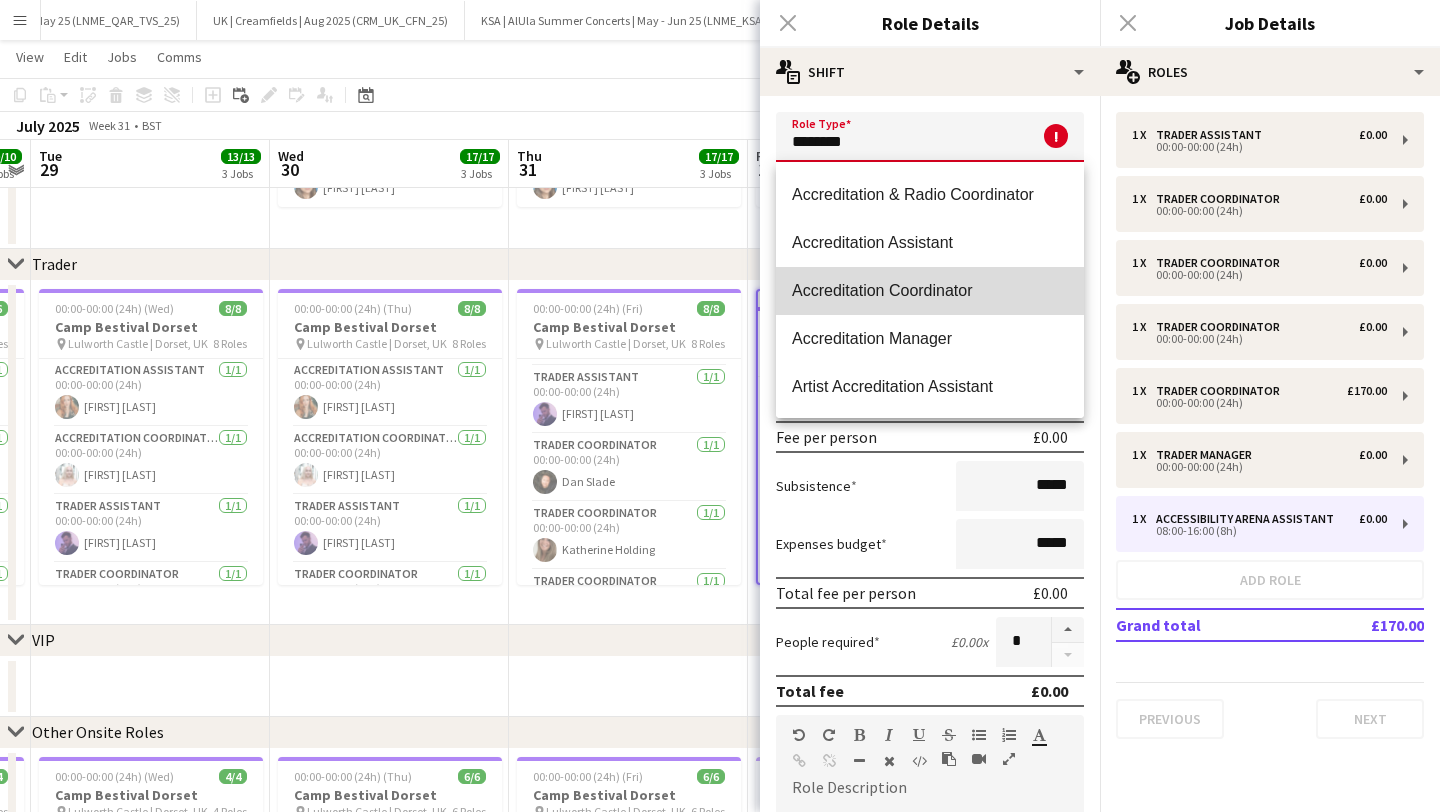 click on "Accreditation Coordinator" at bounding box center [930, 290] 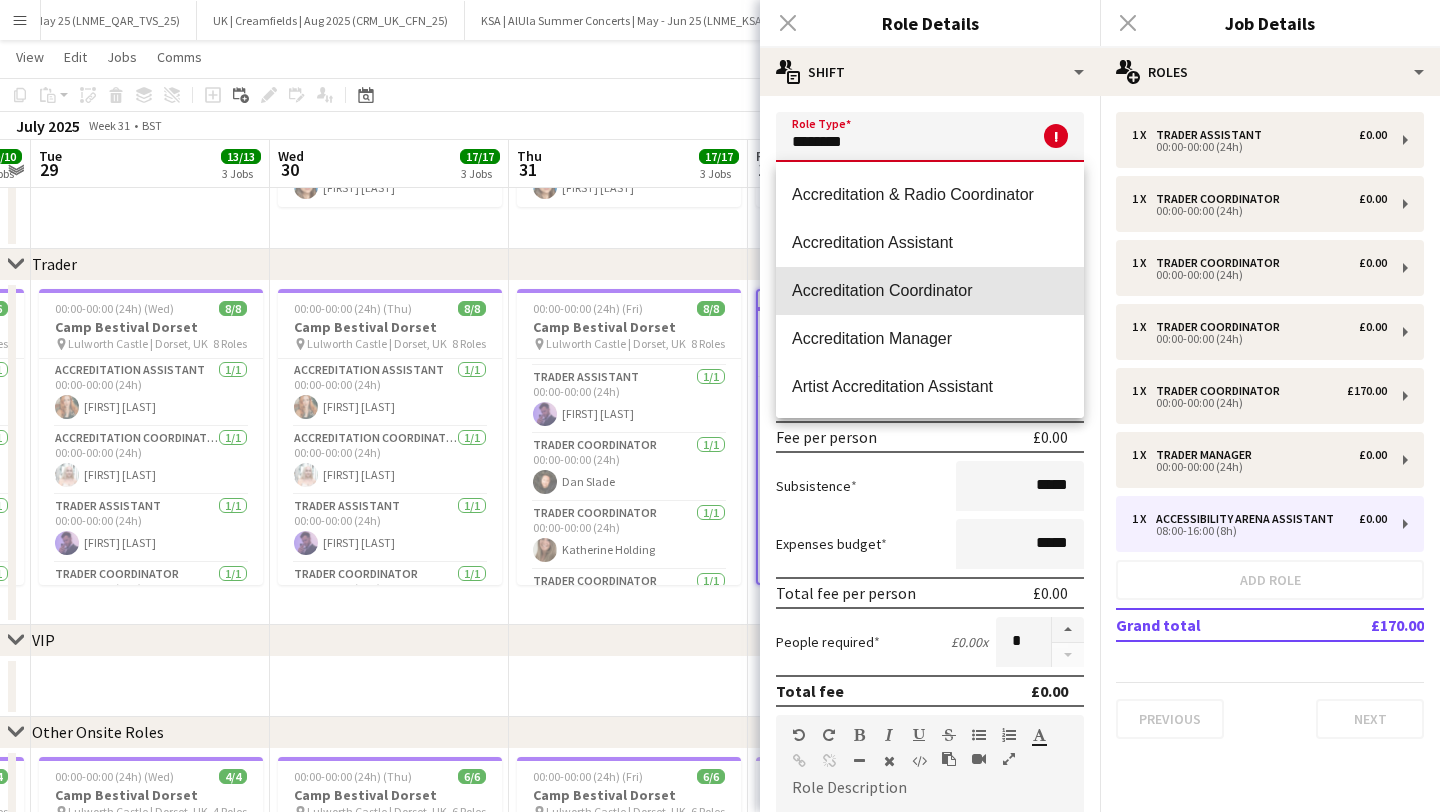 type on "**********" 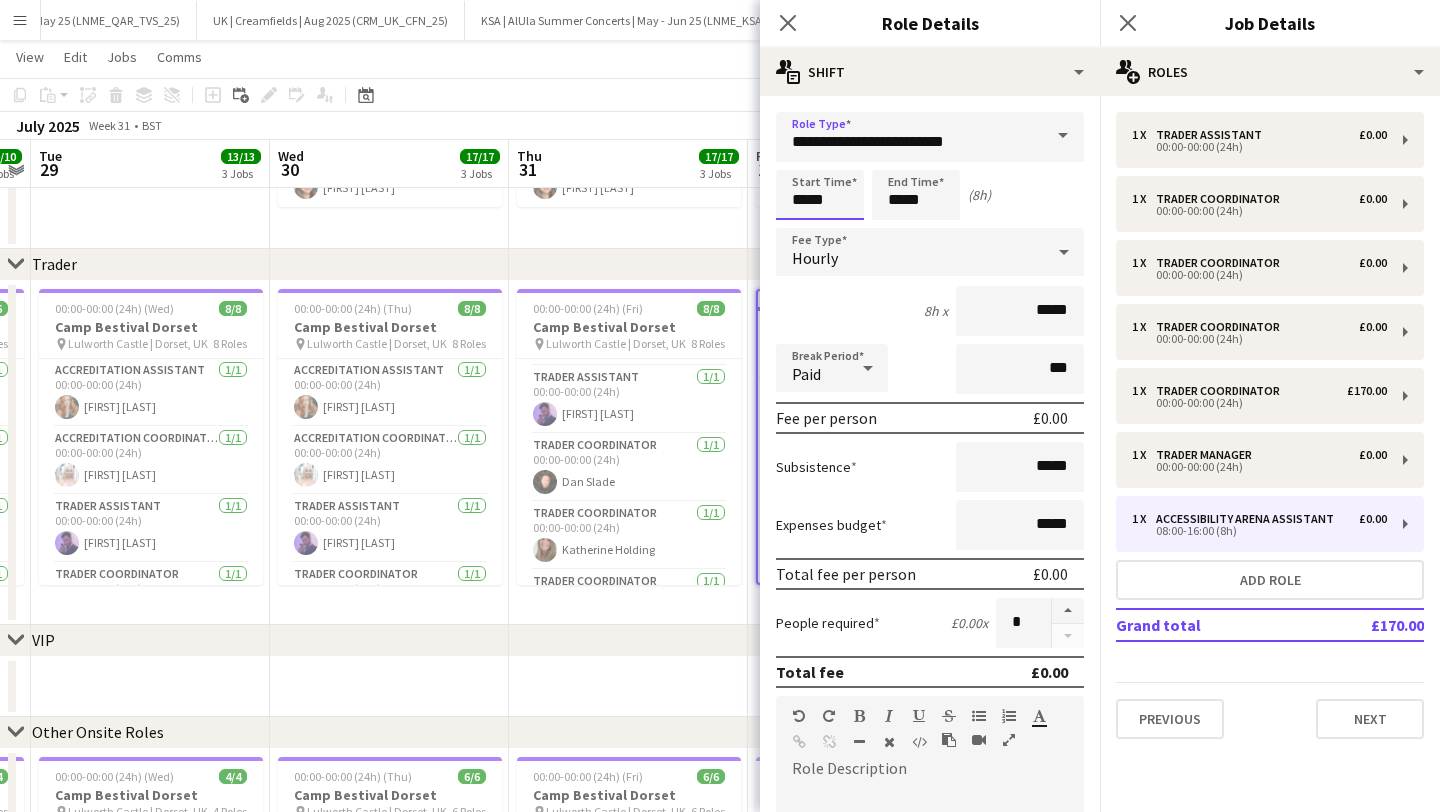 click on "*****" at bounding box center [820, 195] 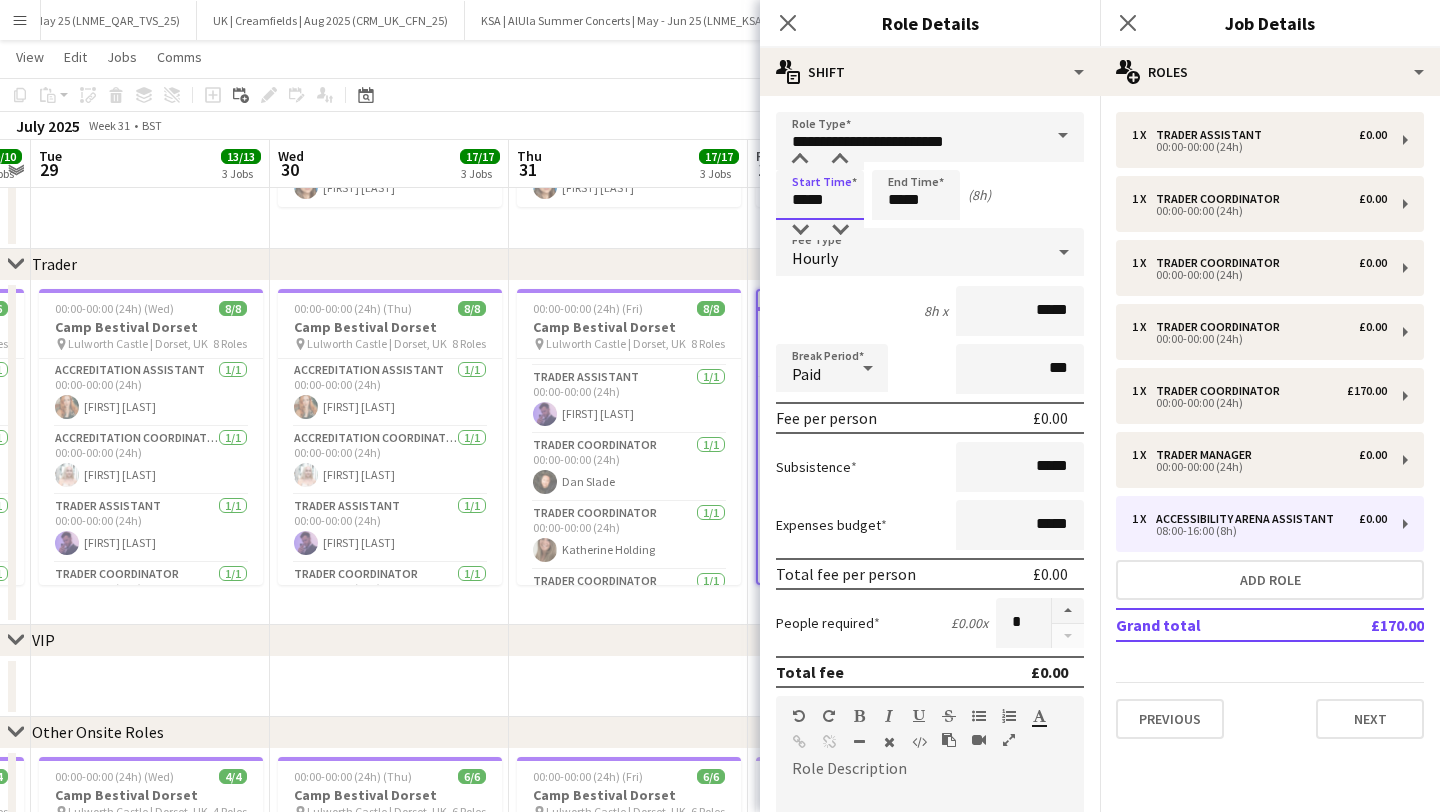click on "*****" at bounding box center (820, 195) 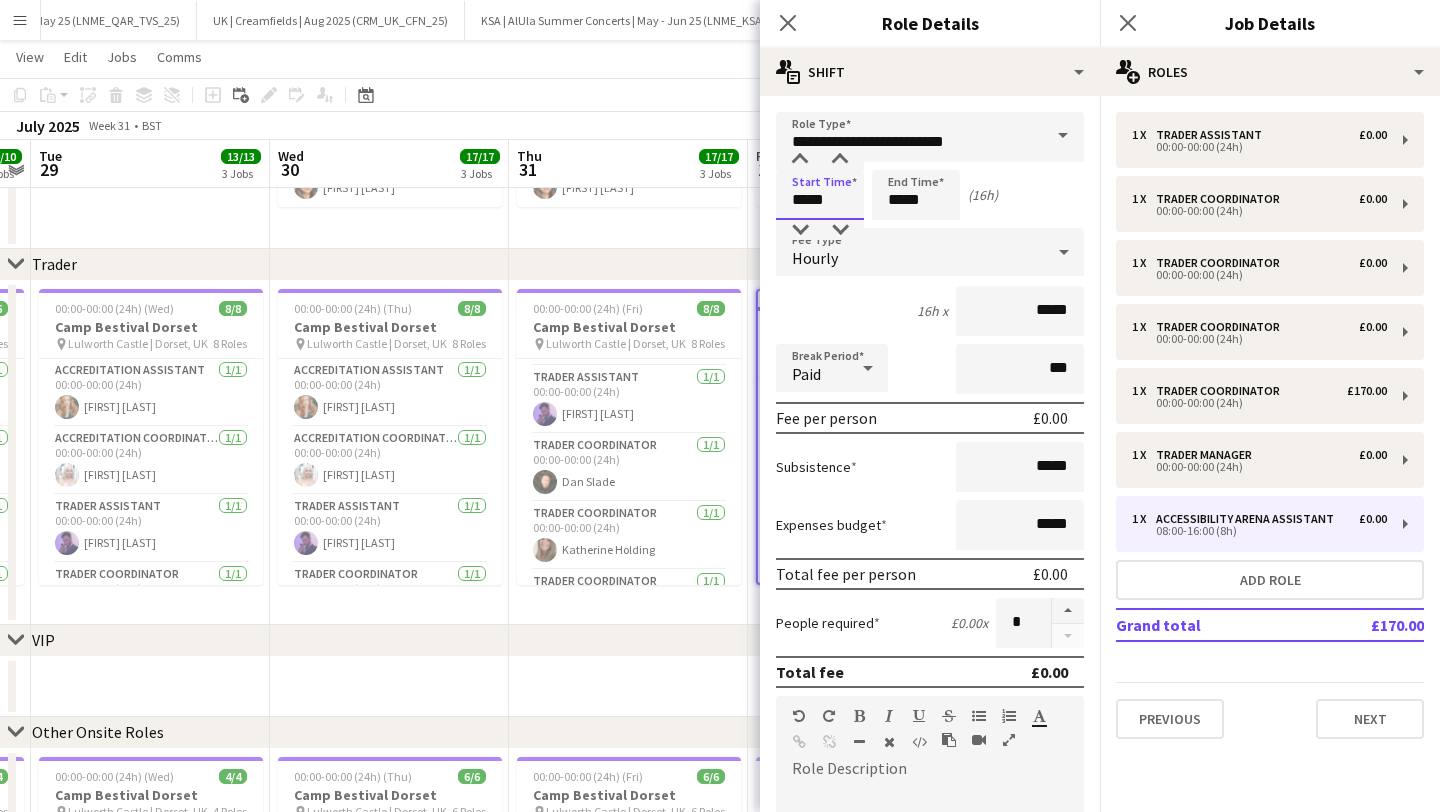 type on "*****" 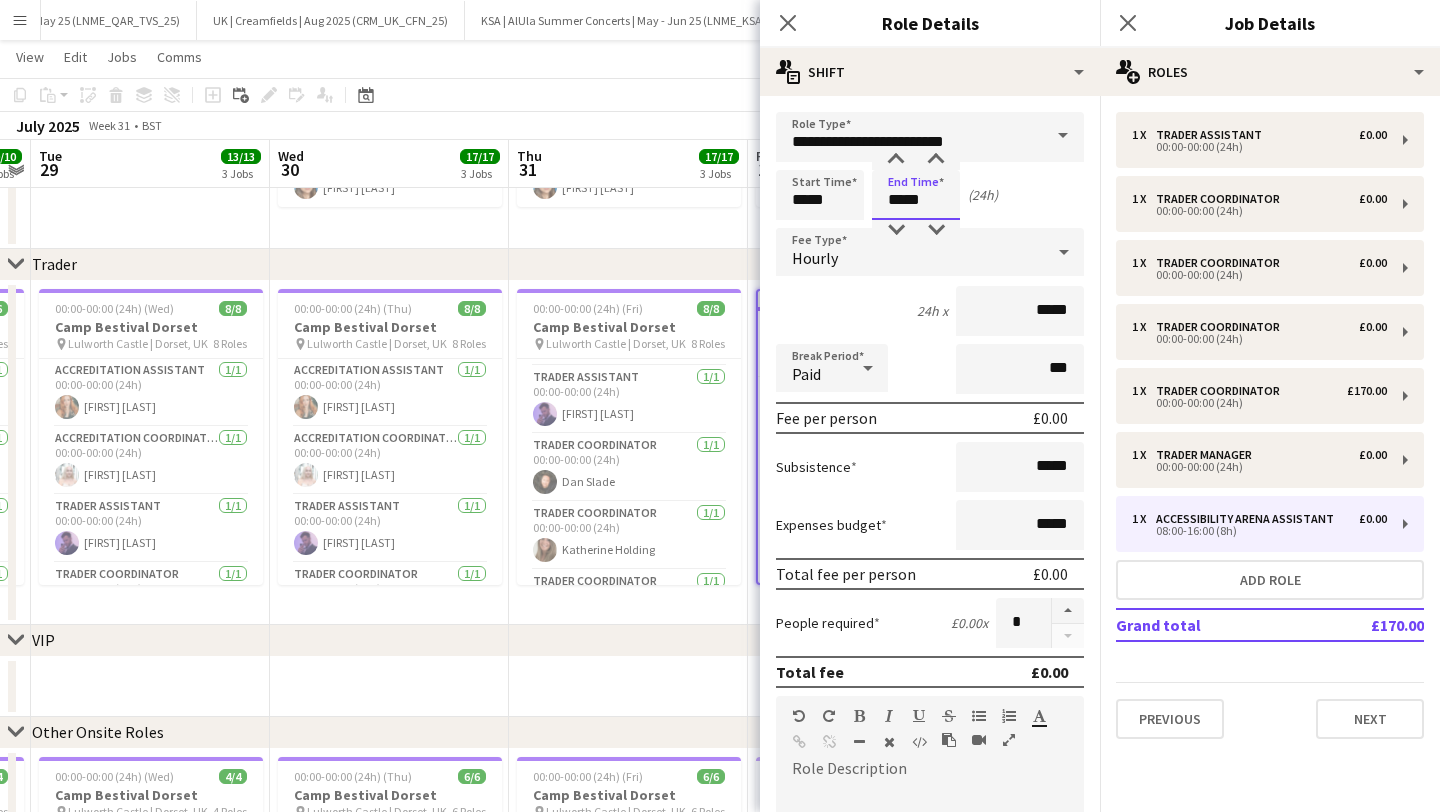 type on "*****" 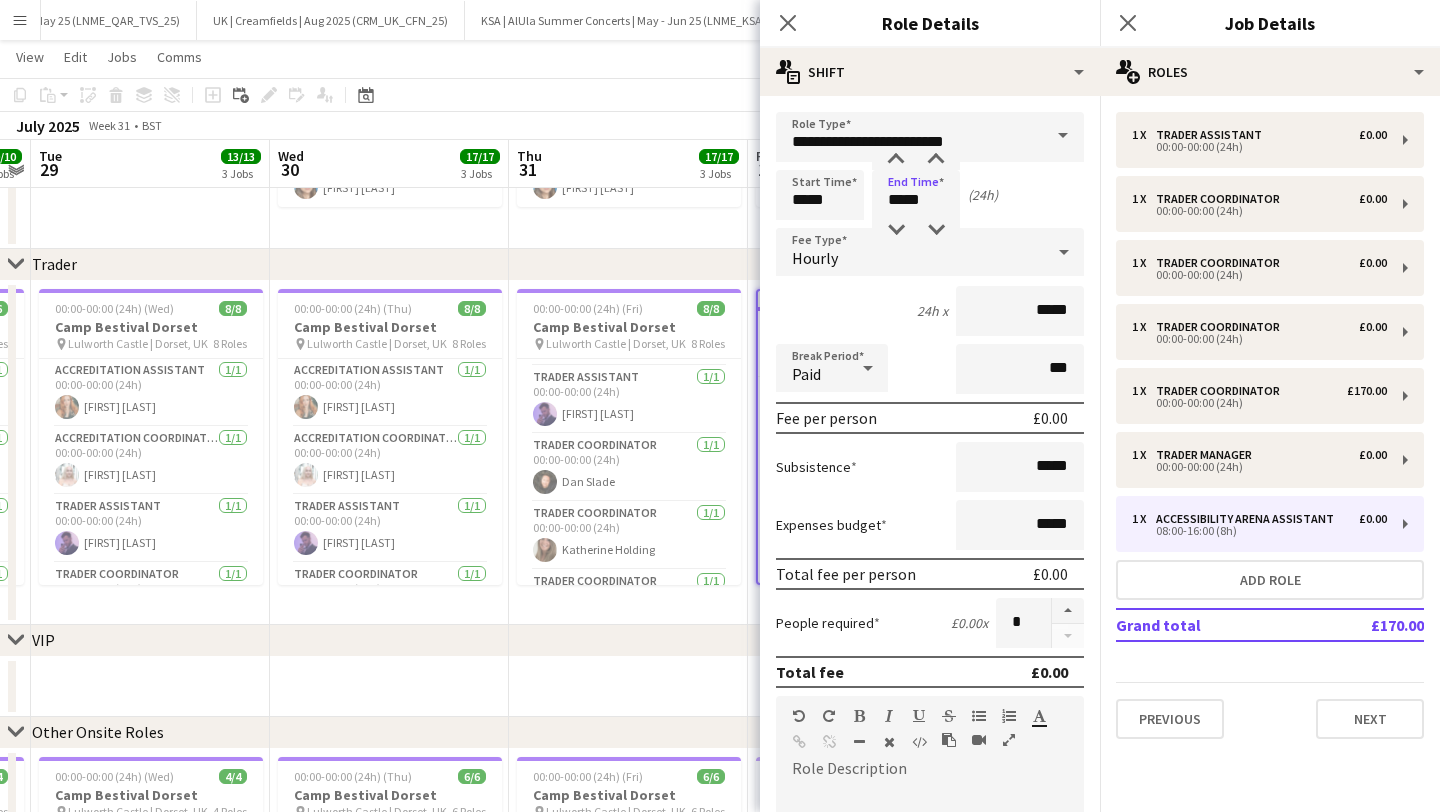 click on "Hourly" at bounding box center (910, 252) 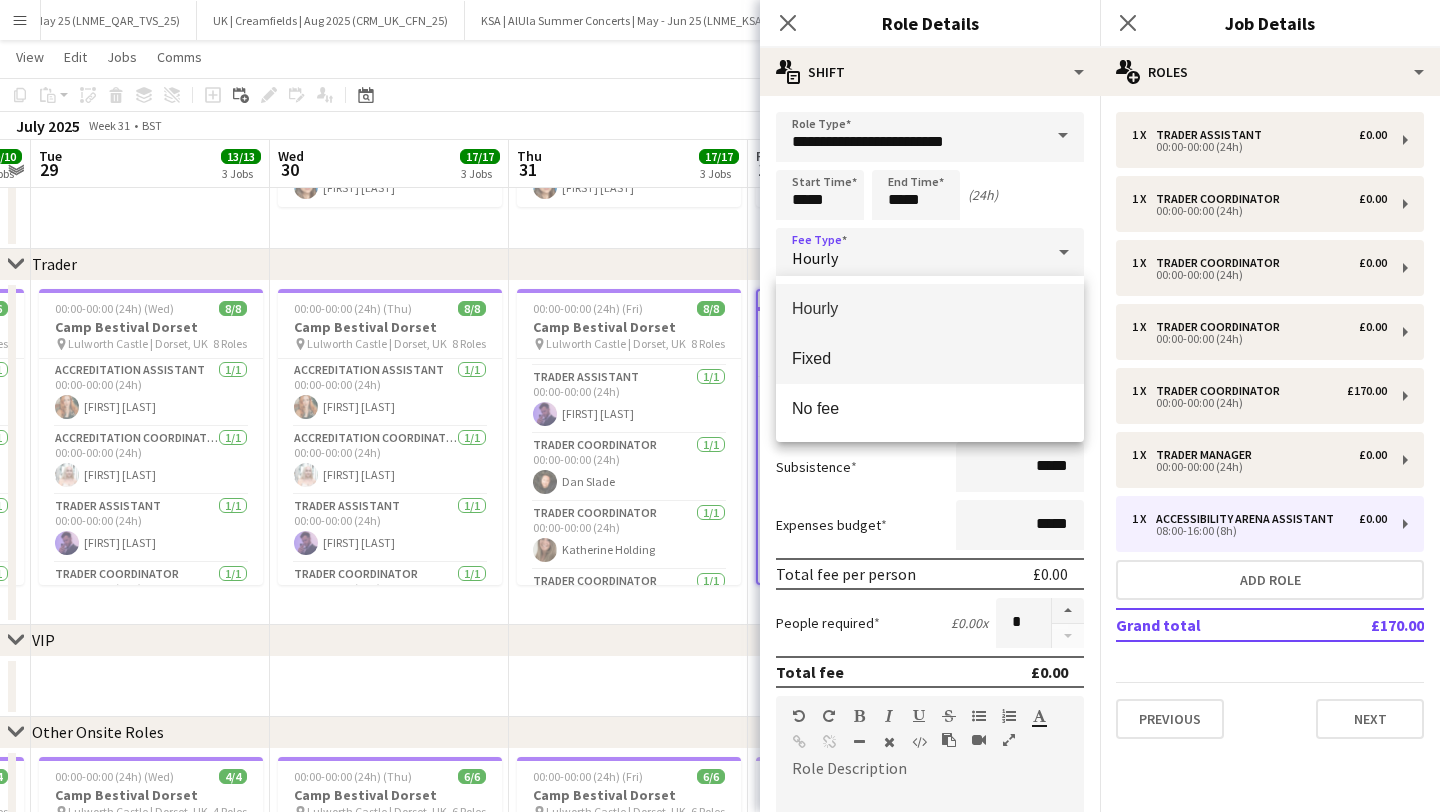 click on "Fixed" at bounding box center (930, 359) 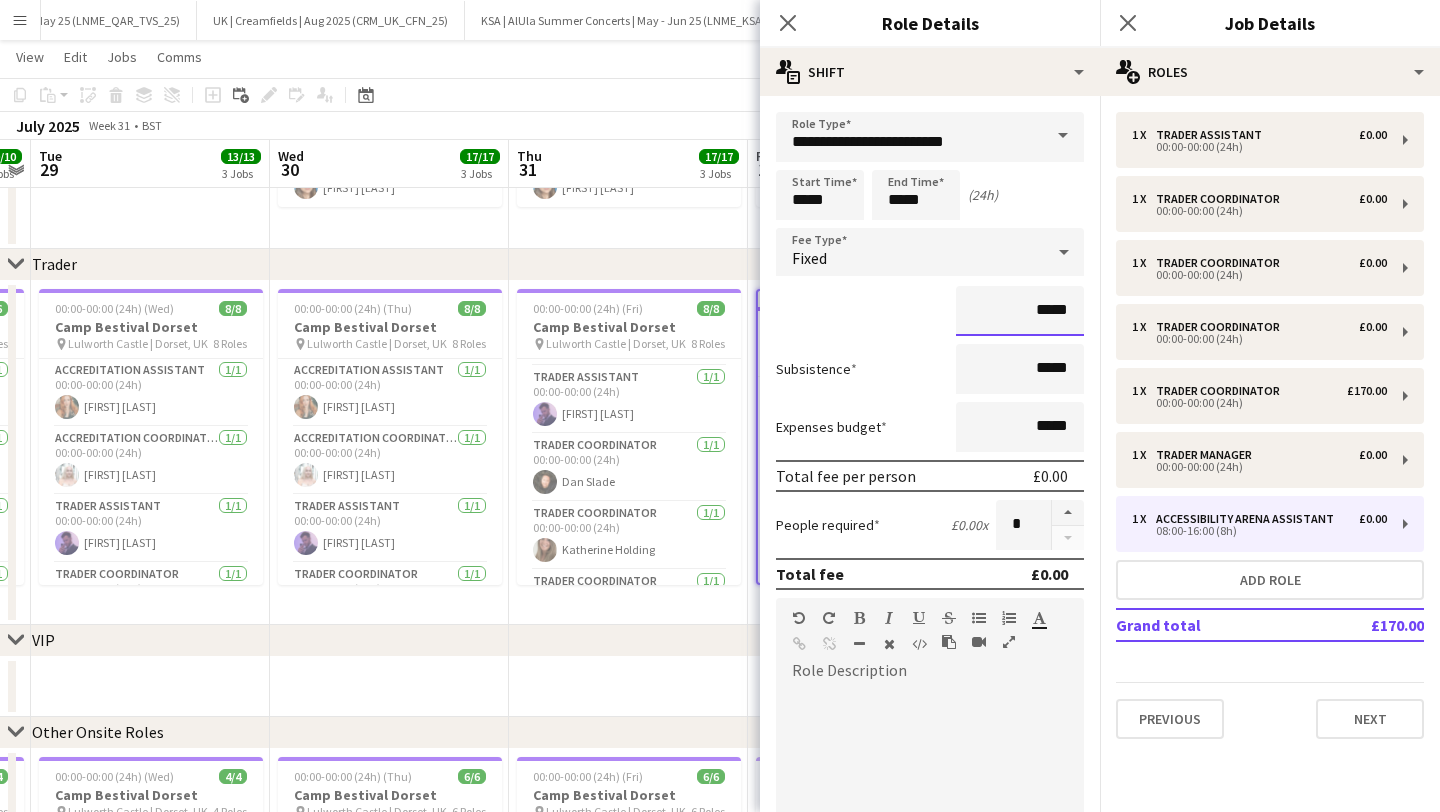 click on "*****" at bounding box center (1020, 311) 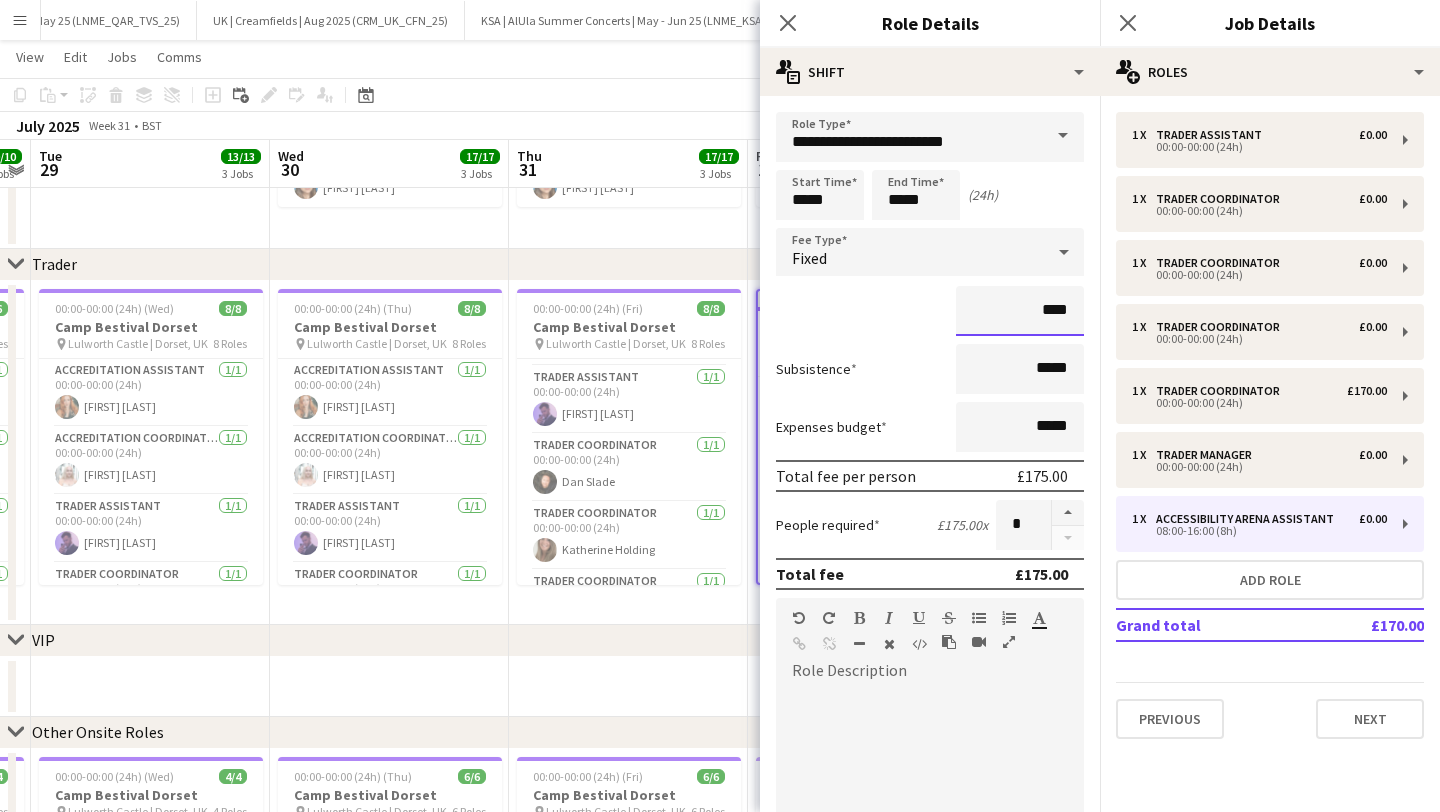 type on "****" 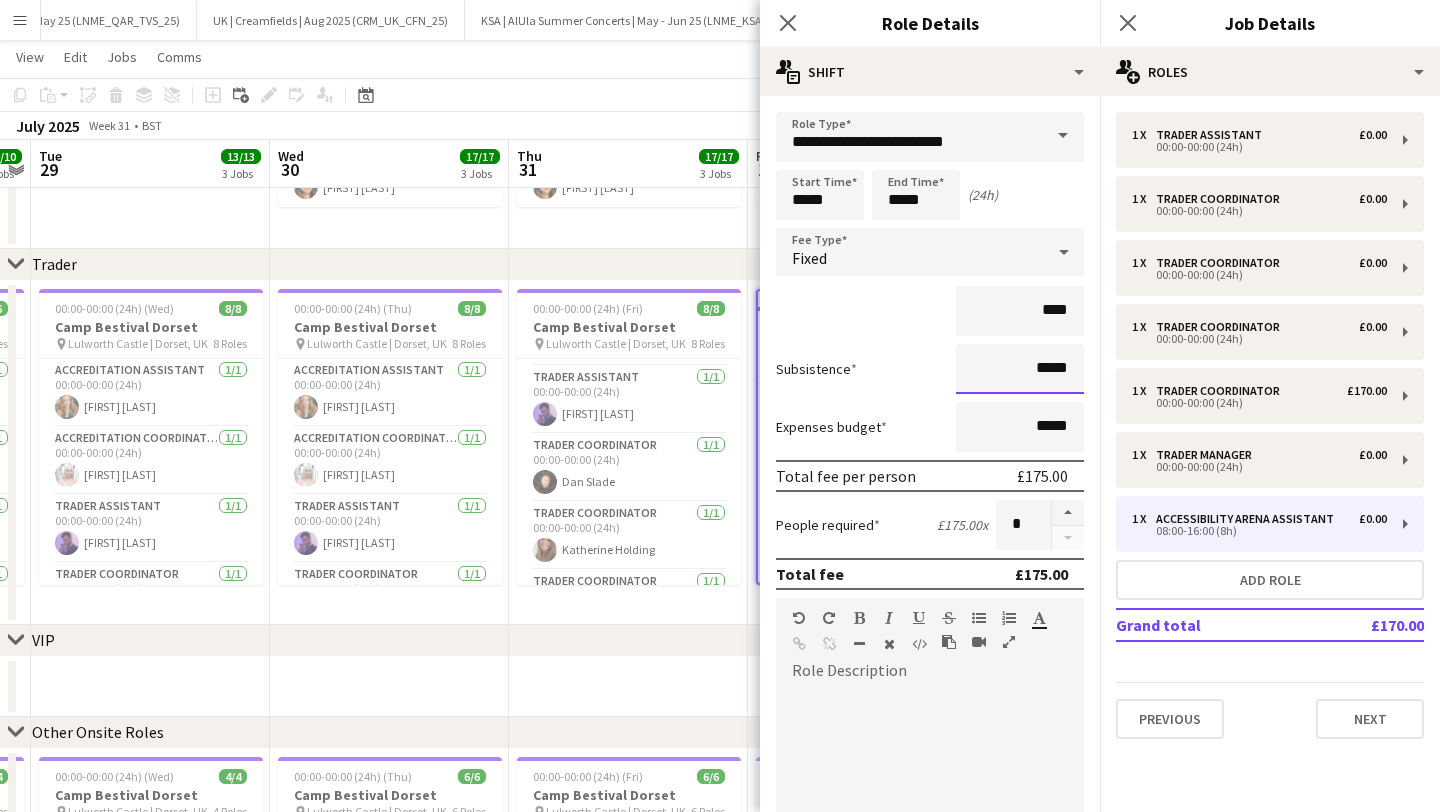 scroll, scrollTop: 342, scrollLeft: 0, axis: vertical 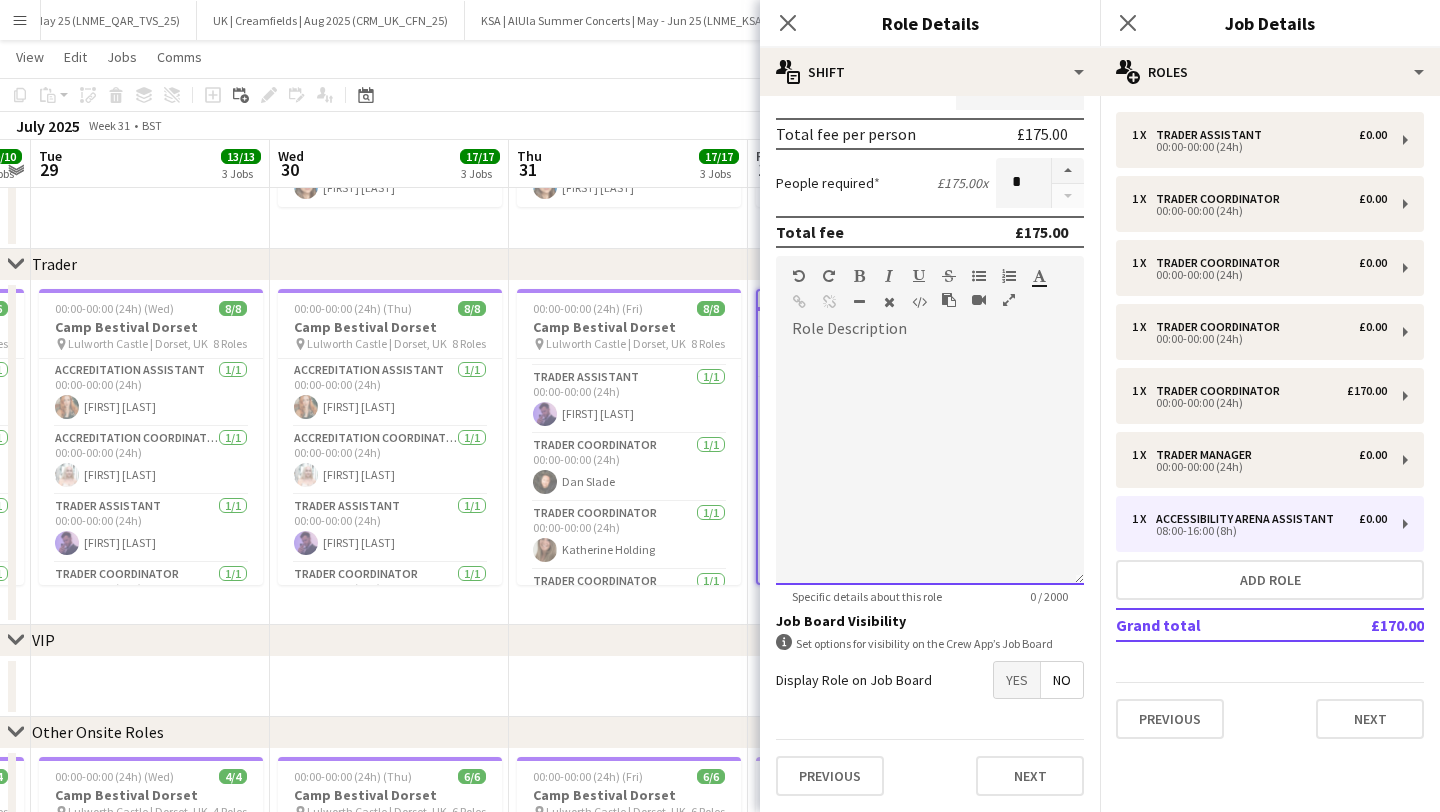 click at bounding box center [930, 465] 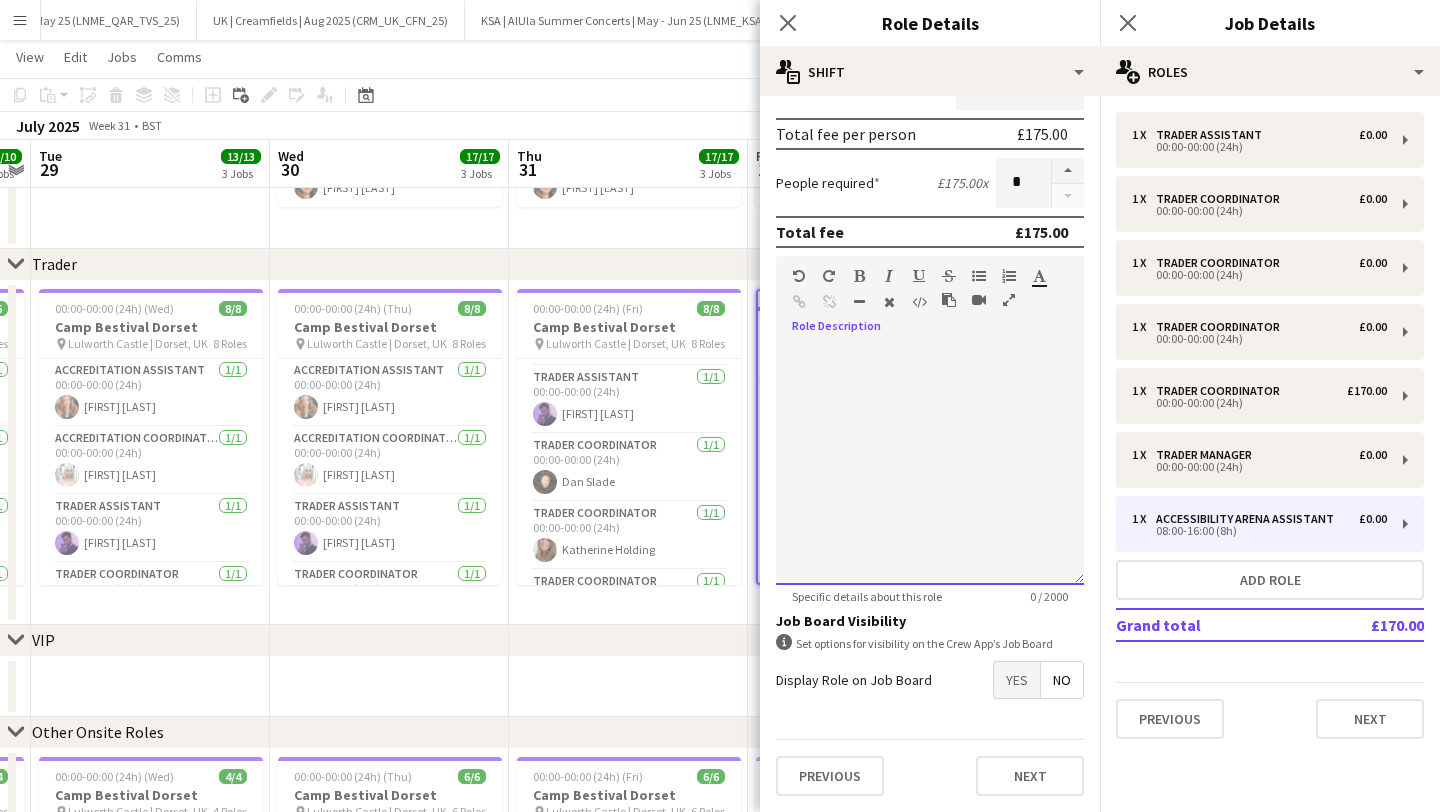 type 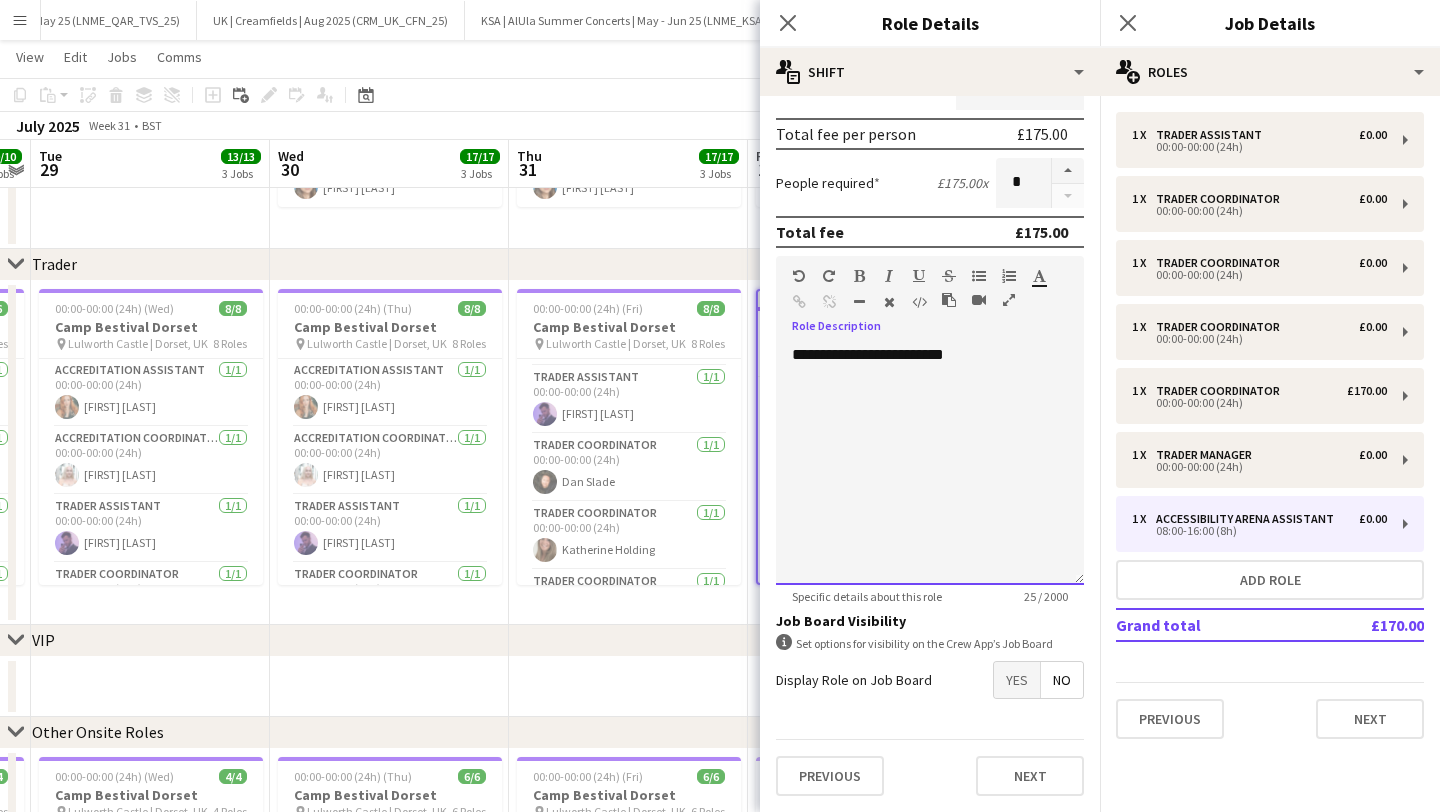 click on "**********" at bounding box center [930, 465] 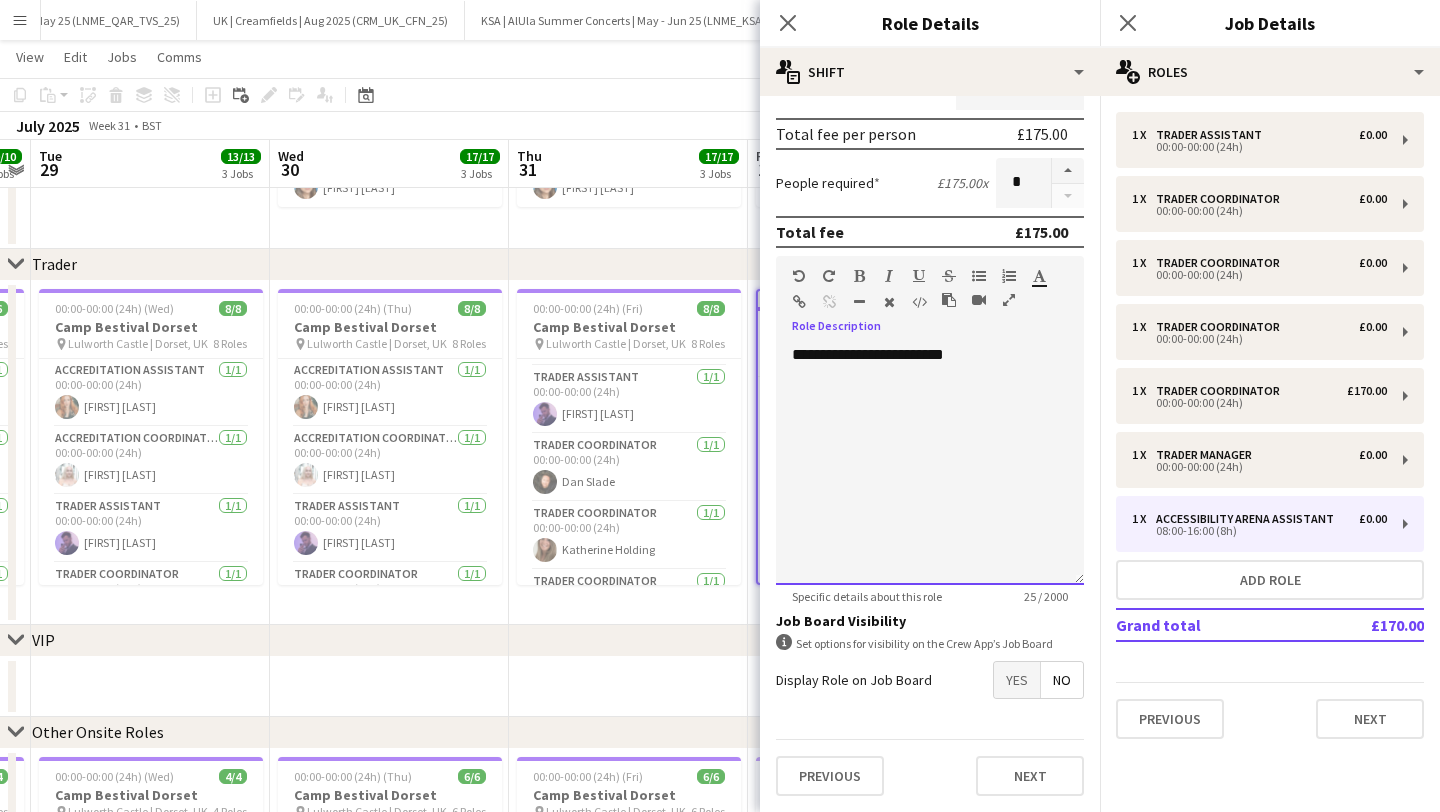 click on "**********" at bounding box center [930, 465] 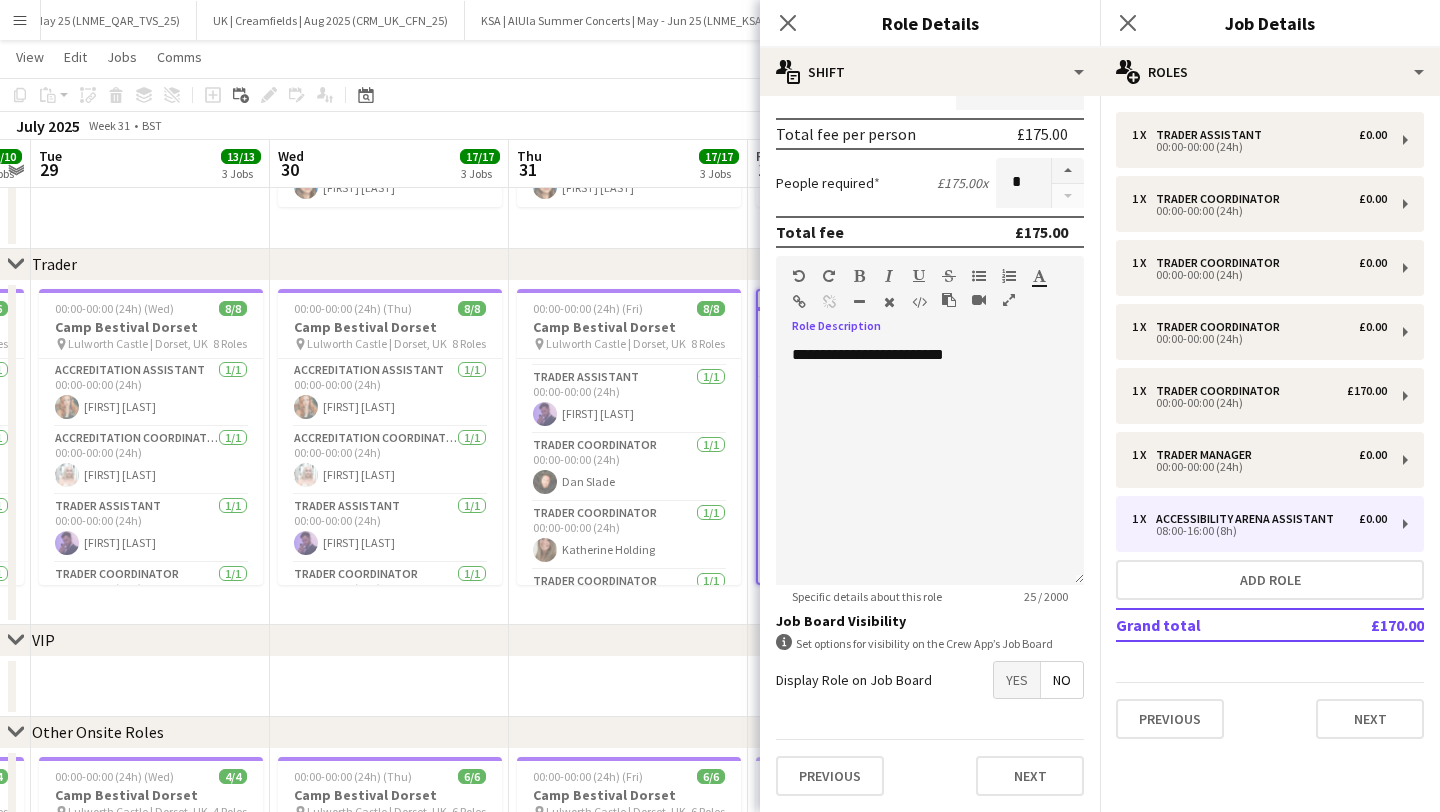 click at bounding box center [859, 276] 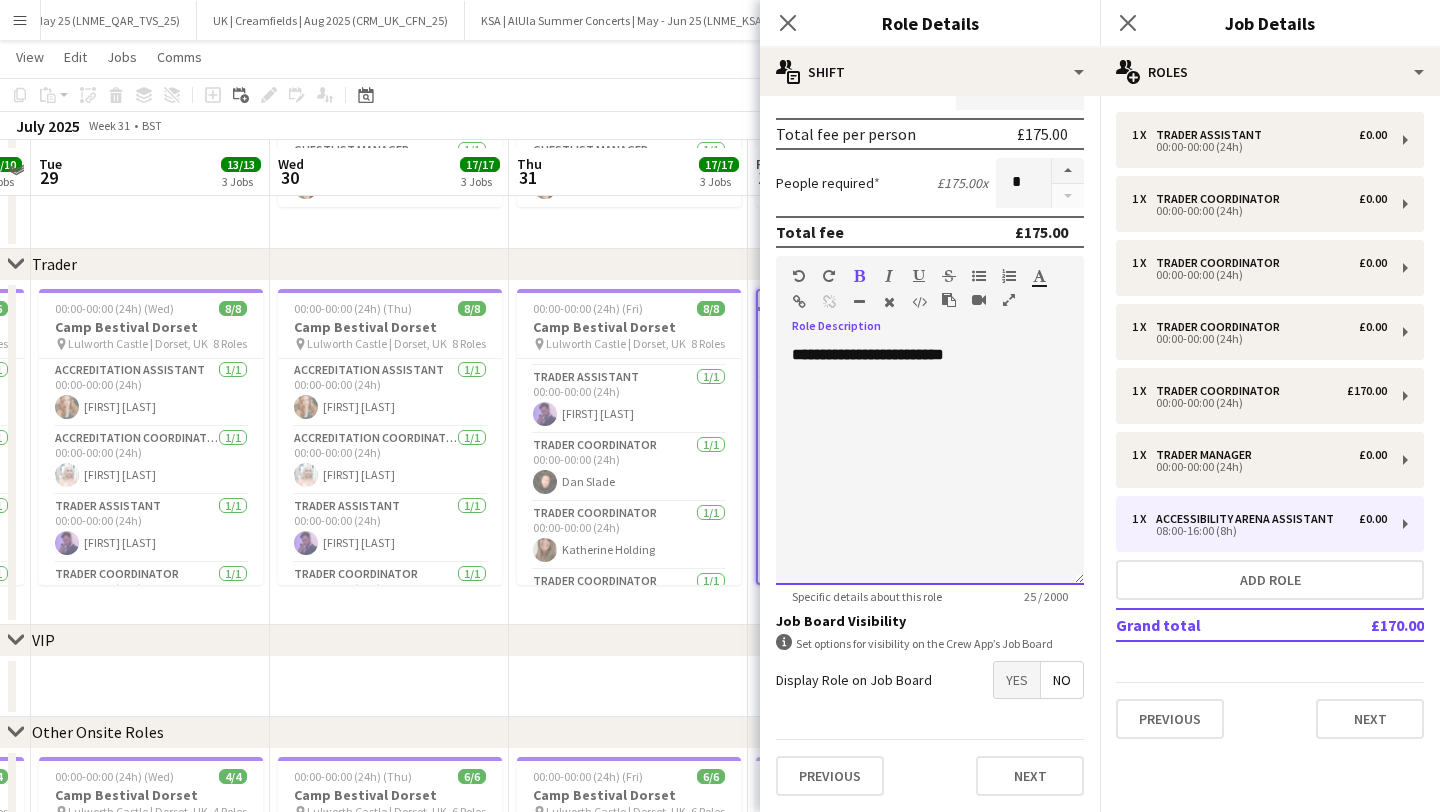 scroll, scrollTop: 442, scrollLeft: 0, axis: vertical 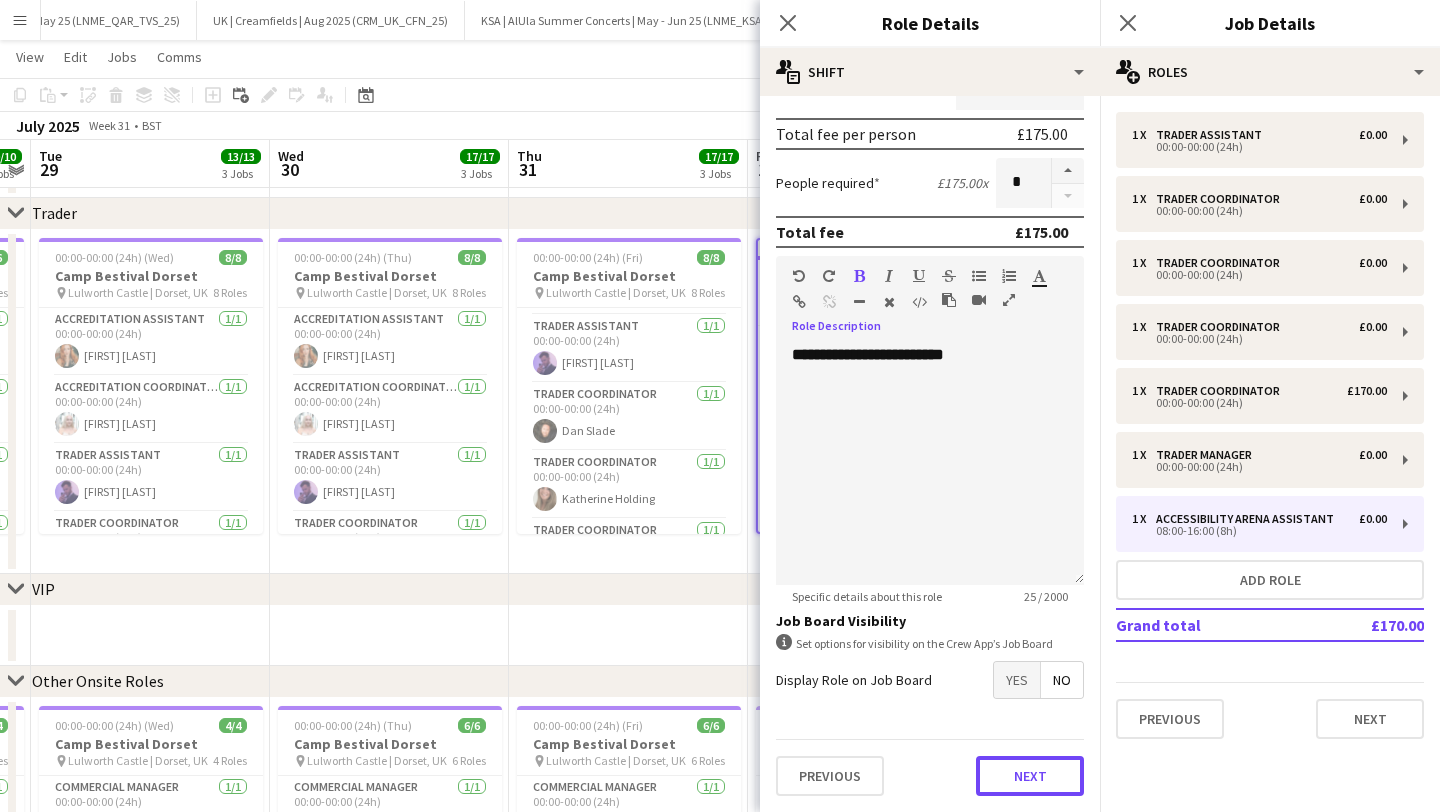 click on "Next" at bounding box center [1030, 776] 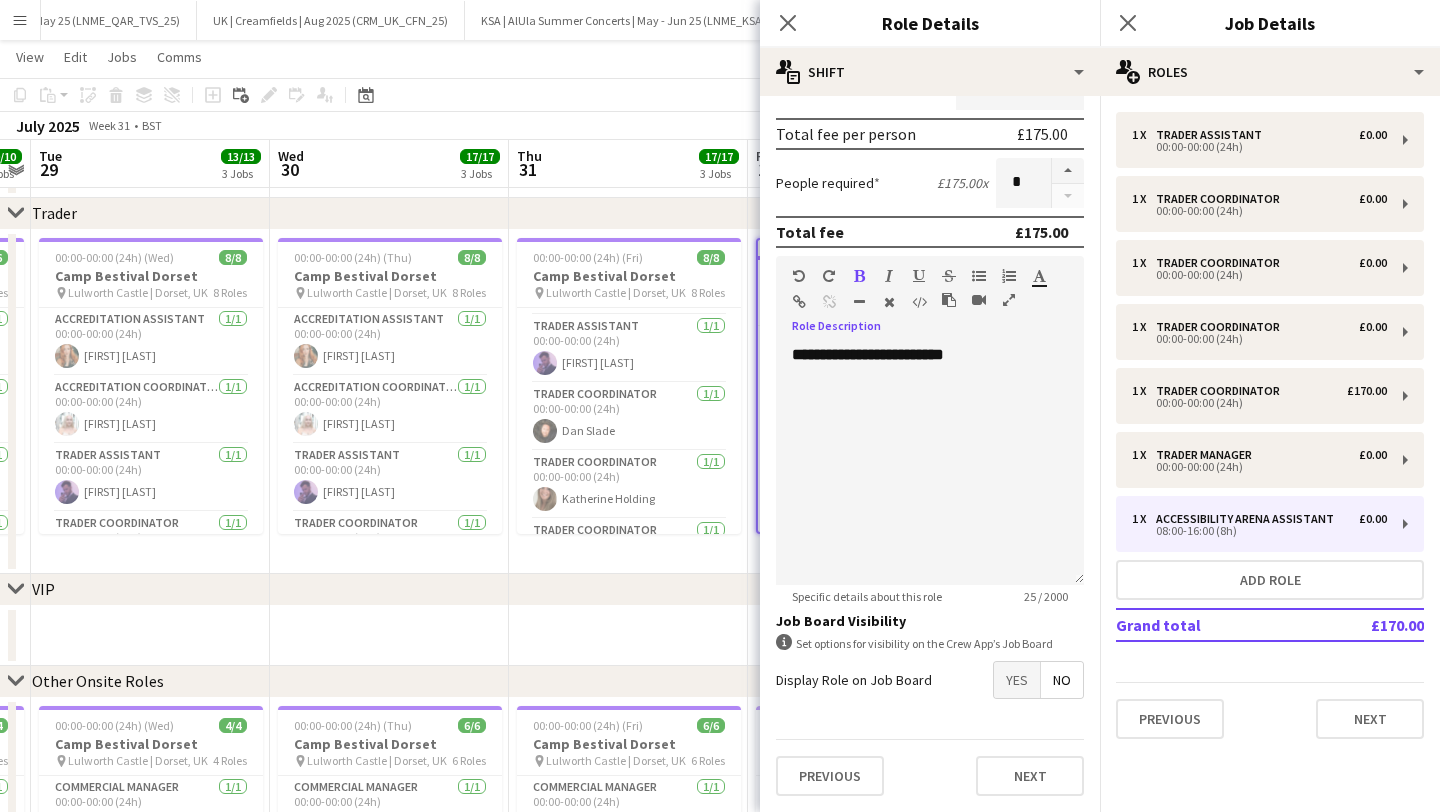 scroll, scrollTop: 0, scrollLeft: 0, axis: both 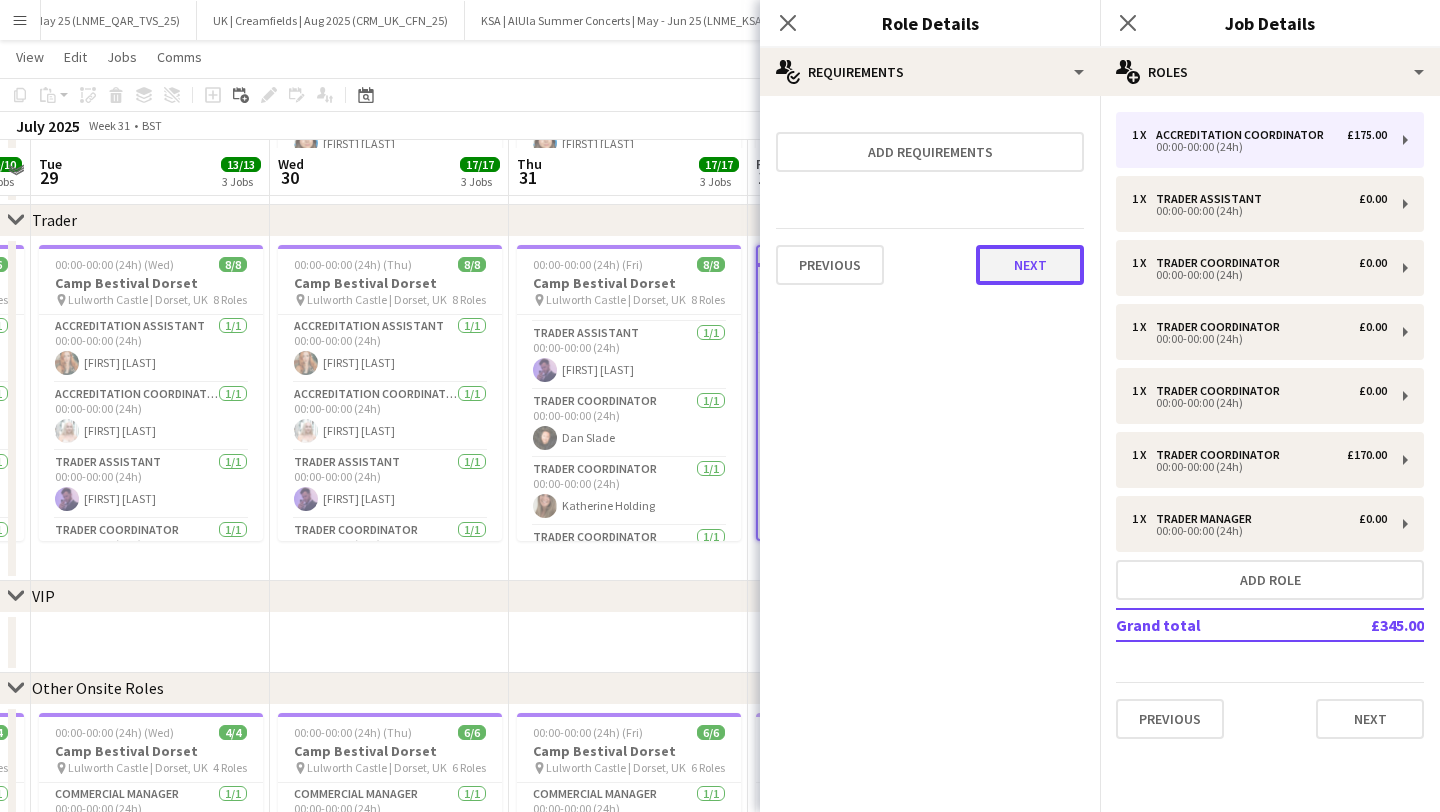 click on "Next" at bounding box center [1030, 265] 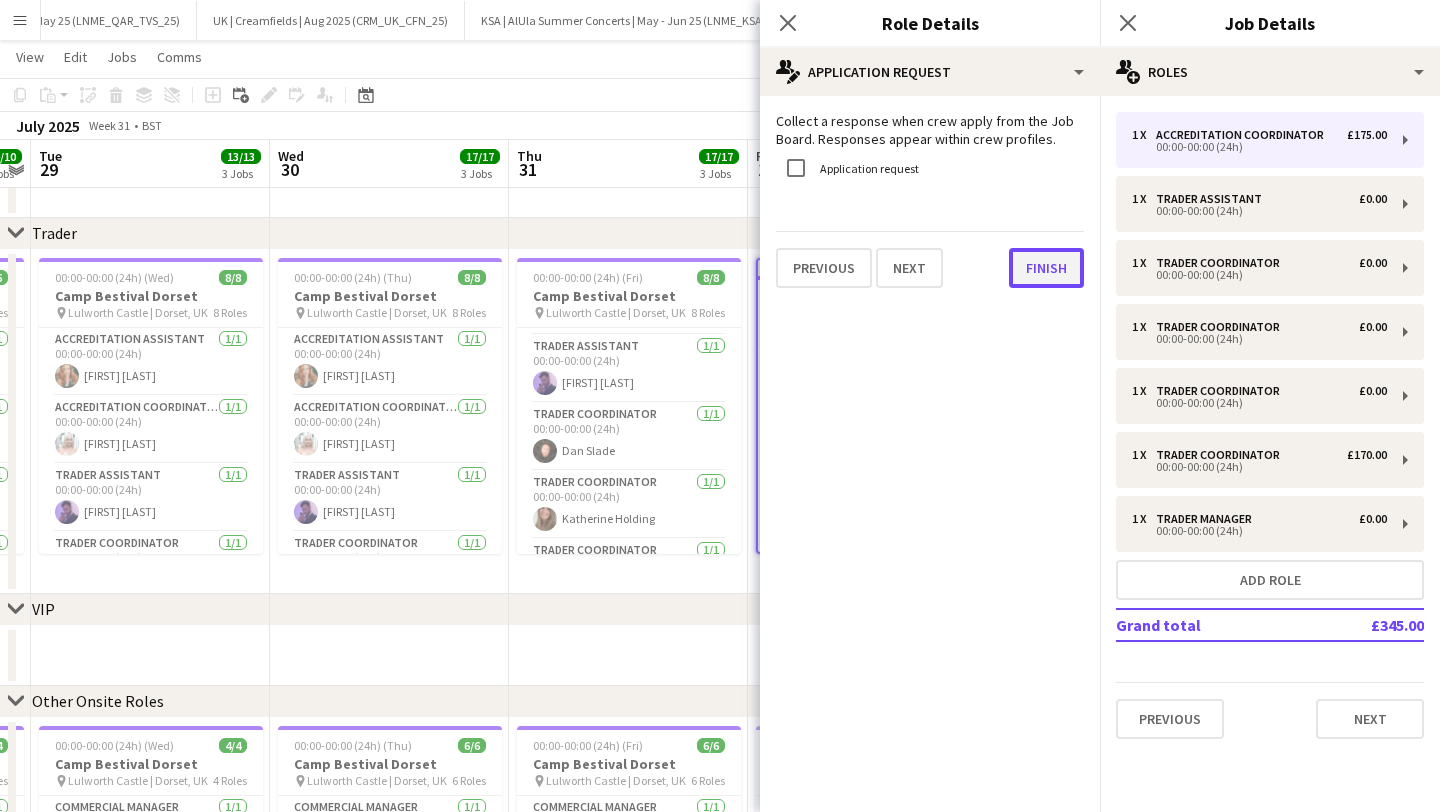 click on "Finish" at bounding box center (1046, 268) 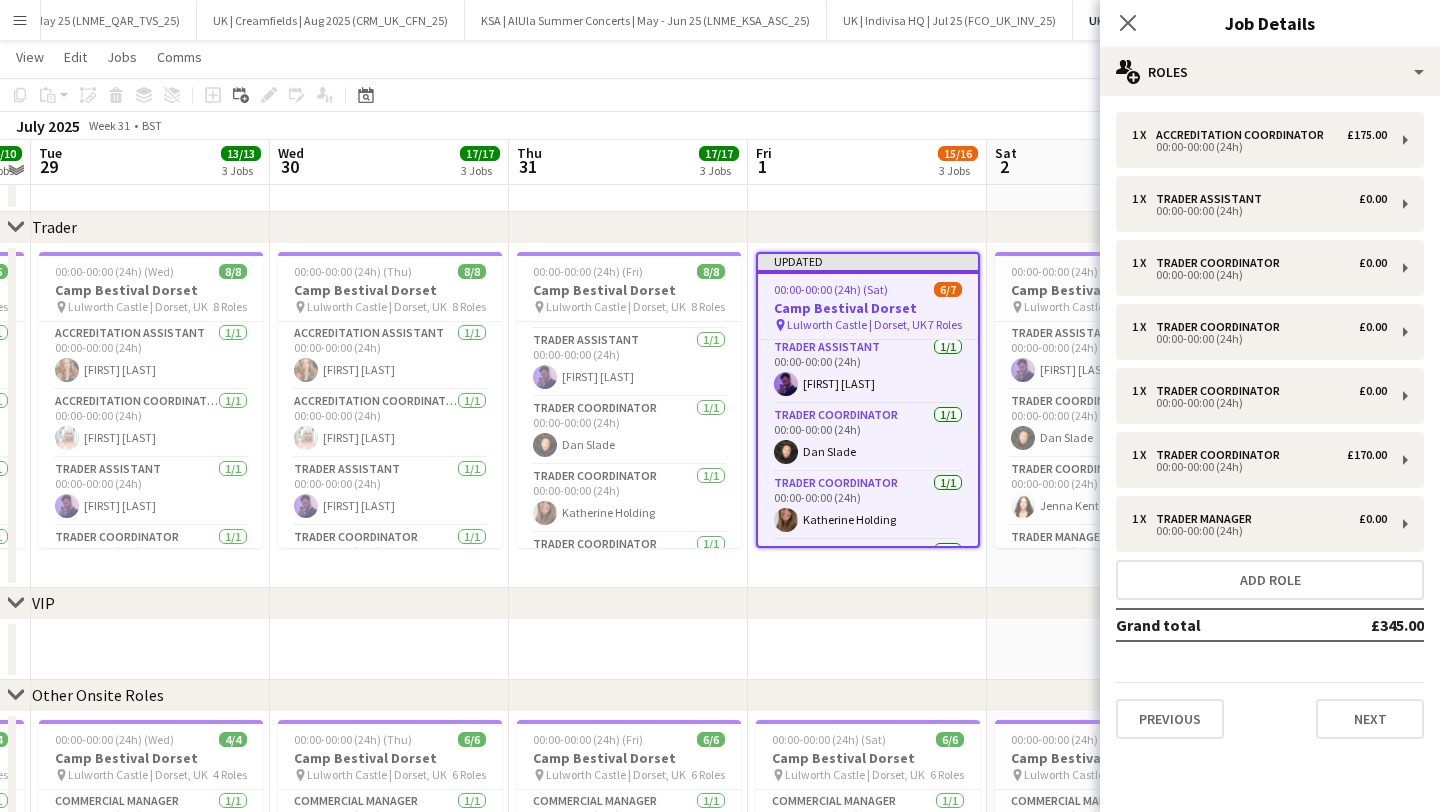 scroll, scrollTop: 431, scrollLeft: 0, axis: vertical 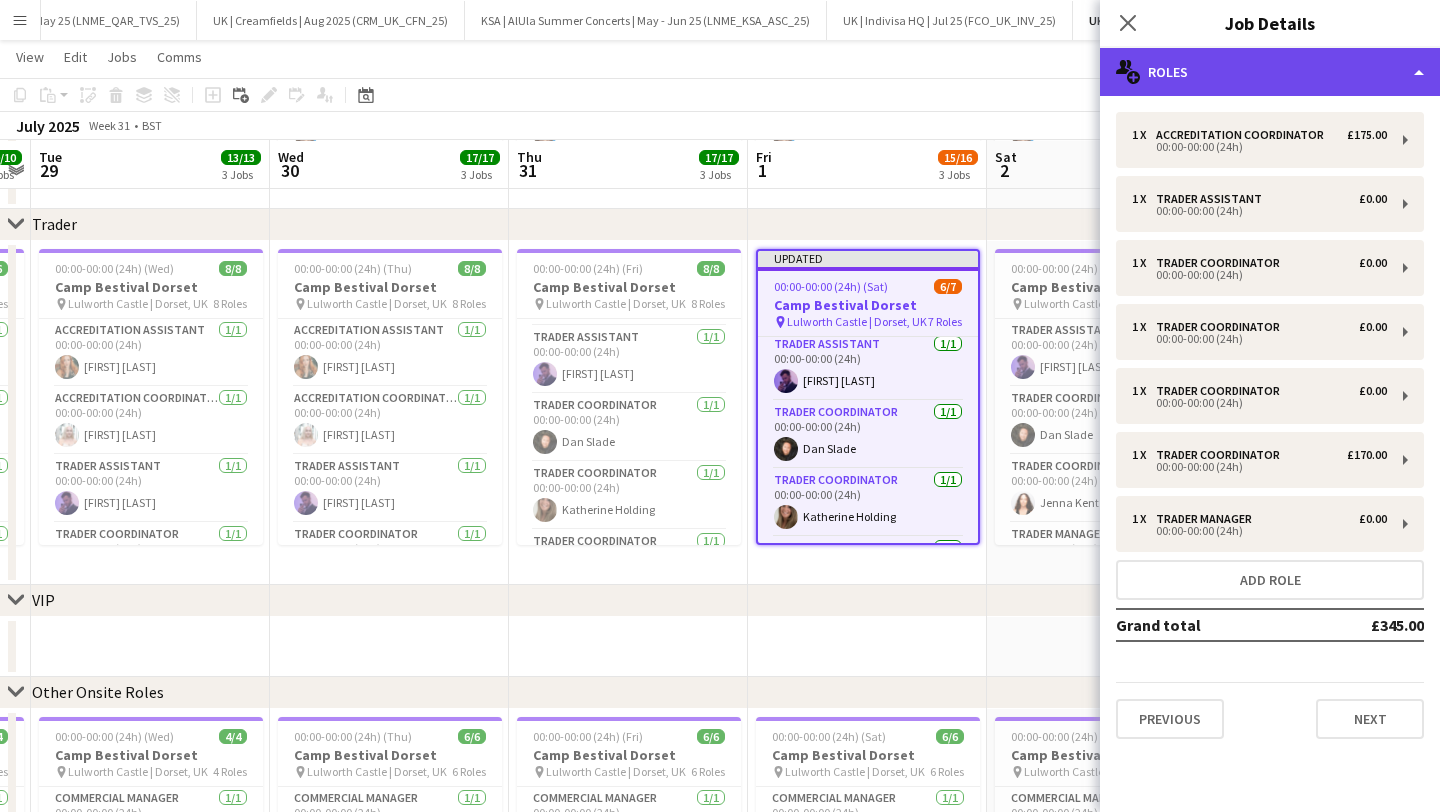 click on "multiple-users-add
Roles" 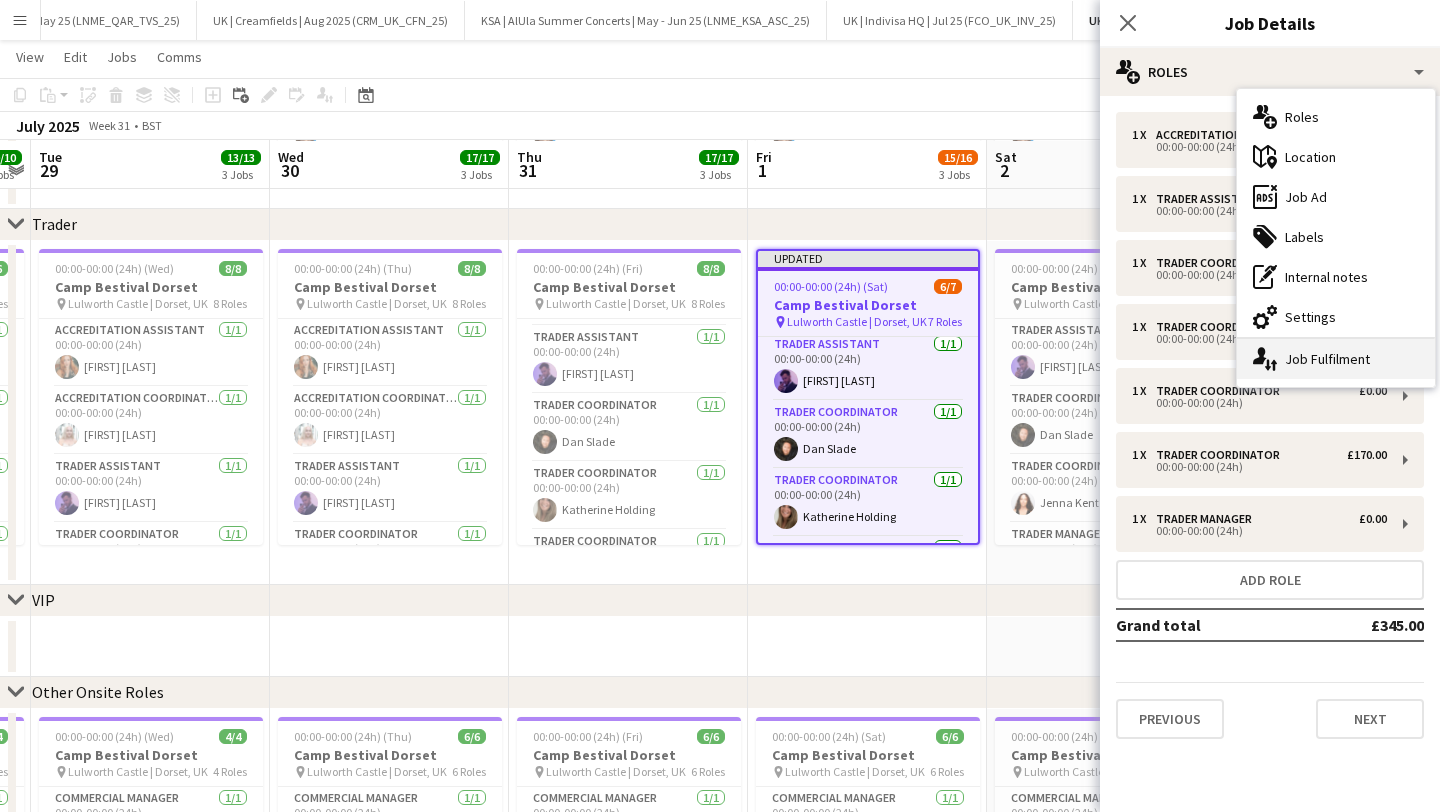 click on "single-neutral-actions-up-down
Job Fulfilment" at bounding box center (1336, 359) 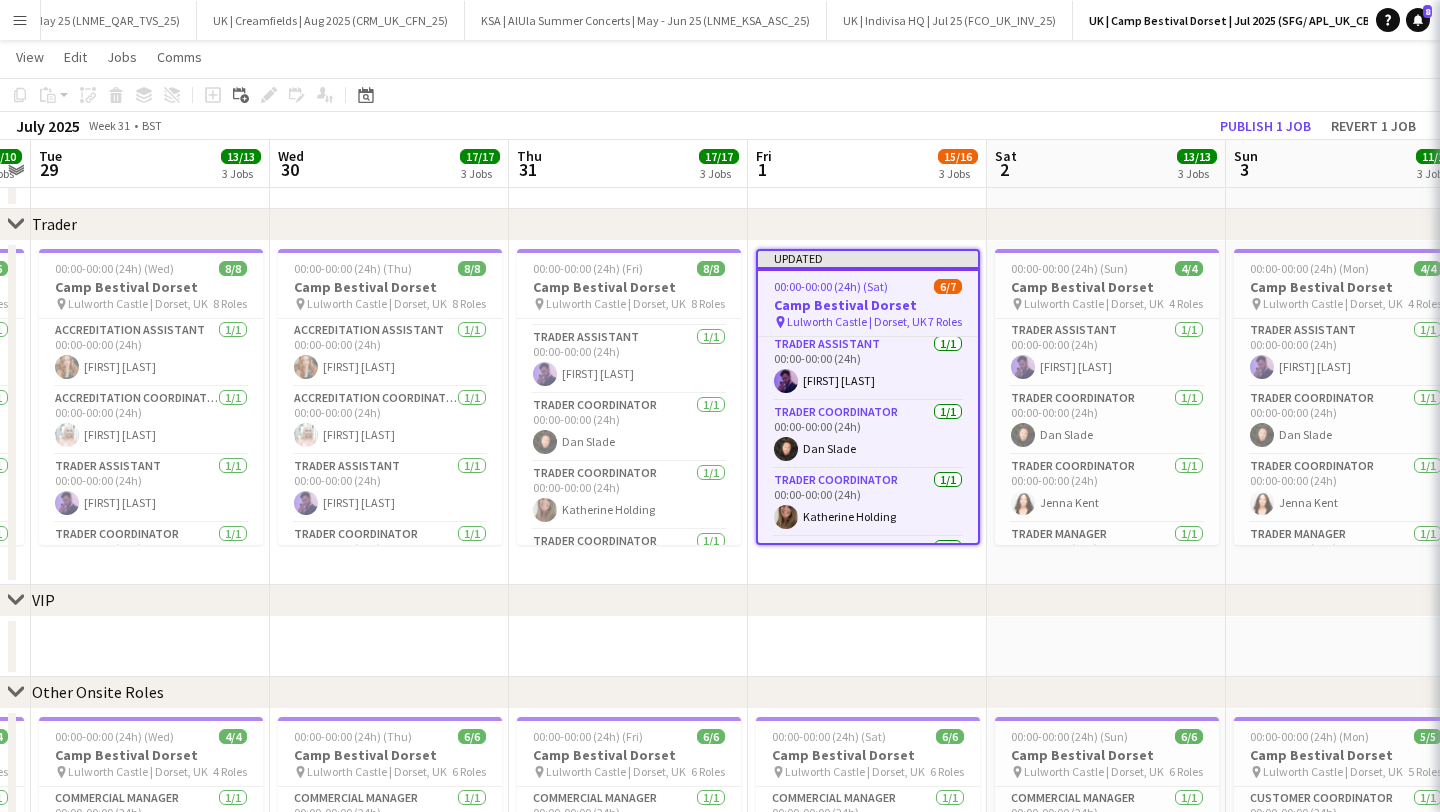 scroll, scrollTop: 429, scrollLeft: 0, axis: vertical 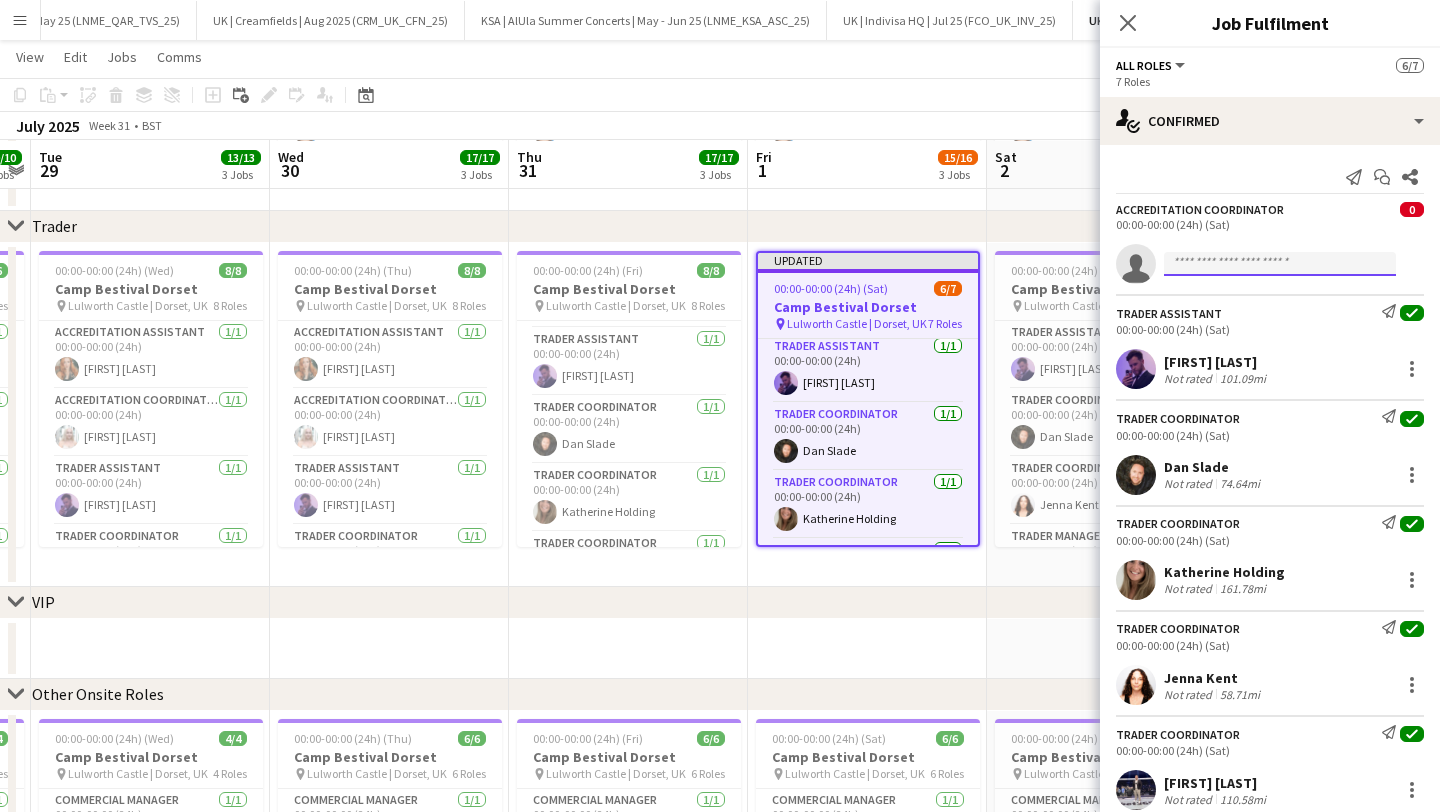 click at bounding box center (1280, 264) 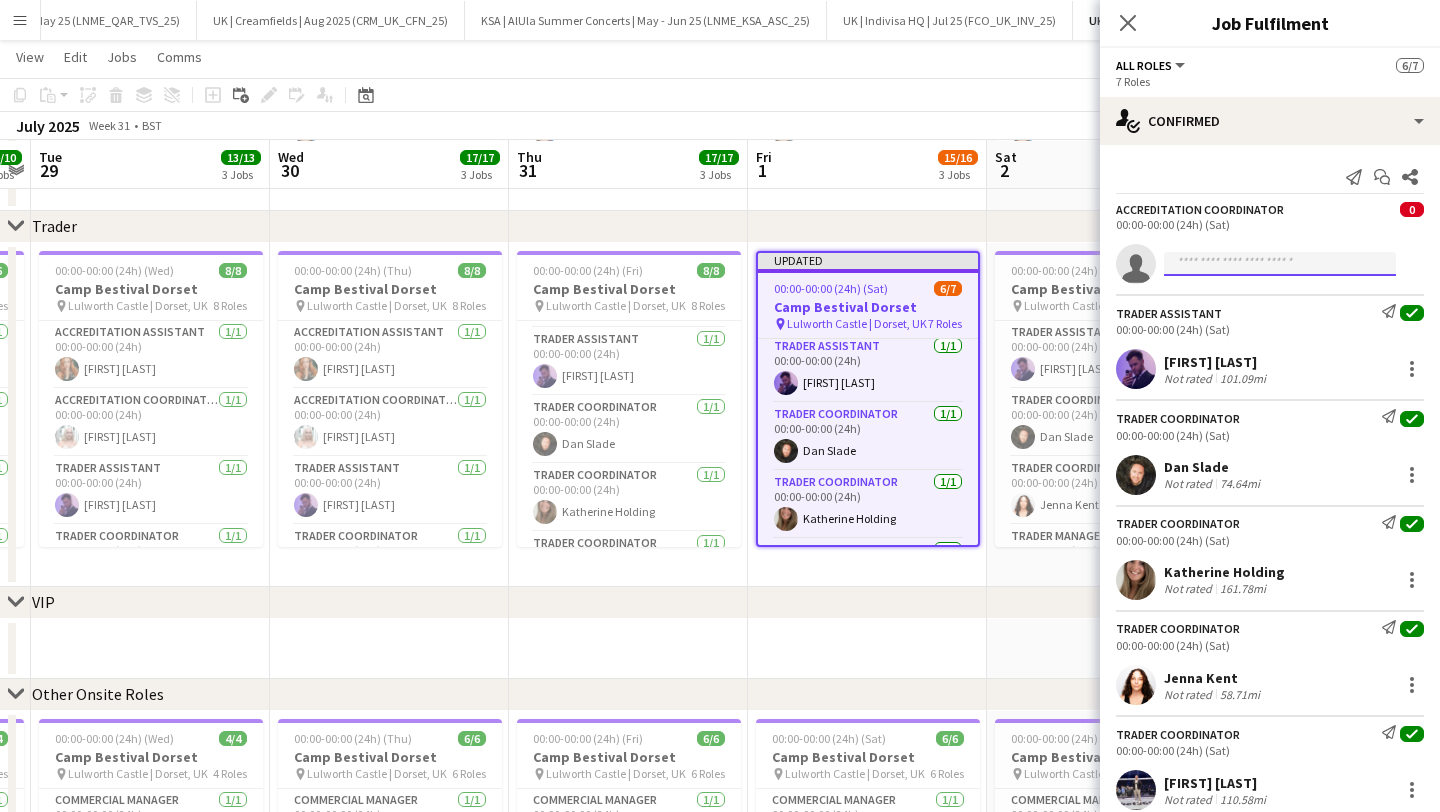 click at bounding box center [1280, 264] 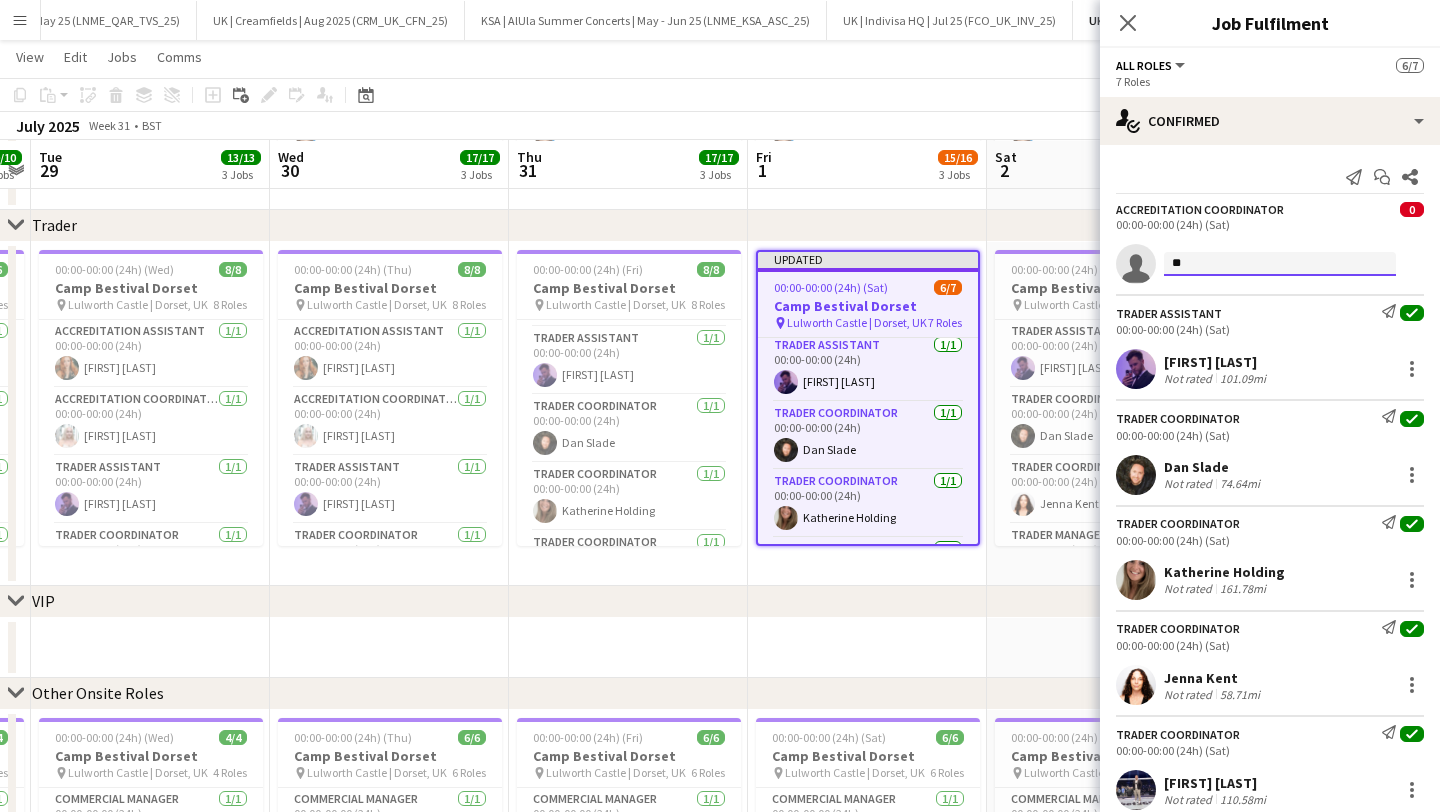type on "*" 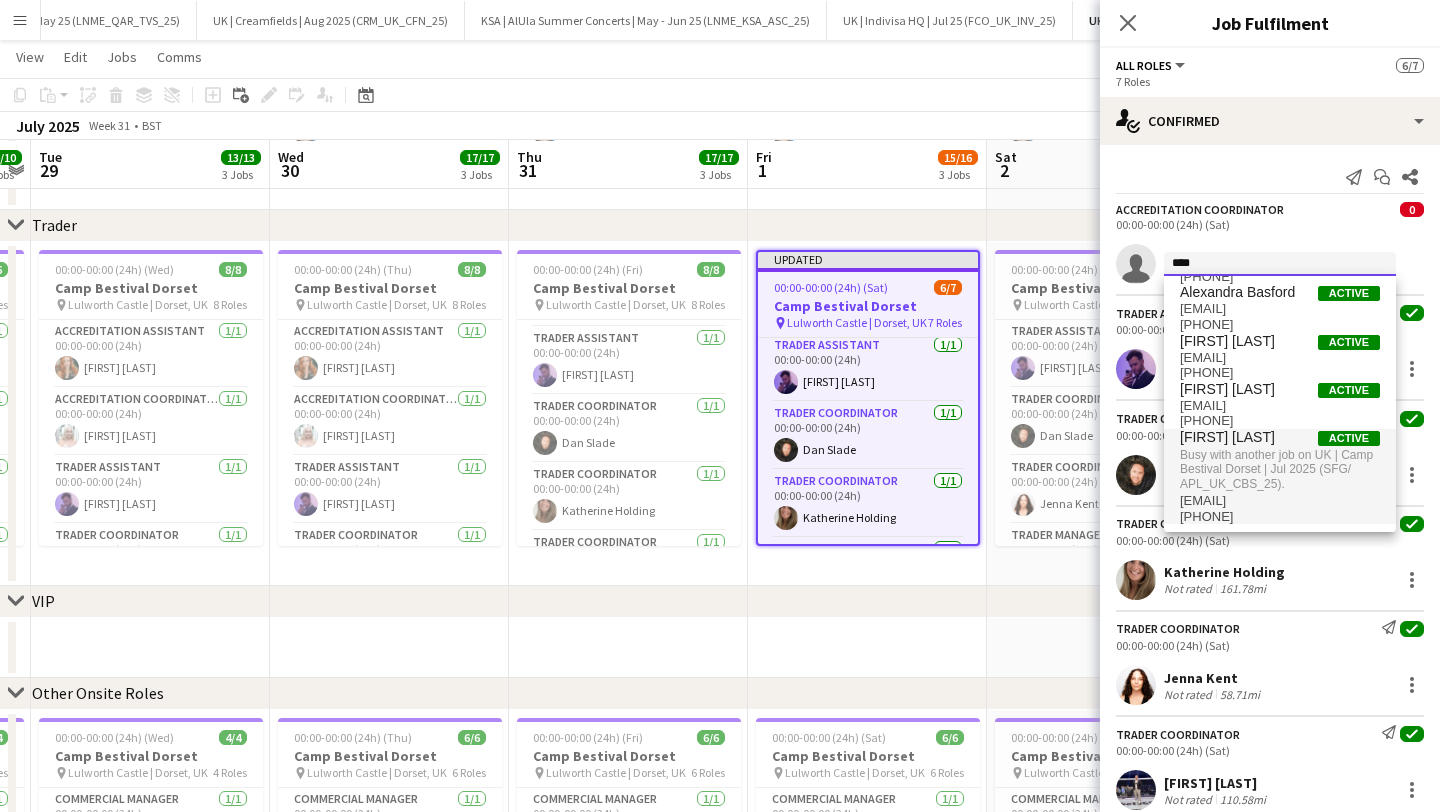 scroll, scrollTop: 0, scrollLeft: 0, axis: both 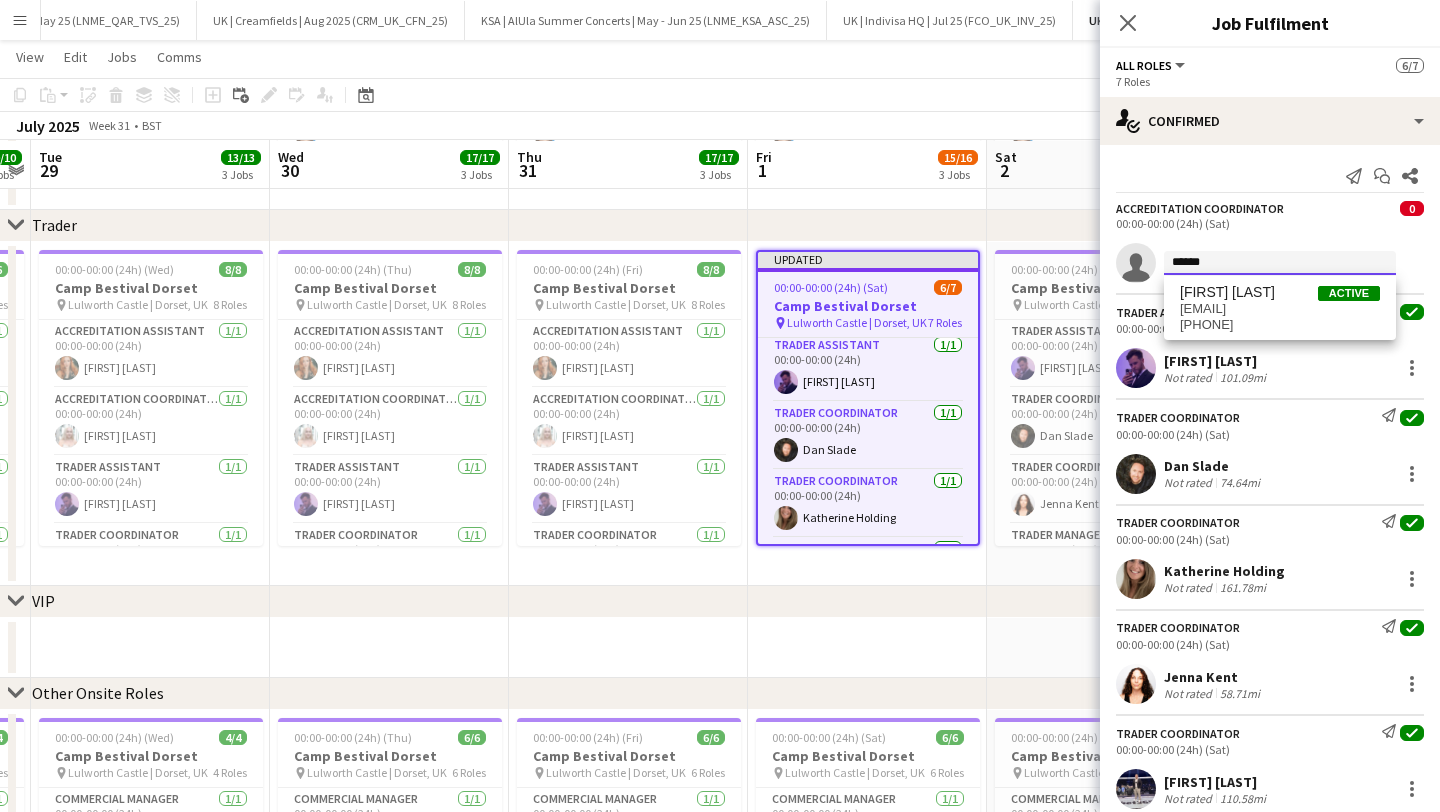 type on "******" 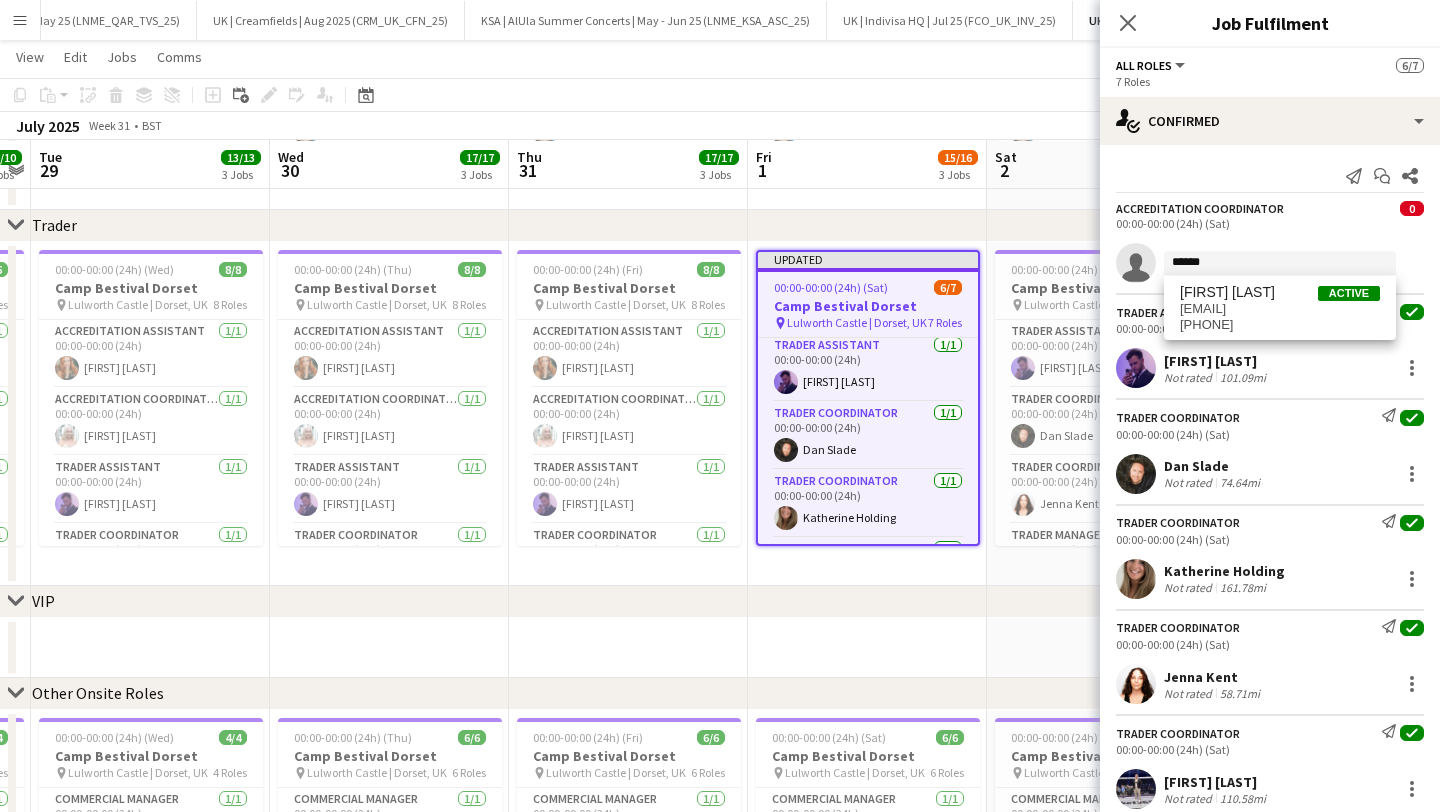 click on "[FIRST] [LAST]" at bounding box center [1227, 292] 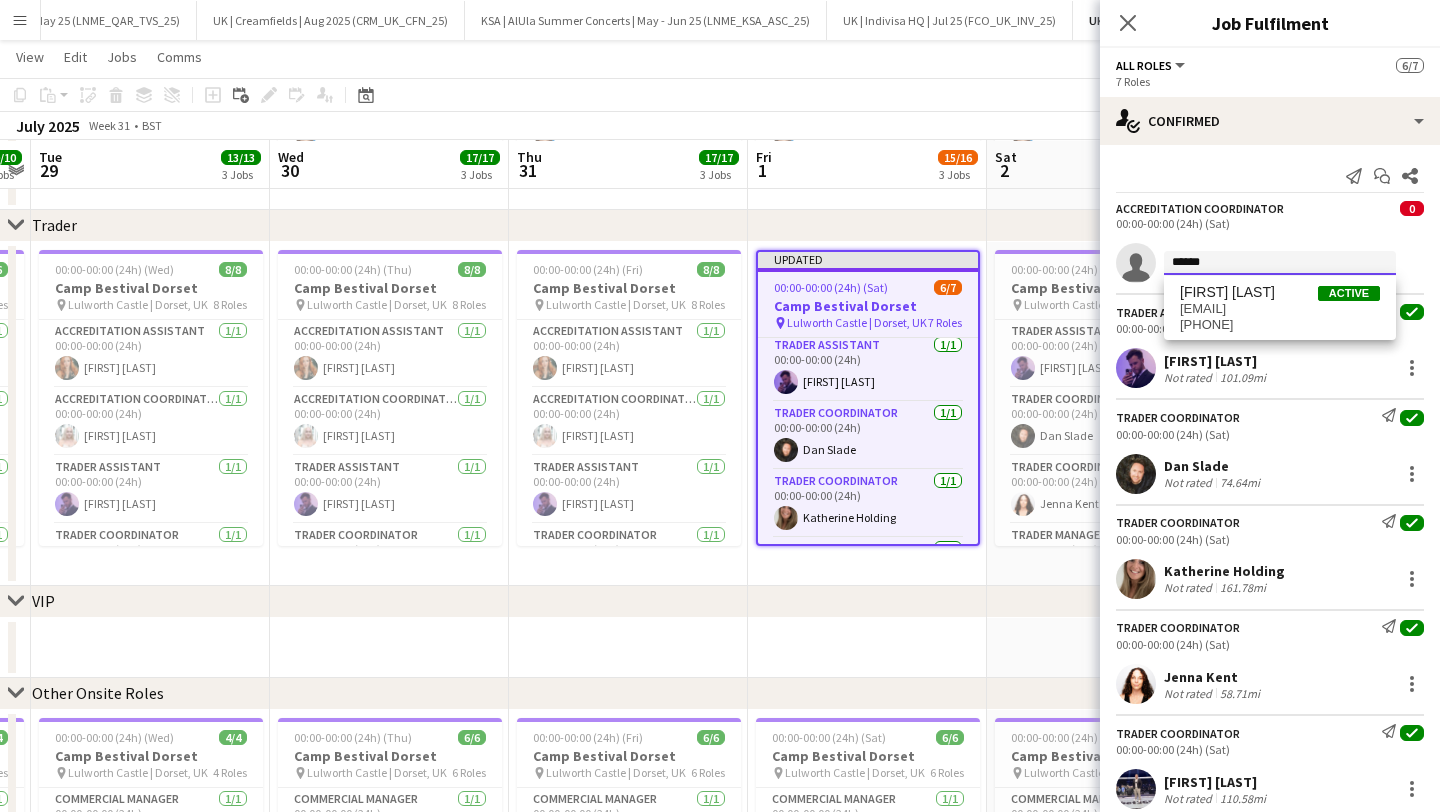 type 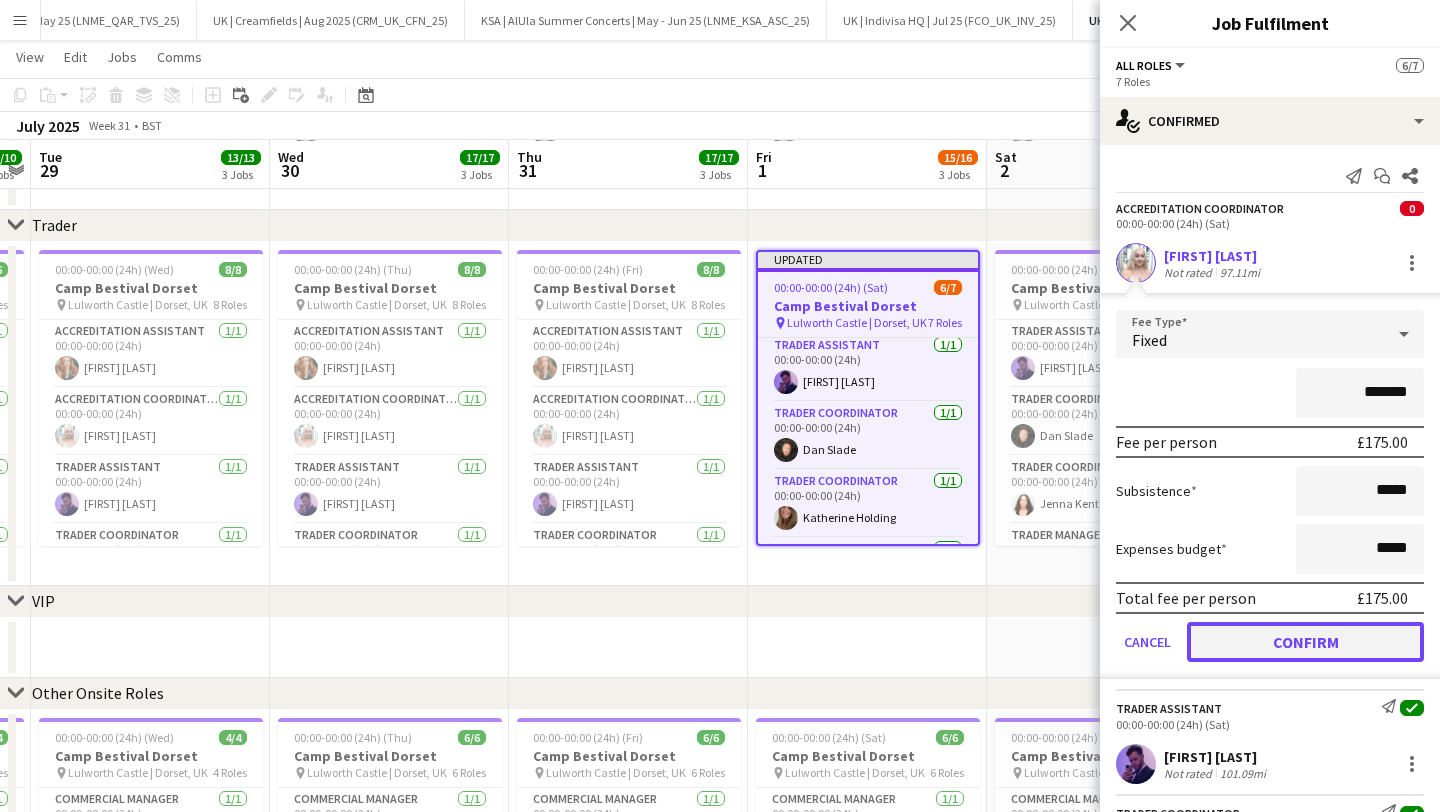click on "Confirm" at bounding box center (1305, 642) 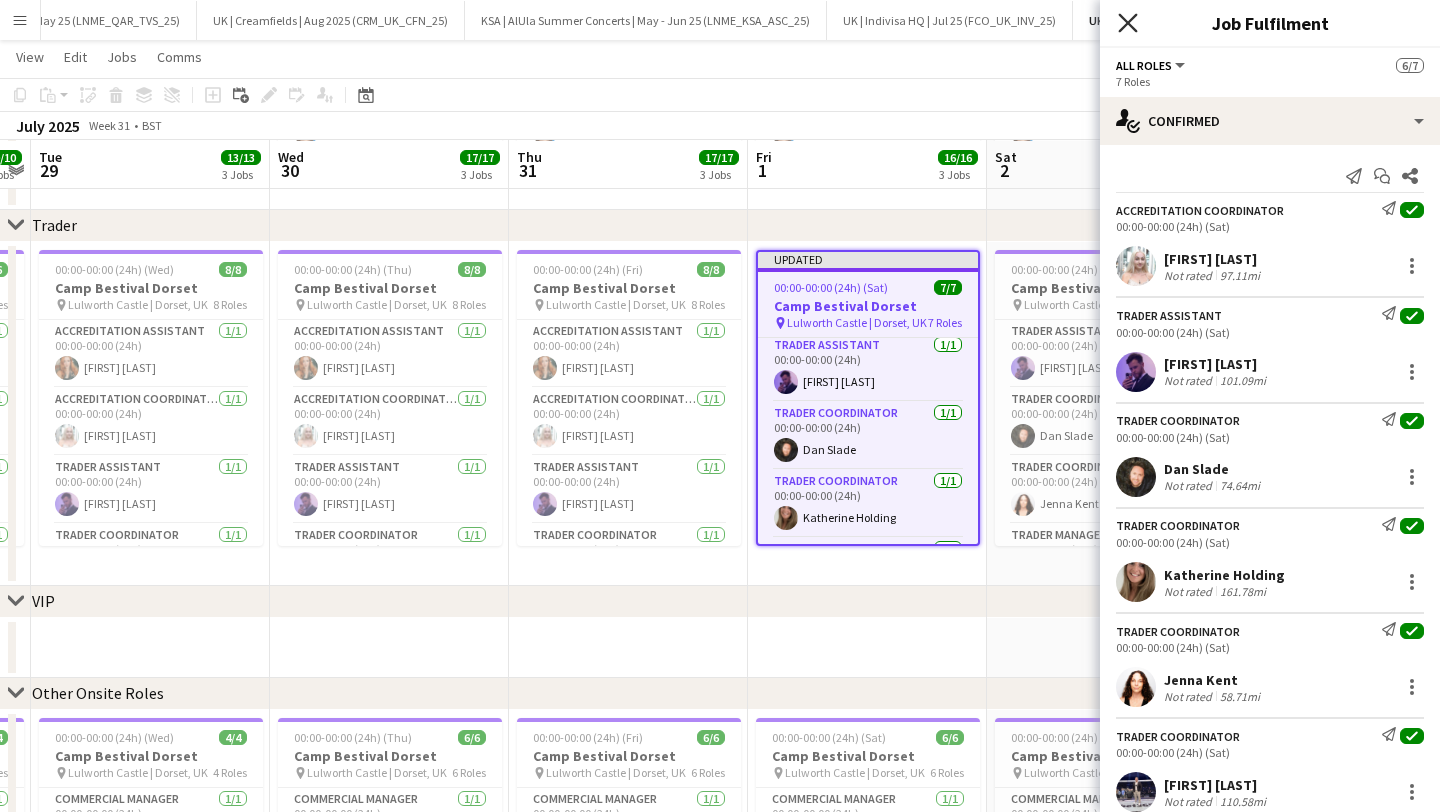 click on "Close pop-in" 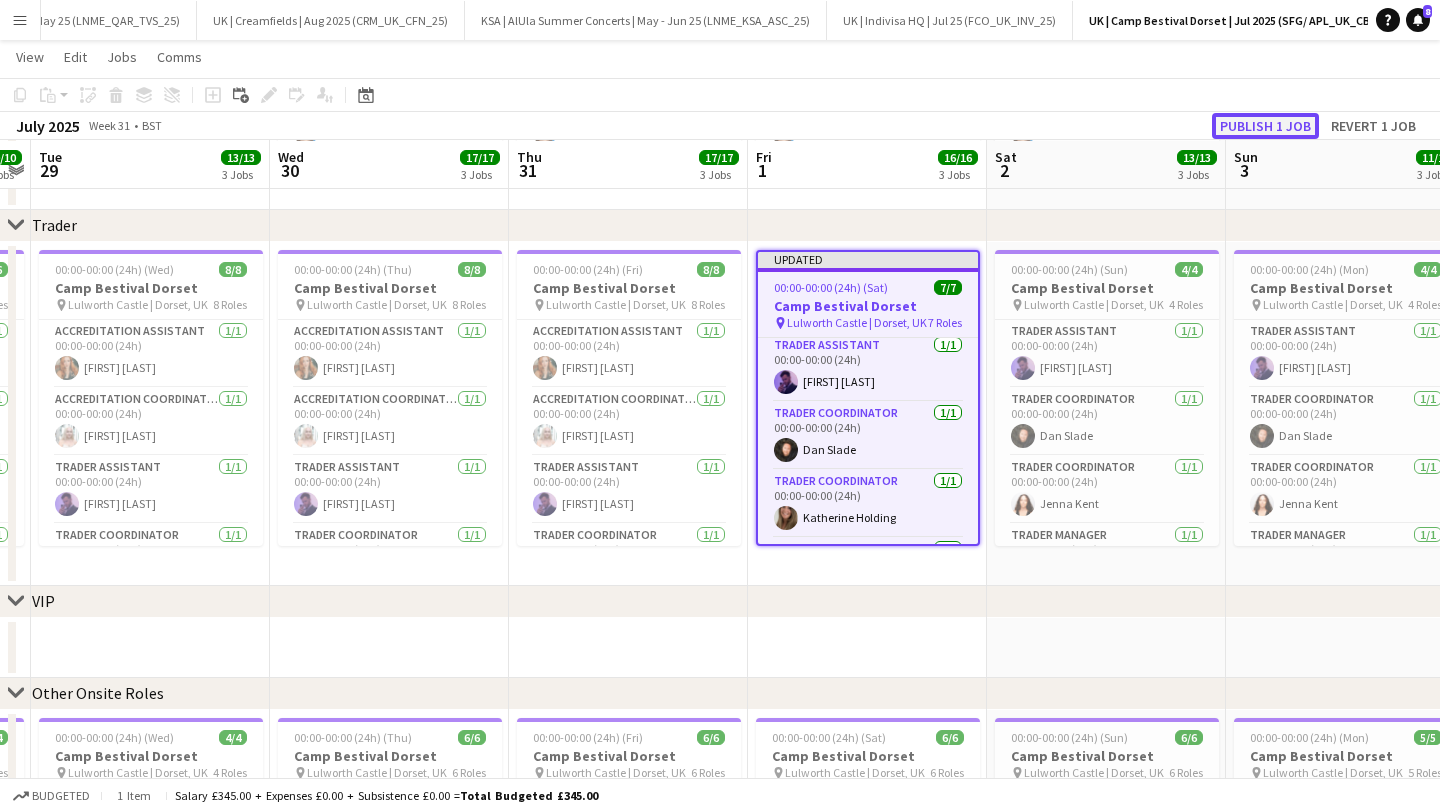 click on "Publish 1 job" 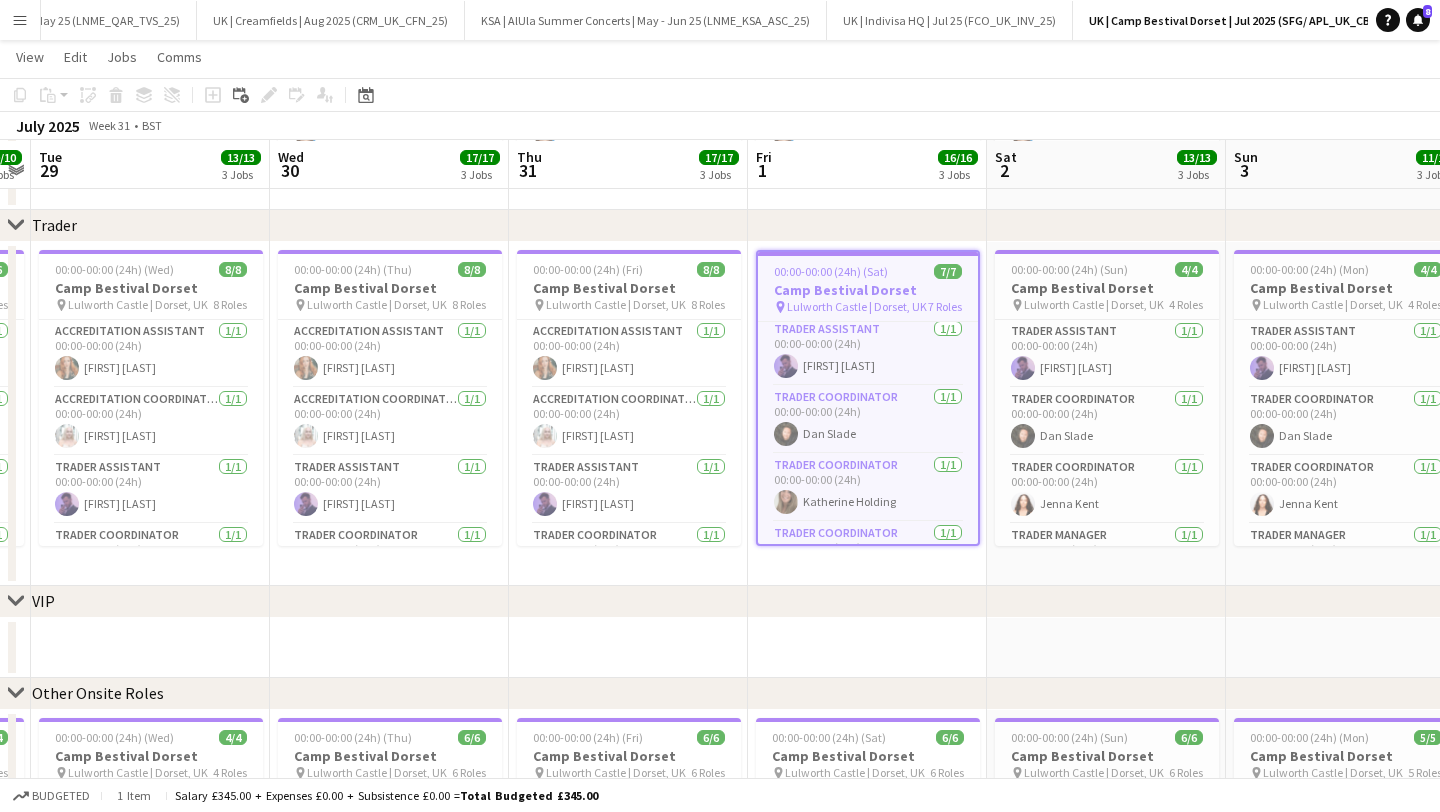 scroll, scrollTop: 422, scrollLeft: 0, axis: vertical 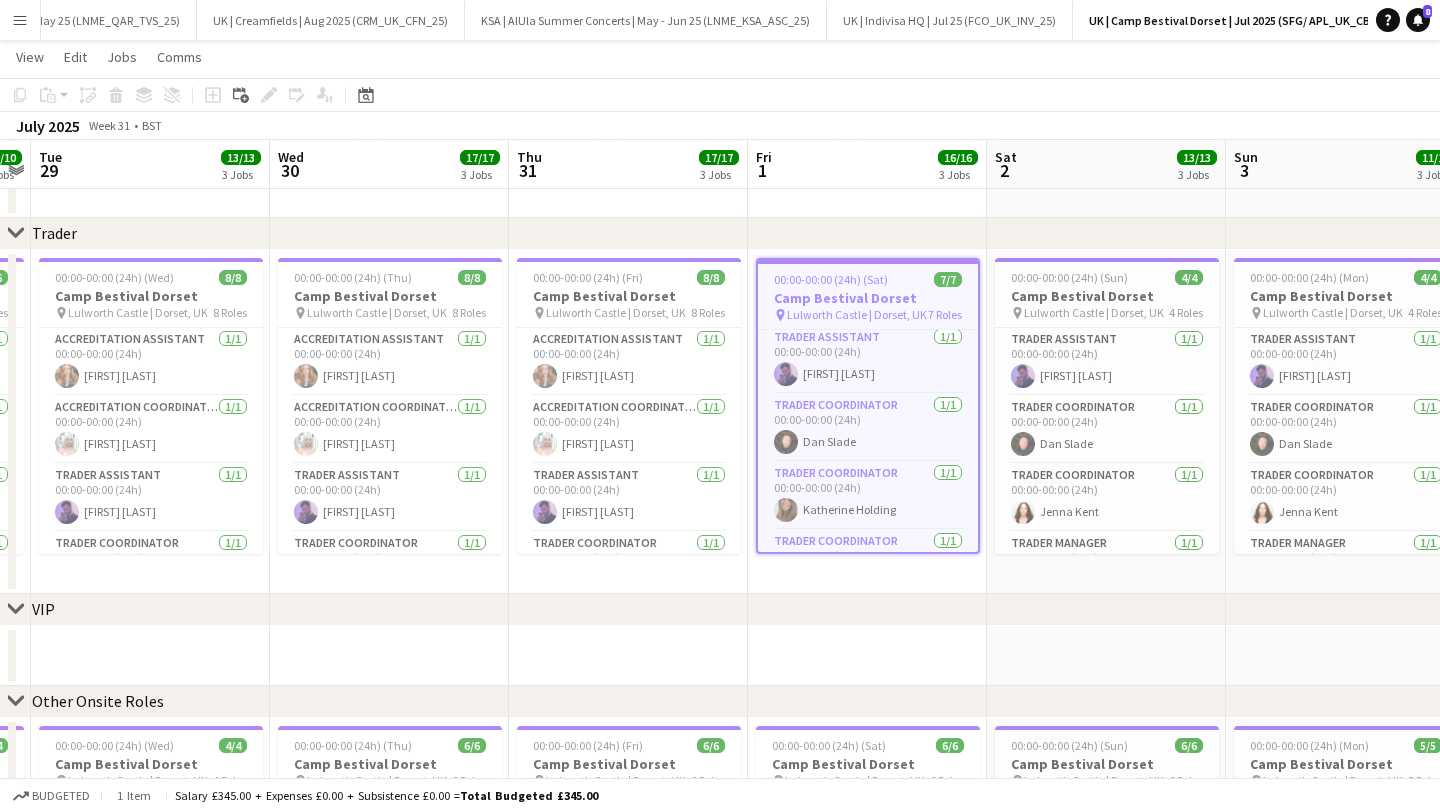 click on "Menu" at bounding box center [20, 20] 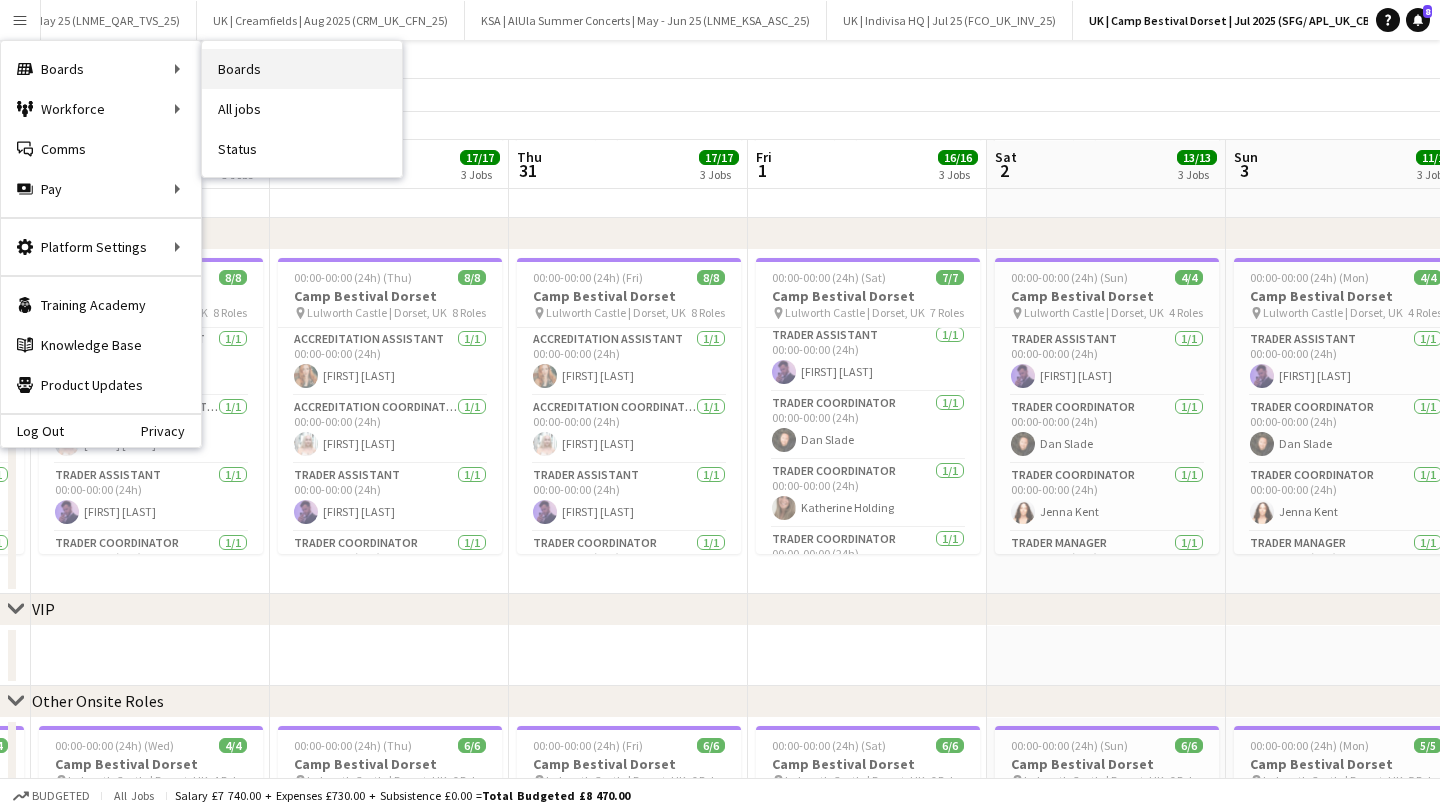 scroll, scrollTop: 429, scrollLeft: 0, axis: vertical 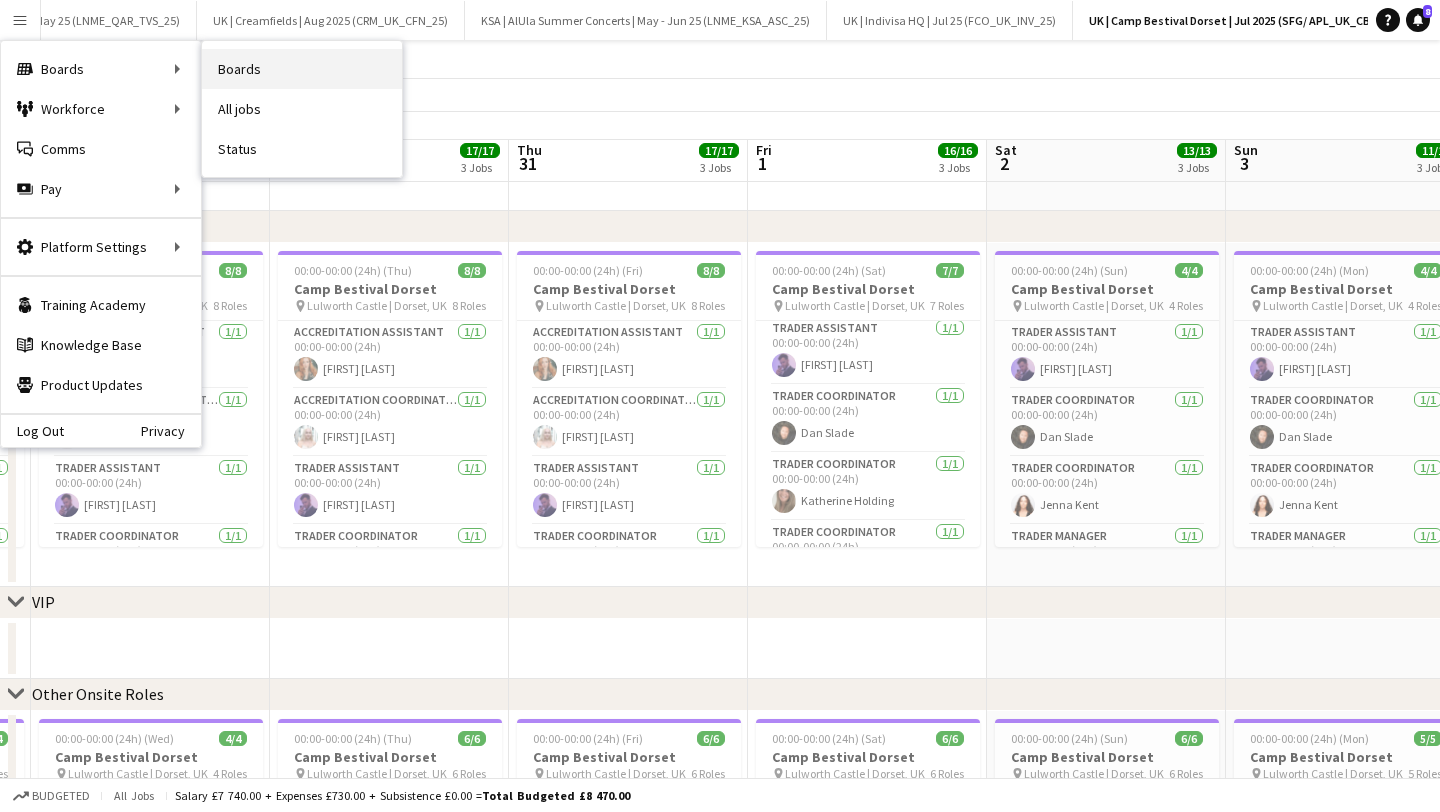 click on "Boards" at bounding box center (302, 69) 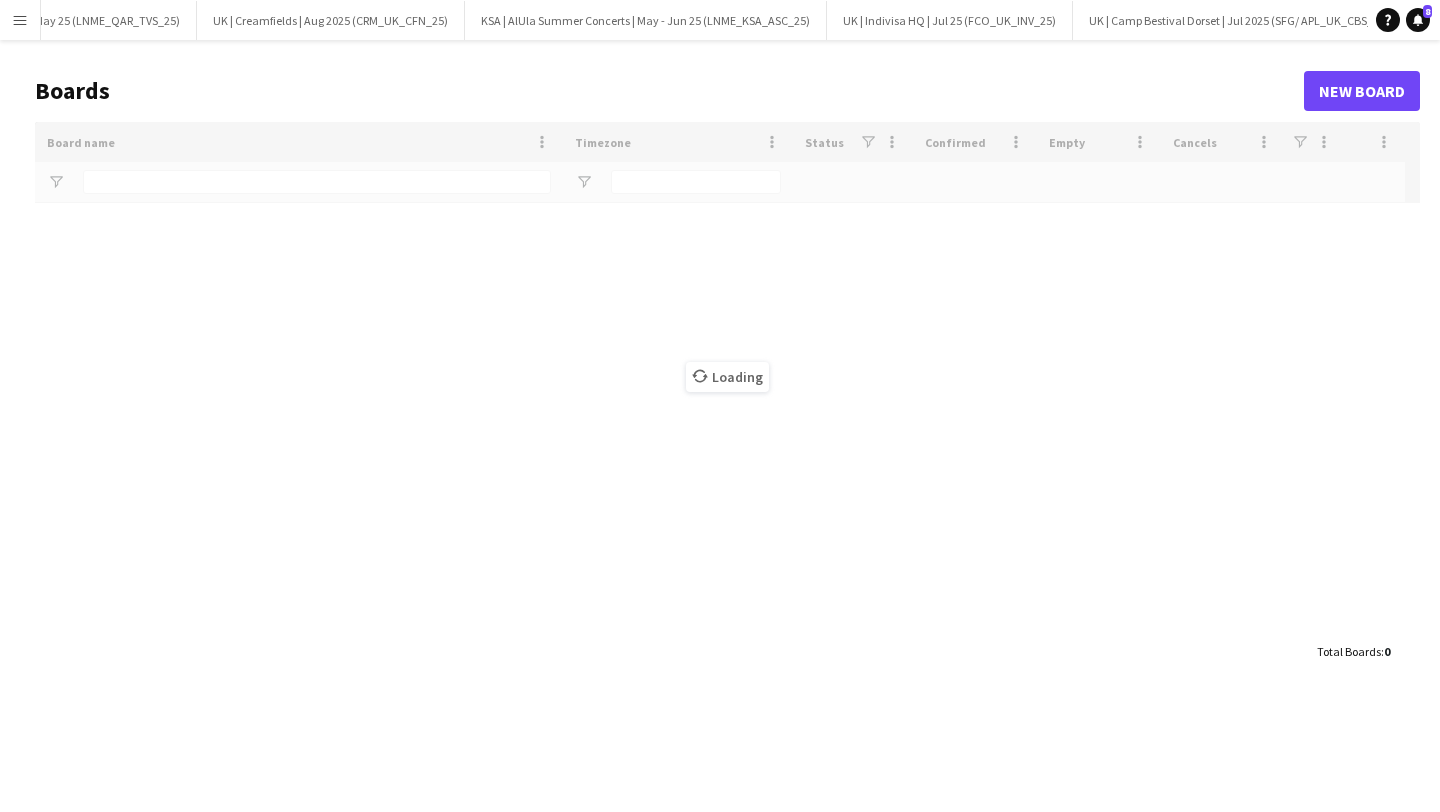 scroll, scrollTop: 0, scrollLeft: 0, axis: both 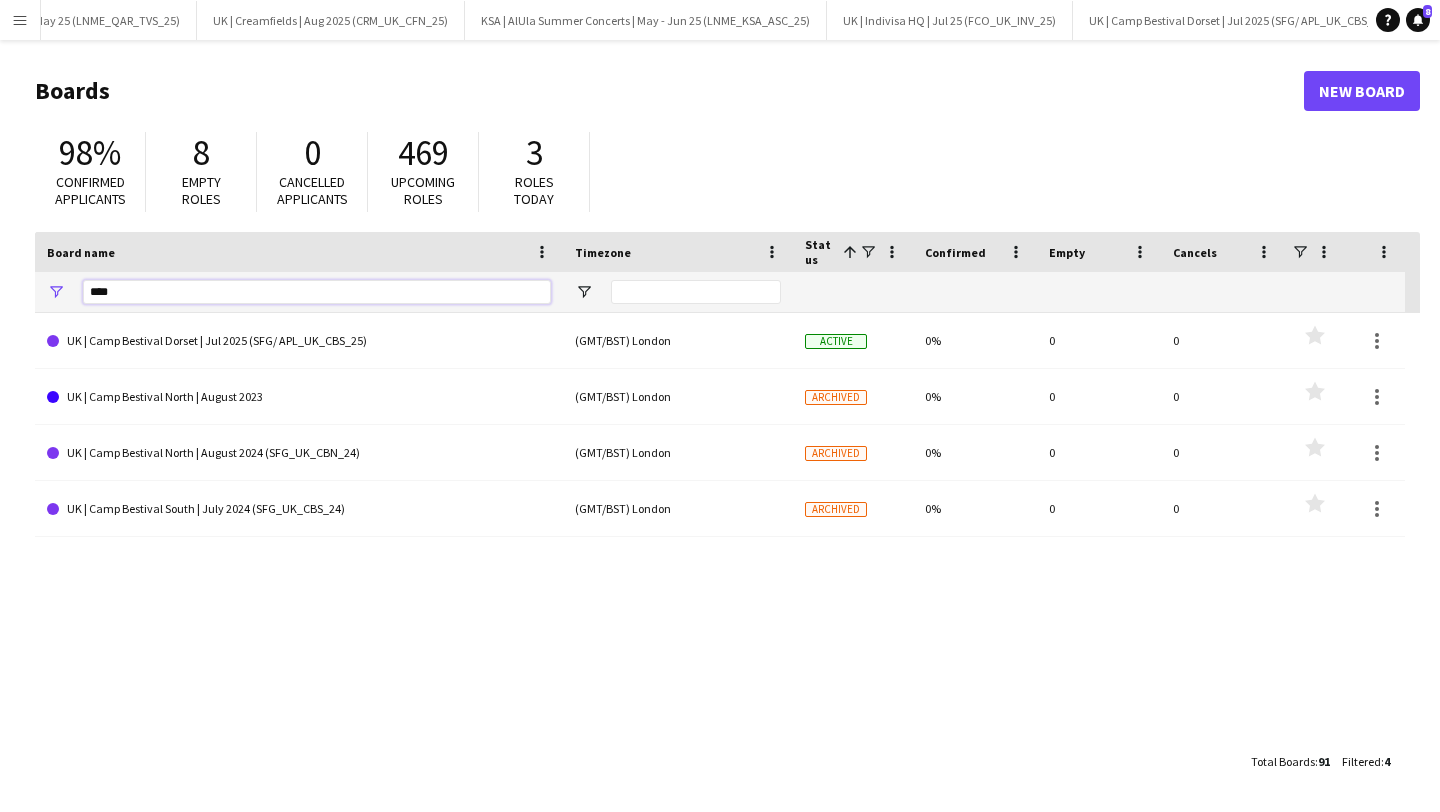 click on "****" at bounding box center (317, 292) 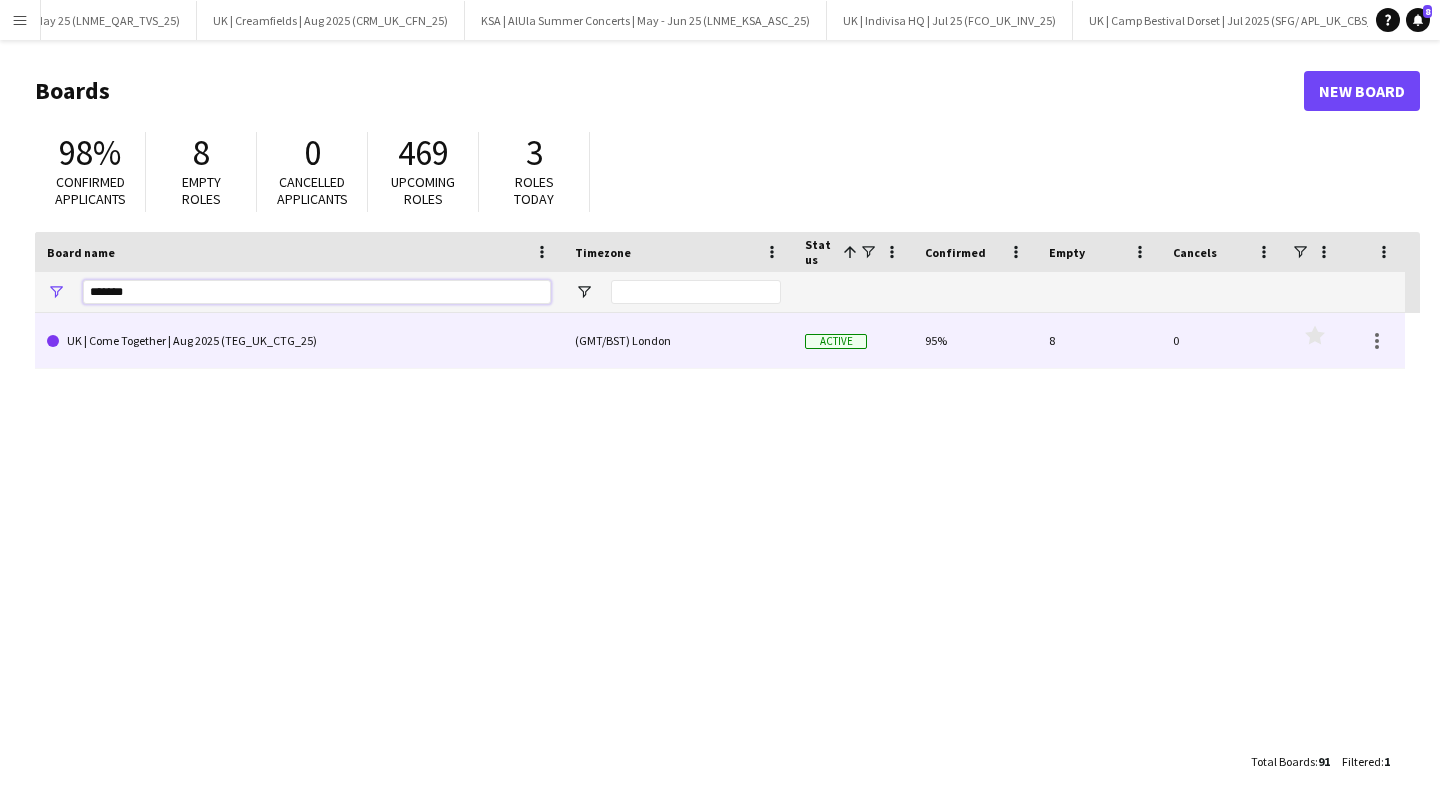 type on "*******" 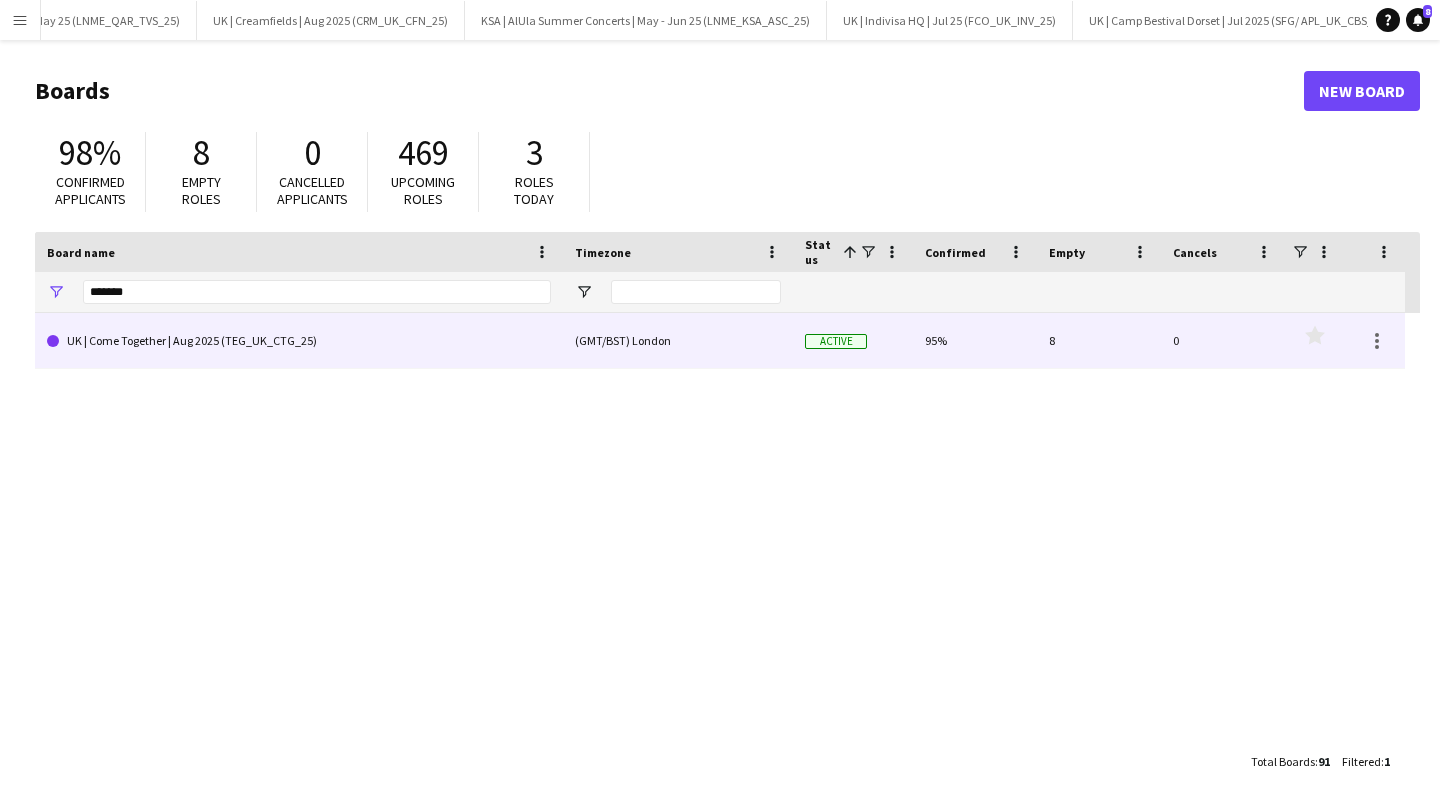click on "UK | Come Together | Aug 2025 (TEG_UK_CTG_25)" 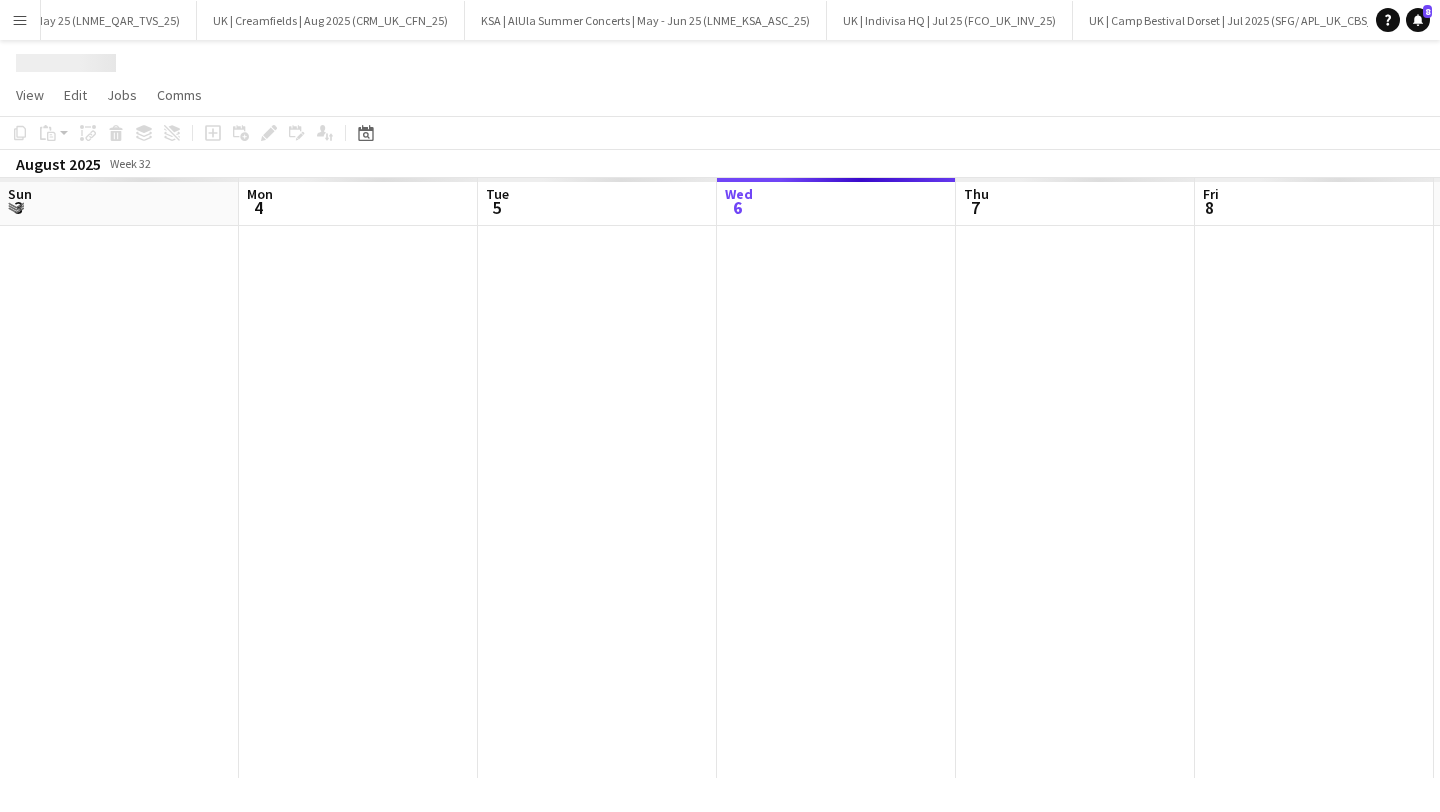 scroll, scrollTop: 0, scrollLeft: 478, axis: horizontal 